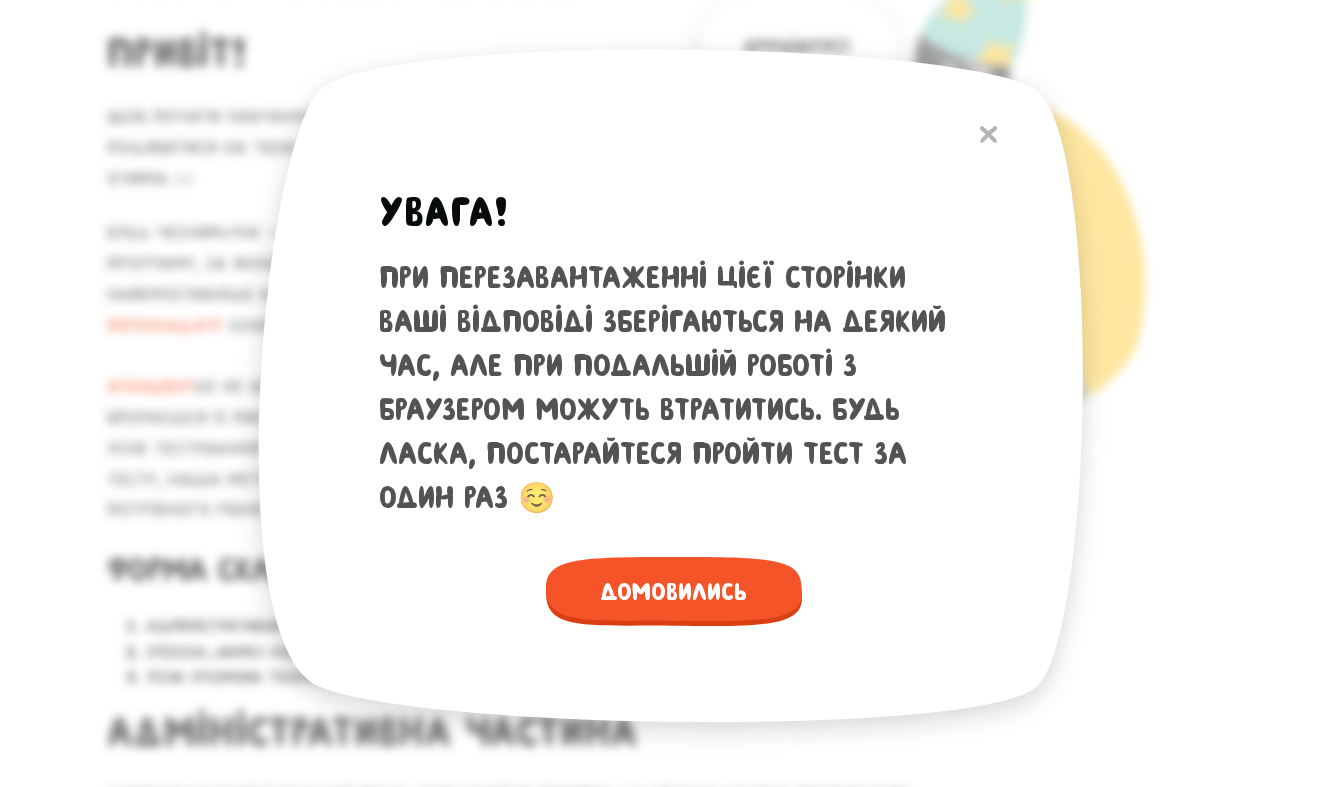 scroll, scrollTop: 249, scrollLeft: 0, axis: vertical 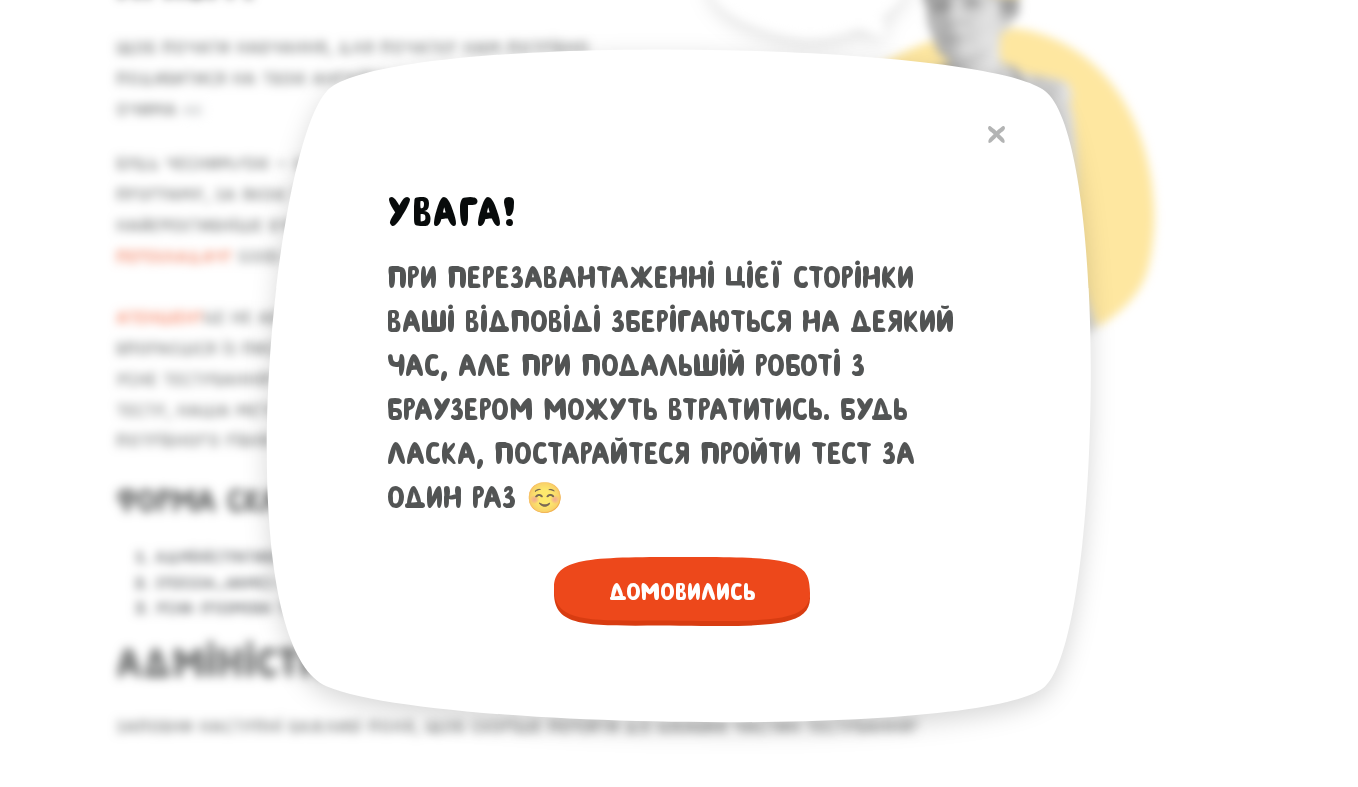 click on "Домовились" at bounding box center (682, 591) 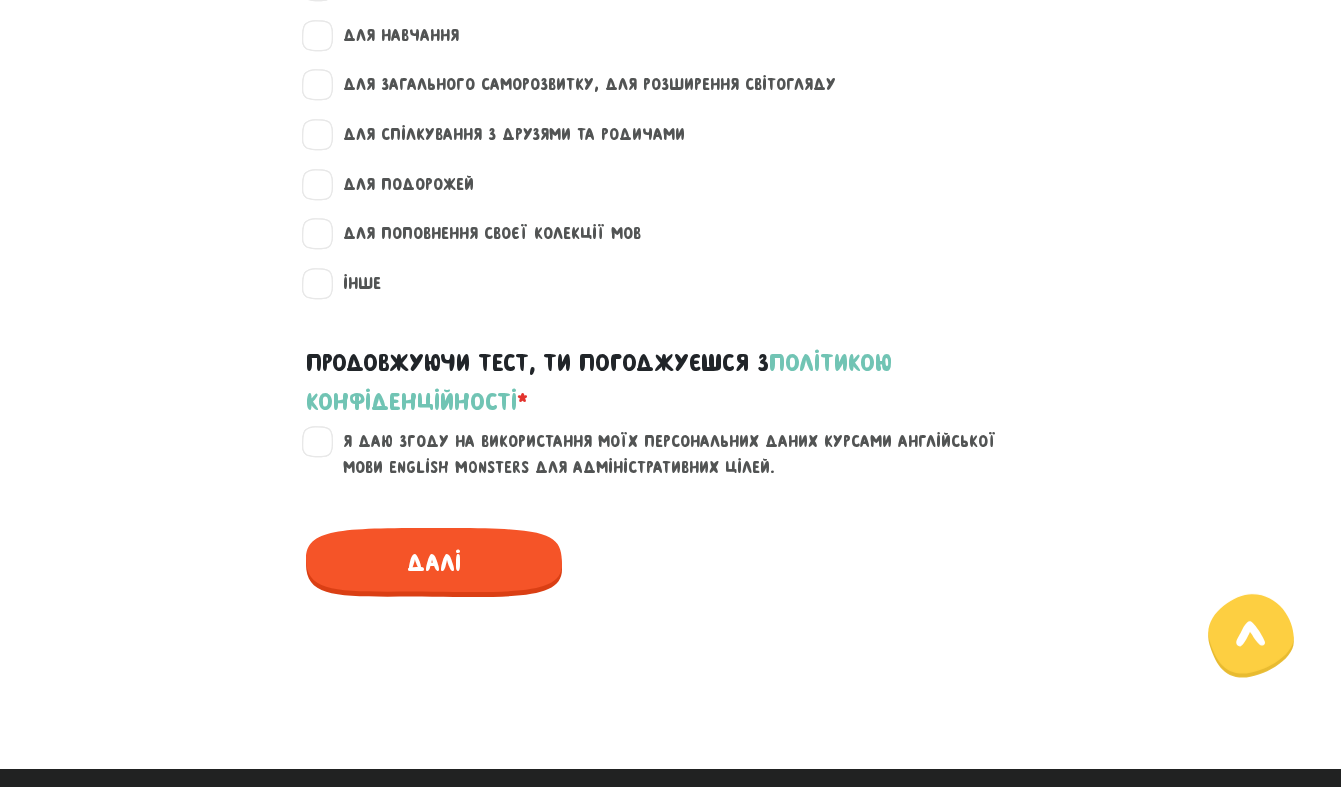 scroll, scrollTop: 2821, scrollLeft: 0, axis: vertical 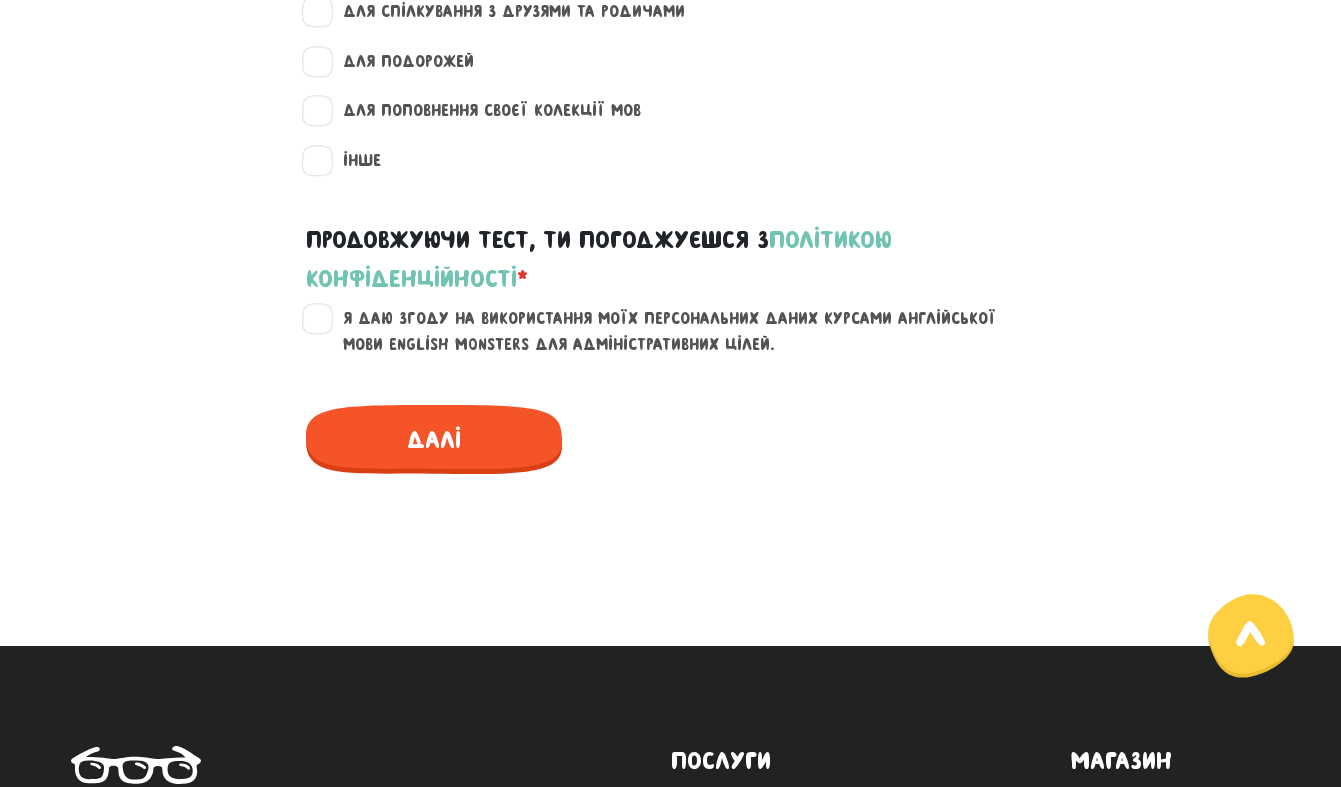 click on "Розклад груп" at bounding box center (750, 854) 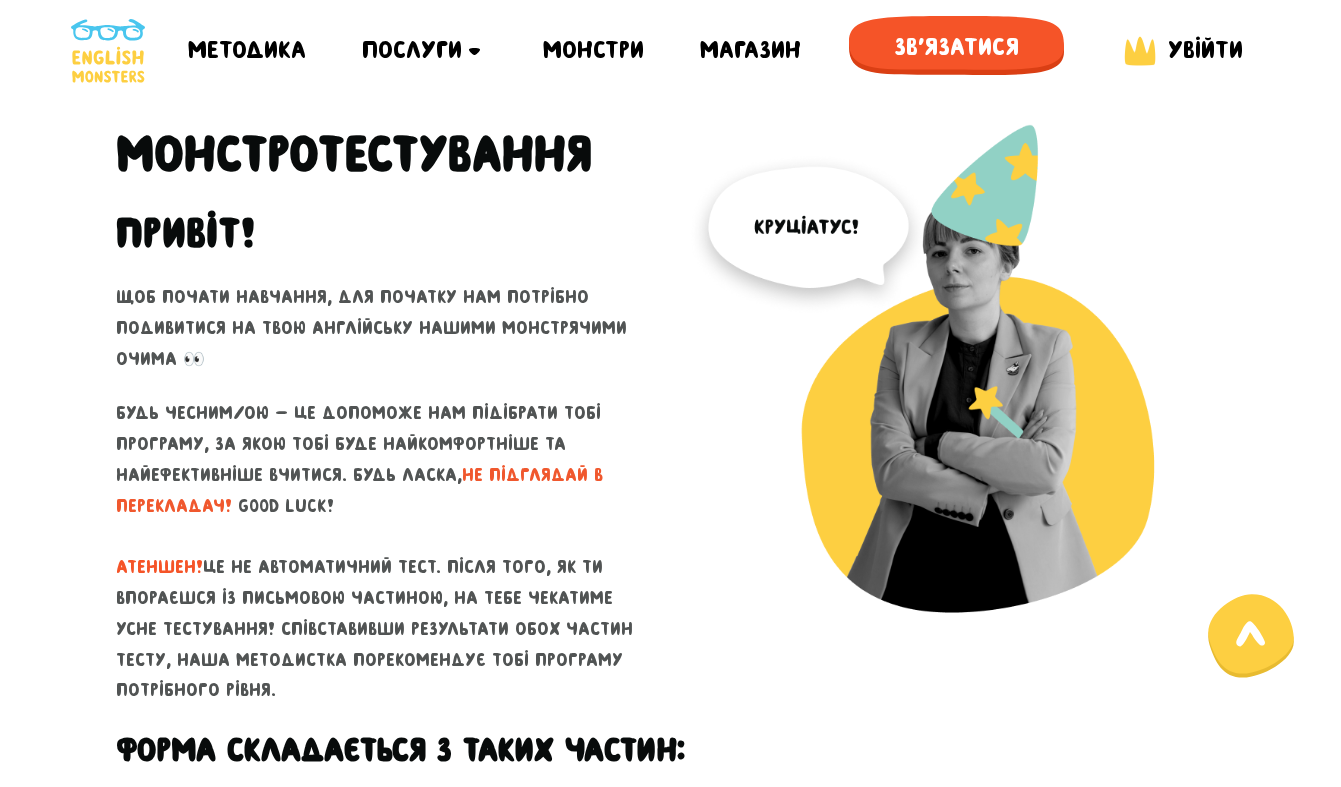 scroll, scrollTop: 540, scrollLeft: 0, axis: vertical 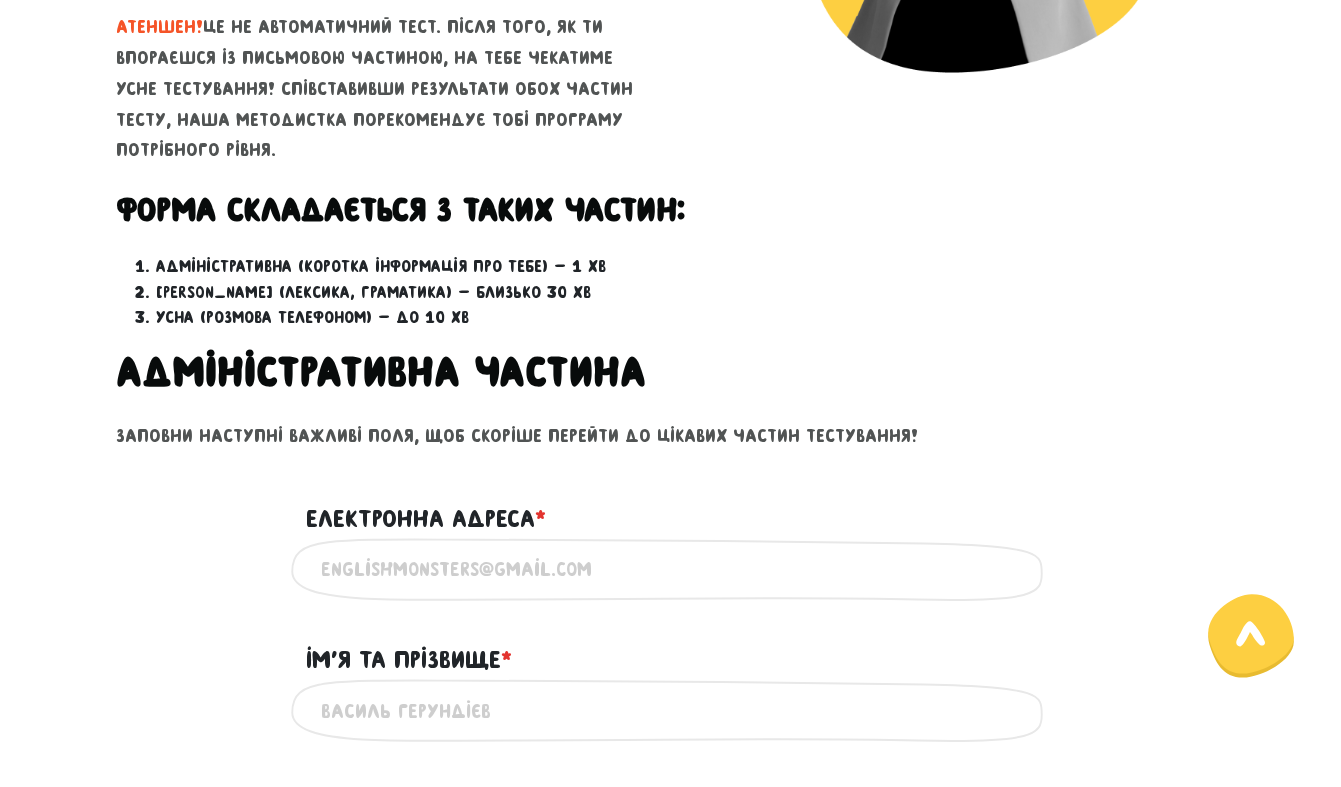 click on "Вкажи дійсну електронну адресу" at bounding box center [671, 569] 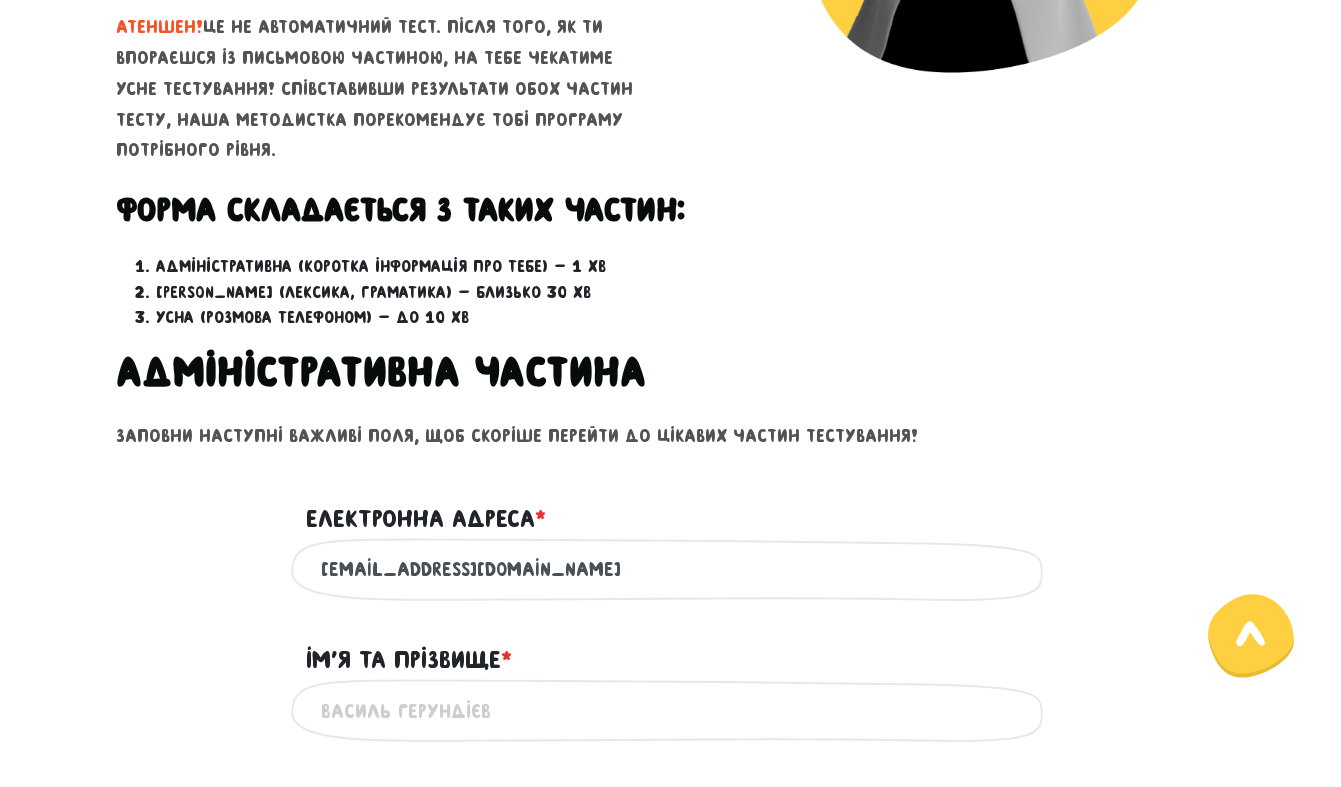 type on "[EMAIL_ADDRESS][DOMAIN_NAME]" 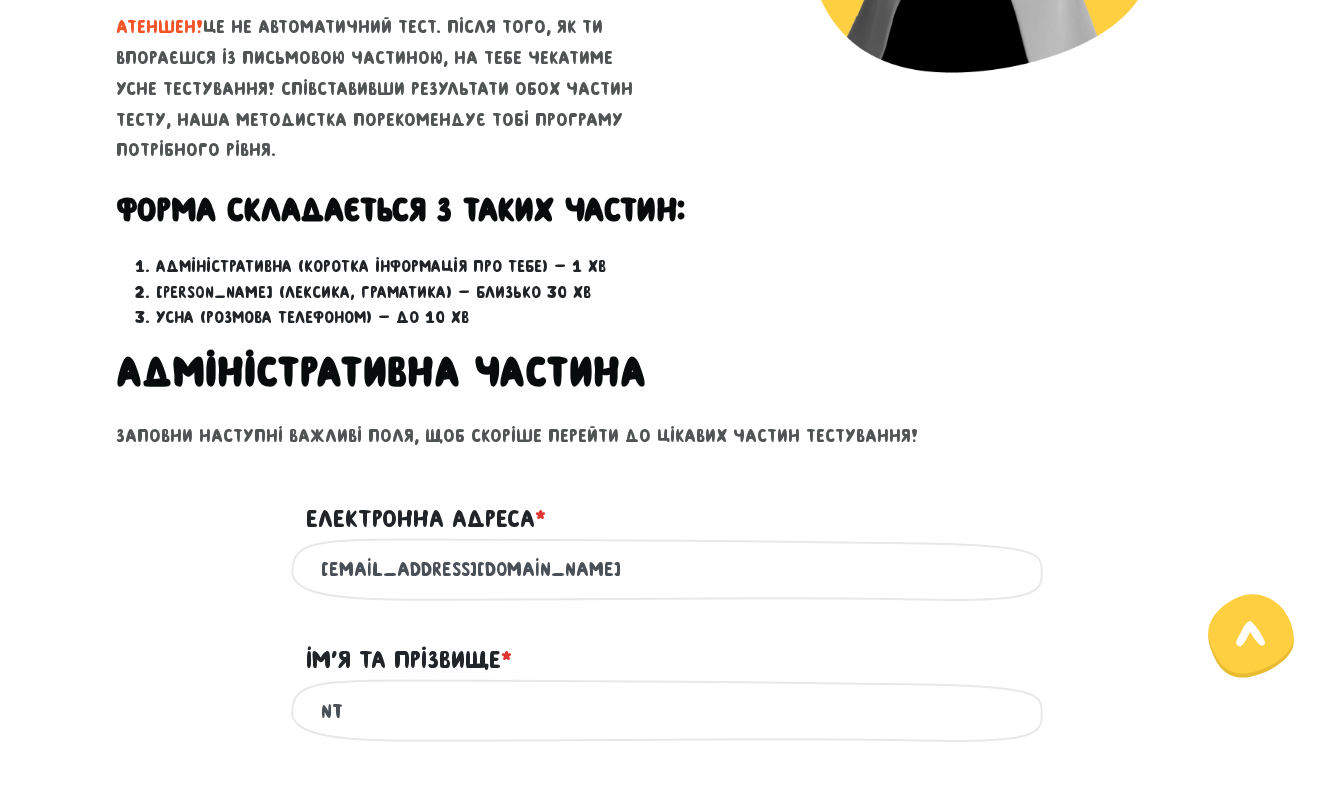 type on "N" 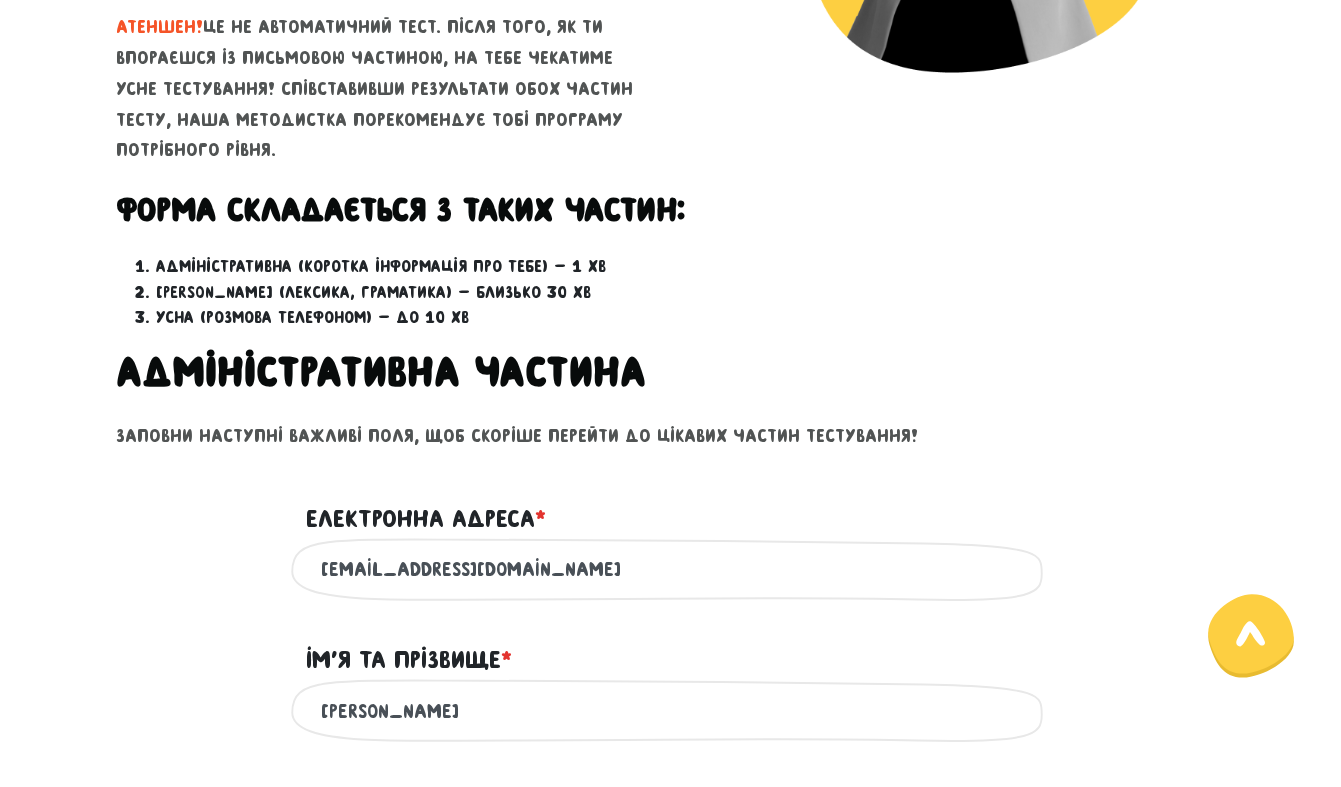 type on "Тетяна Діюк" 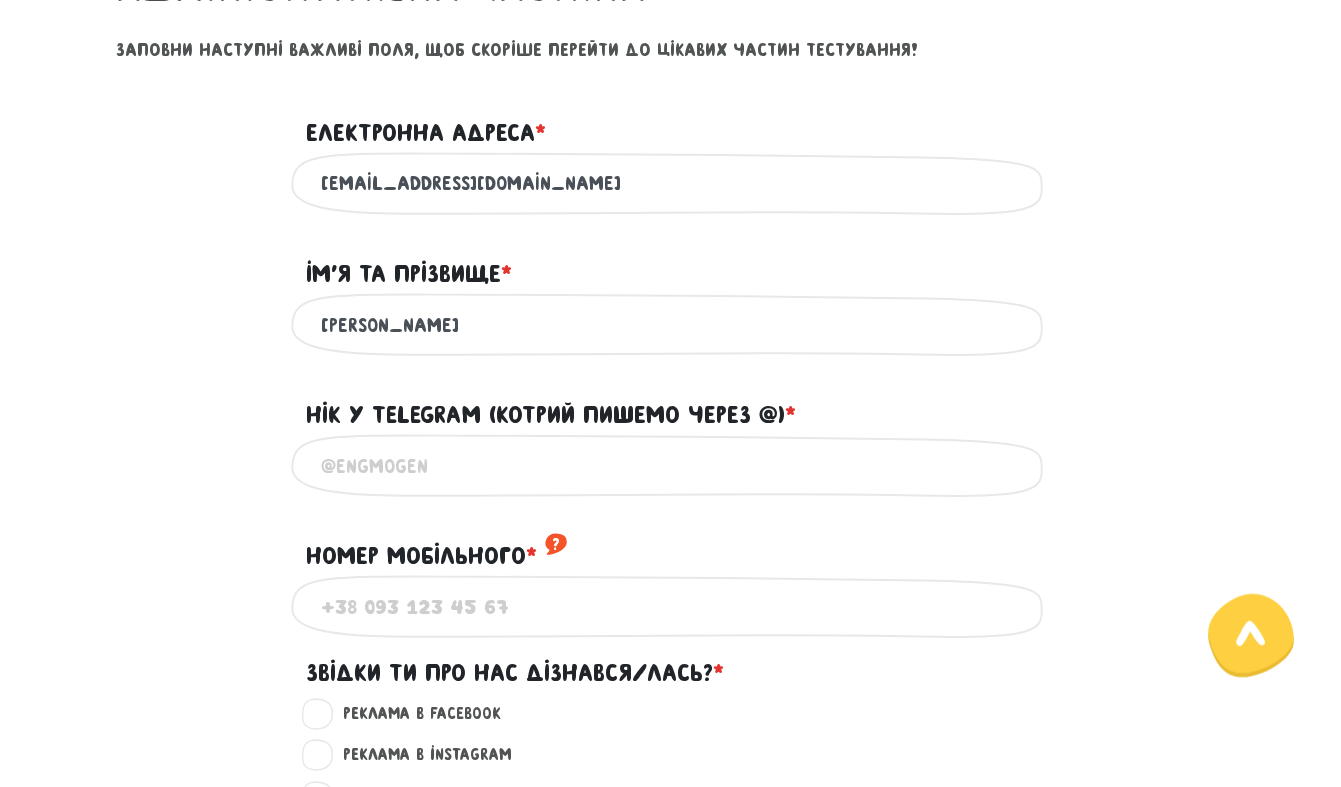scroll, scrollTop: 990, scrollLeft: 0, axis: vertical 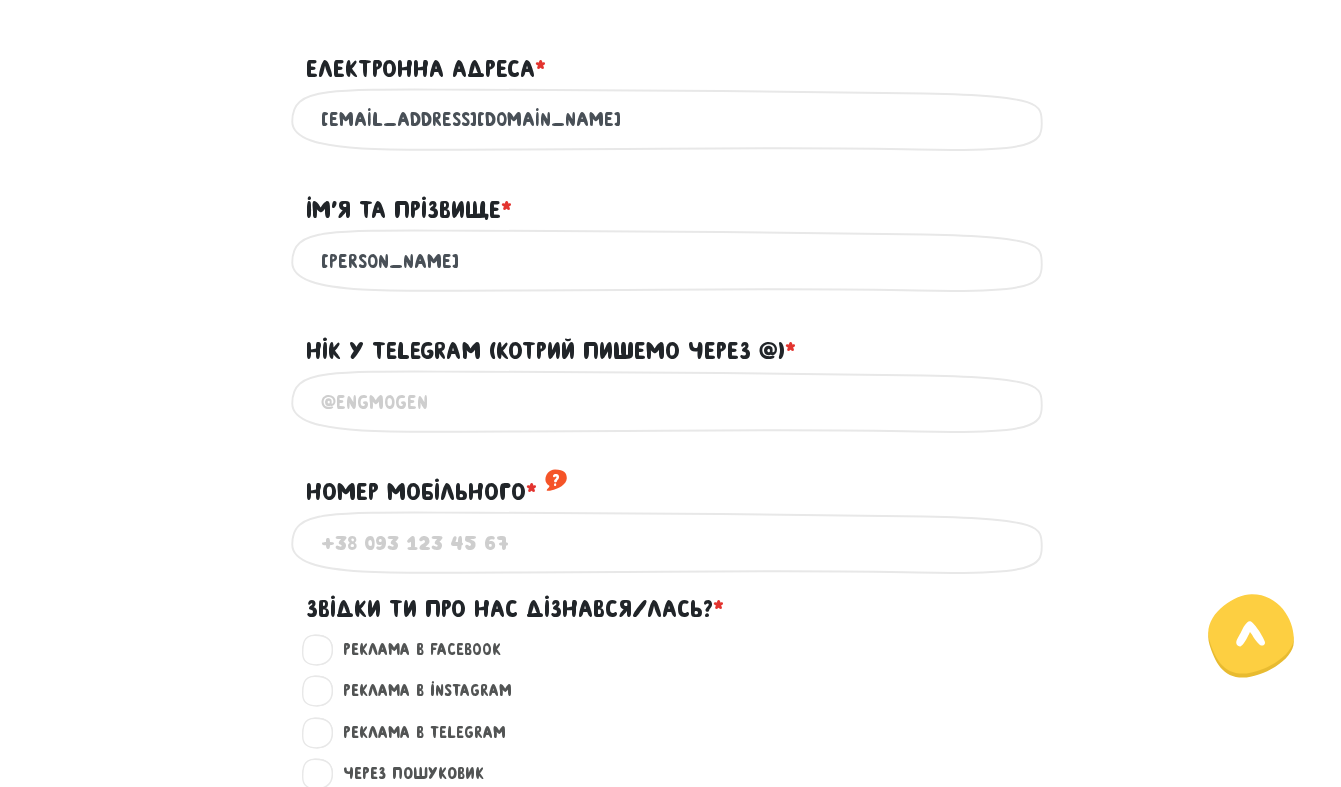 click on "Номер мобільного *
?" at bounding box center (671, 542) 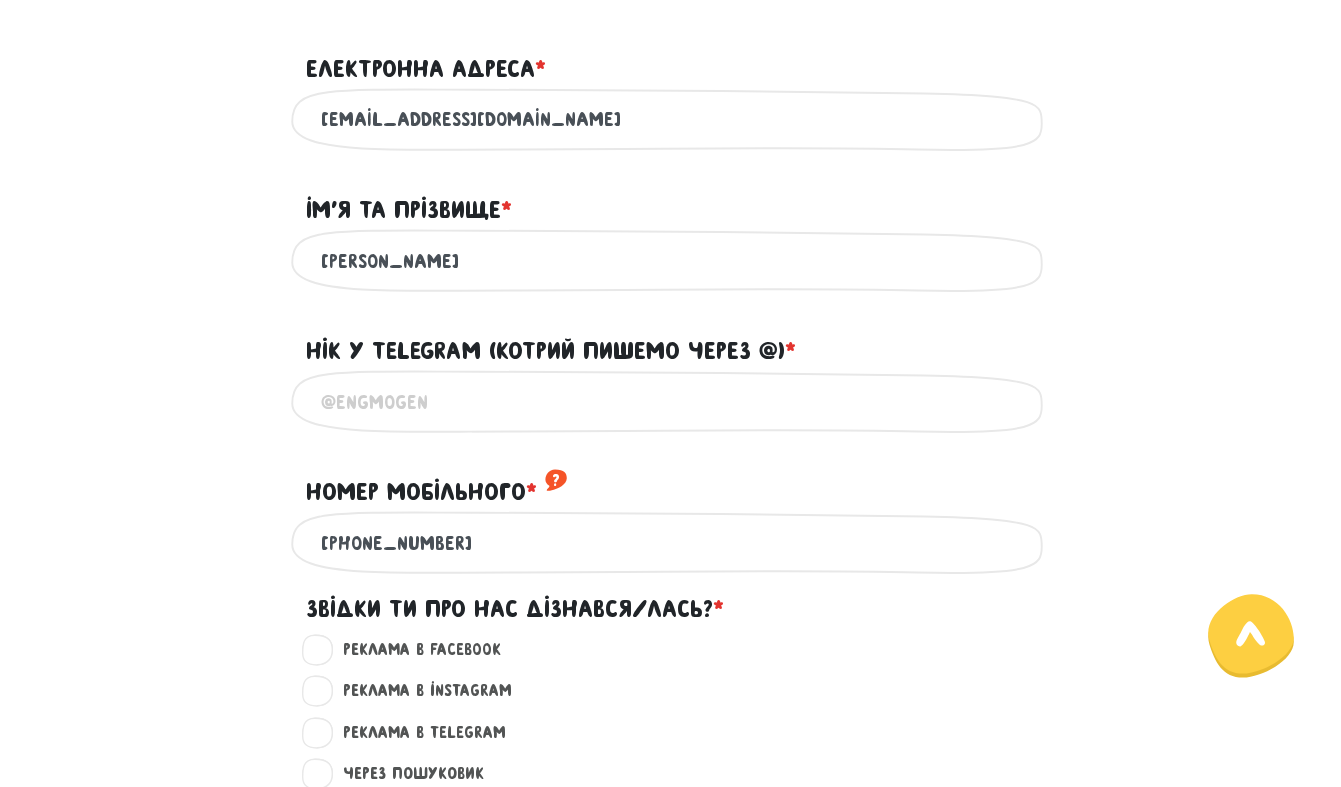 type on "+380 97 169 0033" 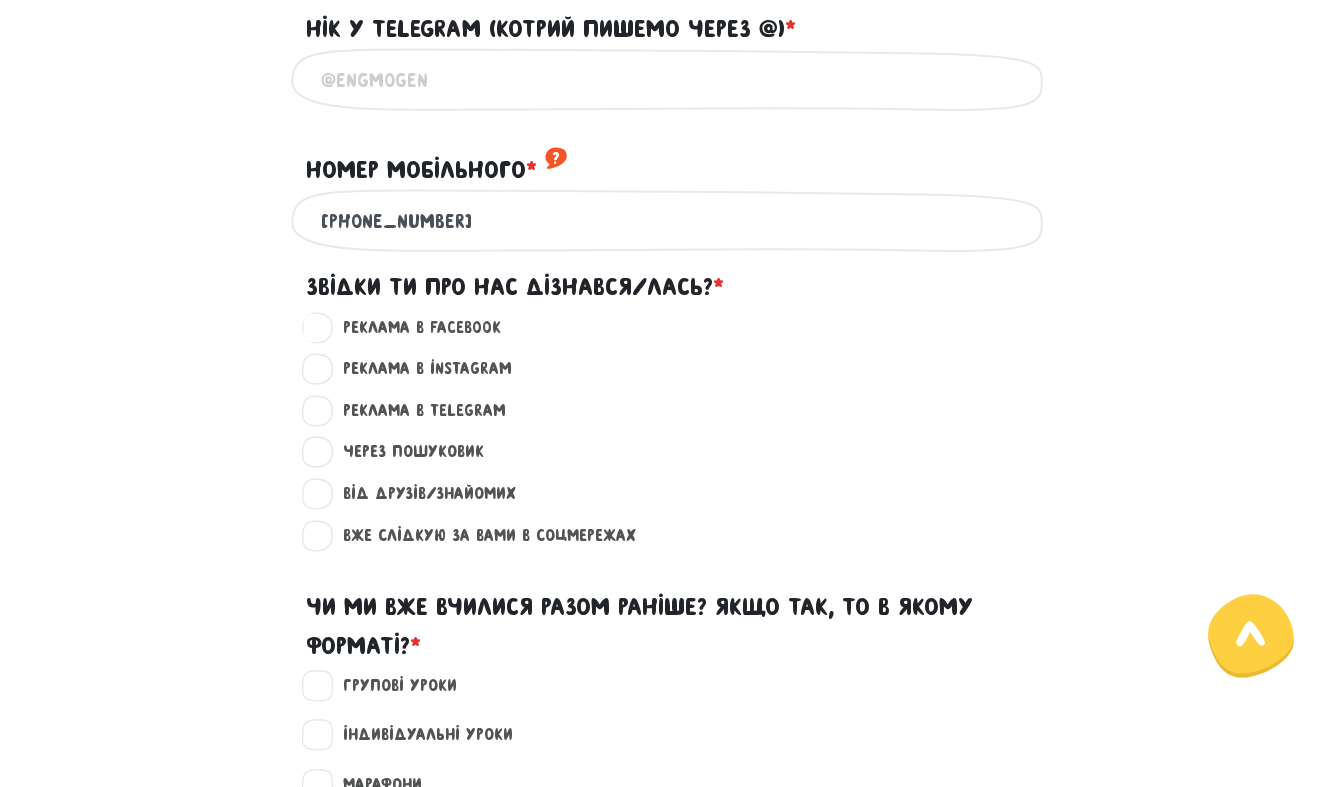 scroll, scrollTop: 1350, scrollLeft: 0, axis: vertical 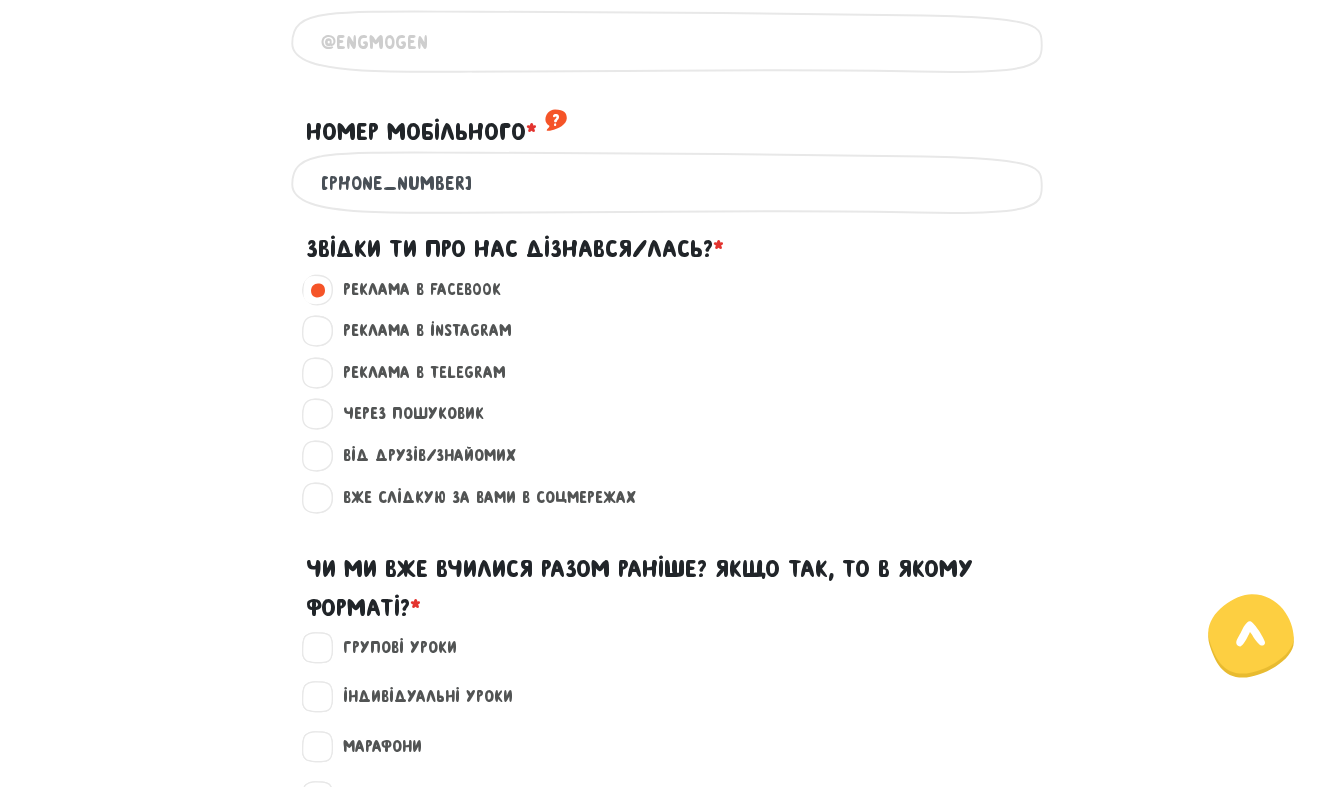 click on "Ще не навчався/лась" at bounding box center [423, 896] 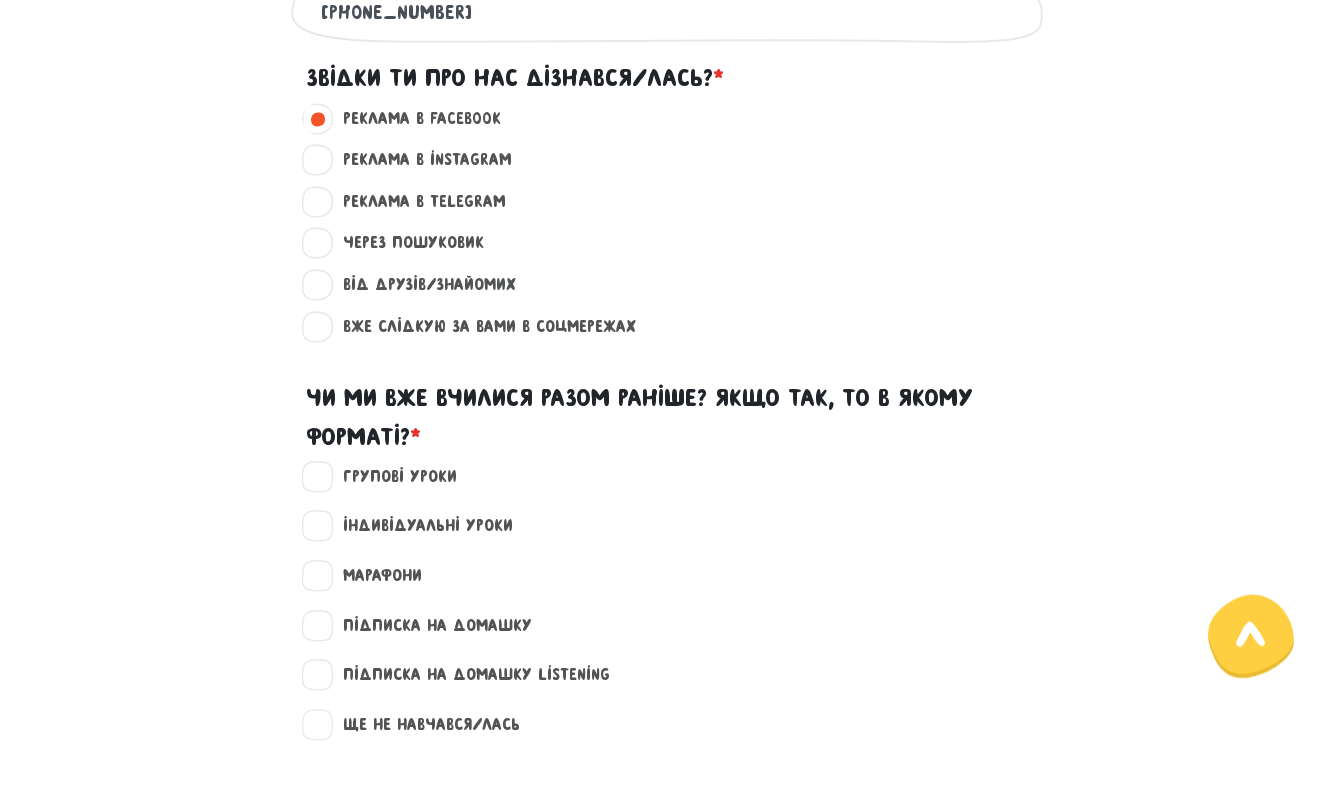 scroll, scrollTop: 1530, scrollLeft: 0, axis: vertical 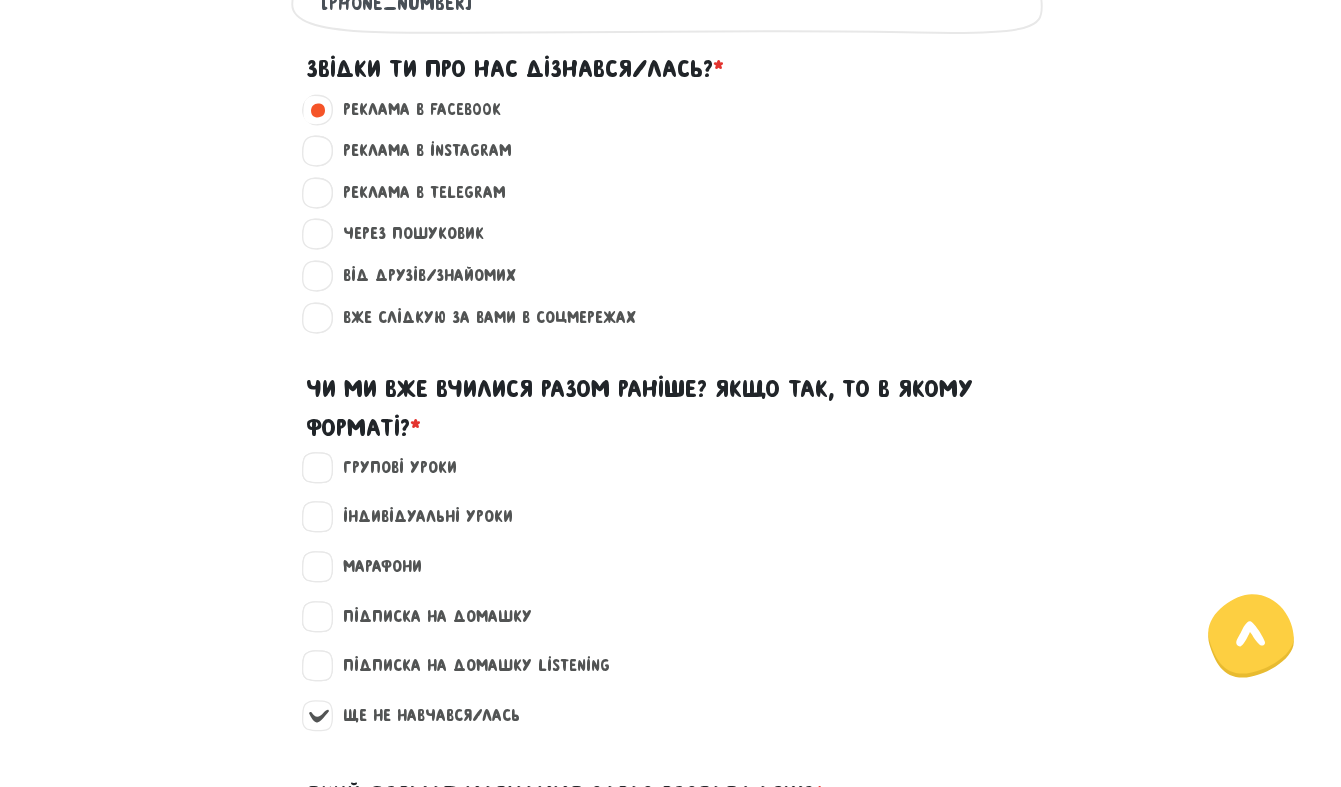 click on "Групові - Online - 1 місяць / 3 місяці" at bounding box center (495, 836) 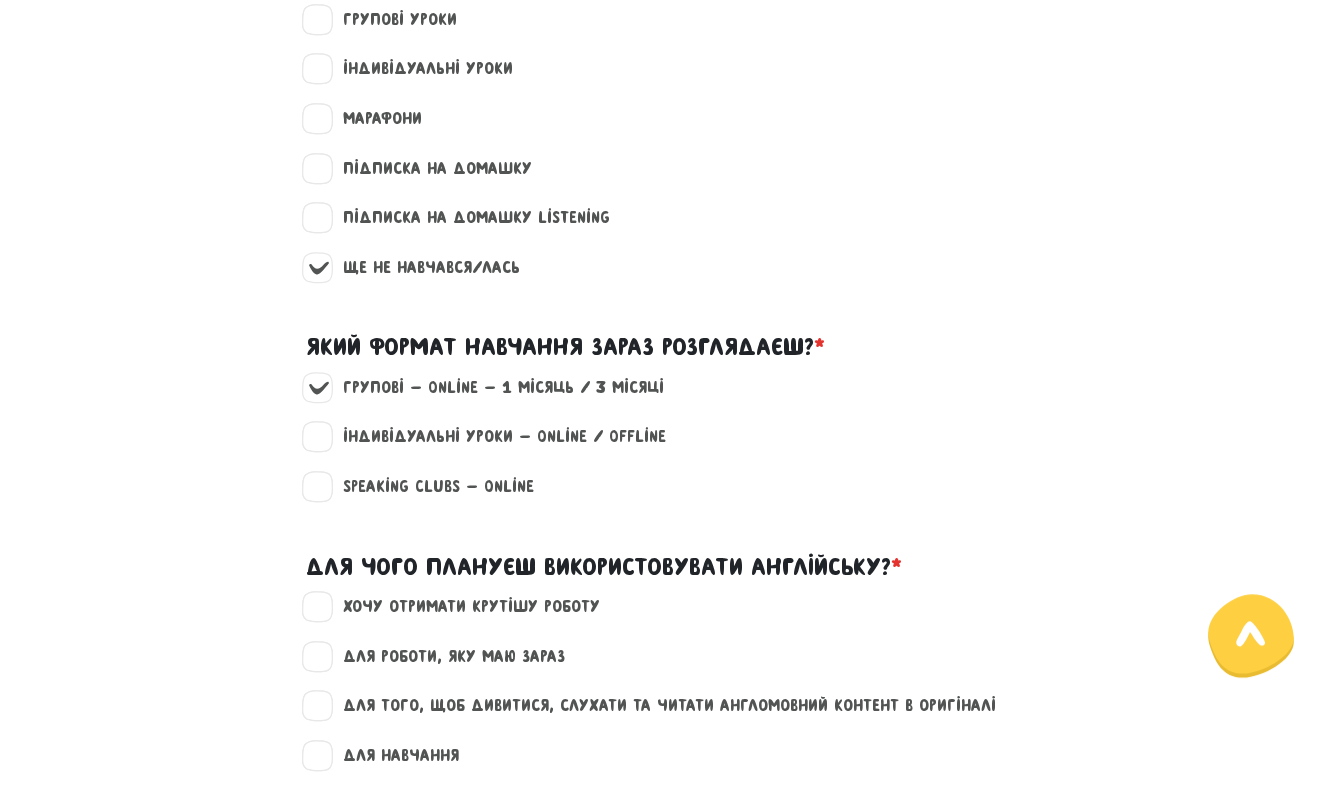 scroll, scrollTop: 1980, scrollLeft: 0, axis: vertical 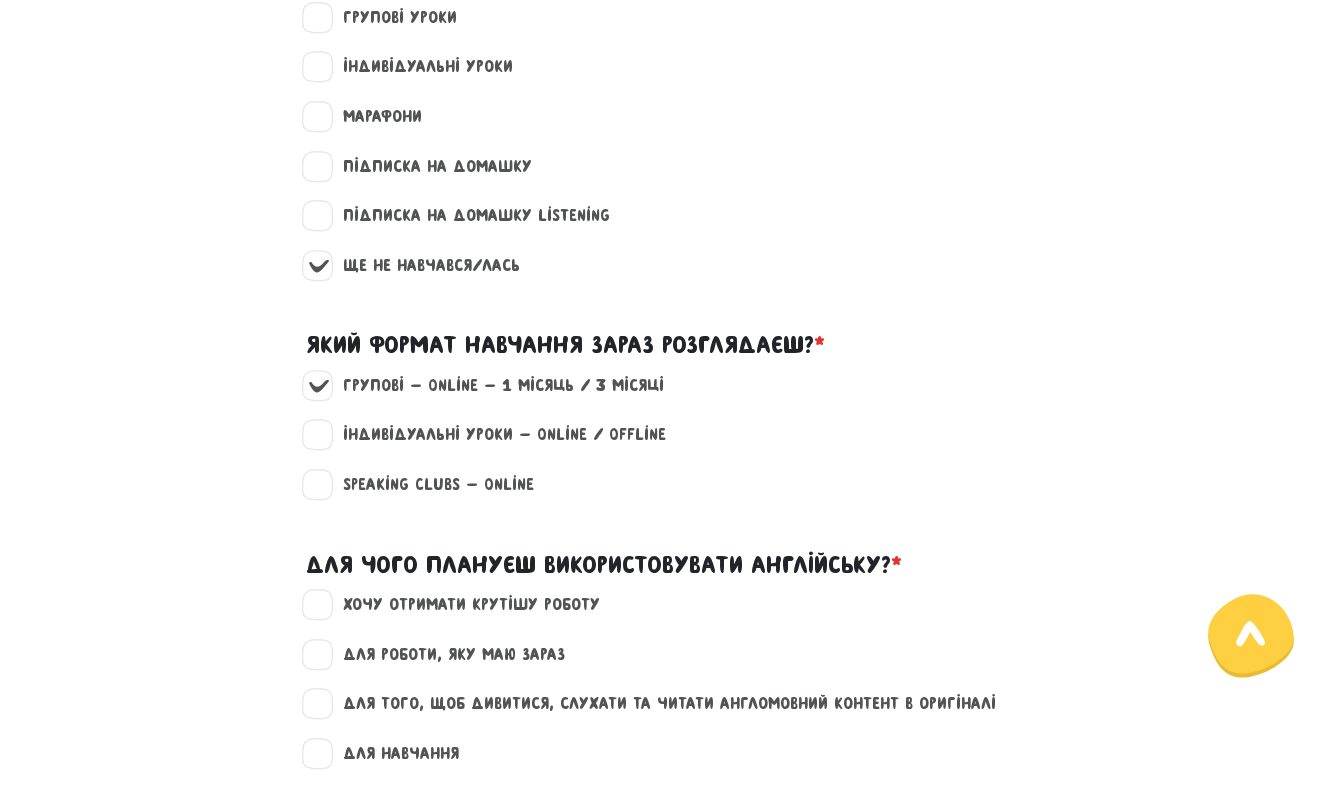 click on "для того, щоб дивитися, слухати та читати англомовний контент в оригіналі" at bounding box center [661, 704] 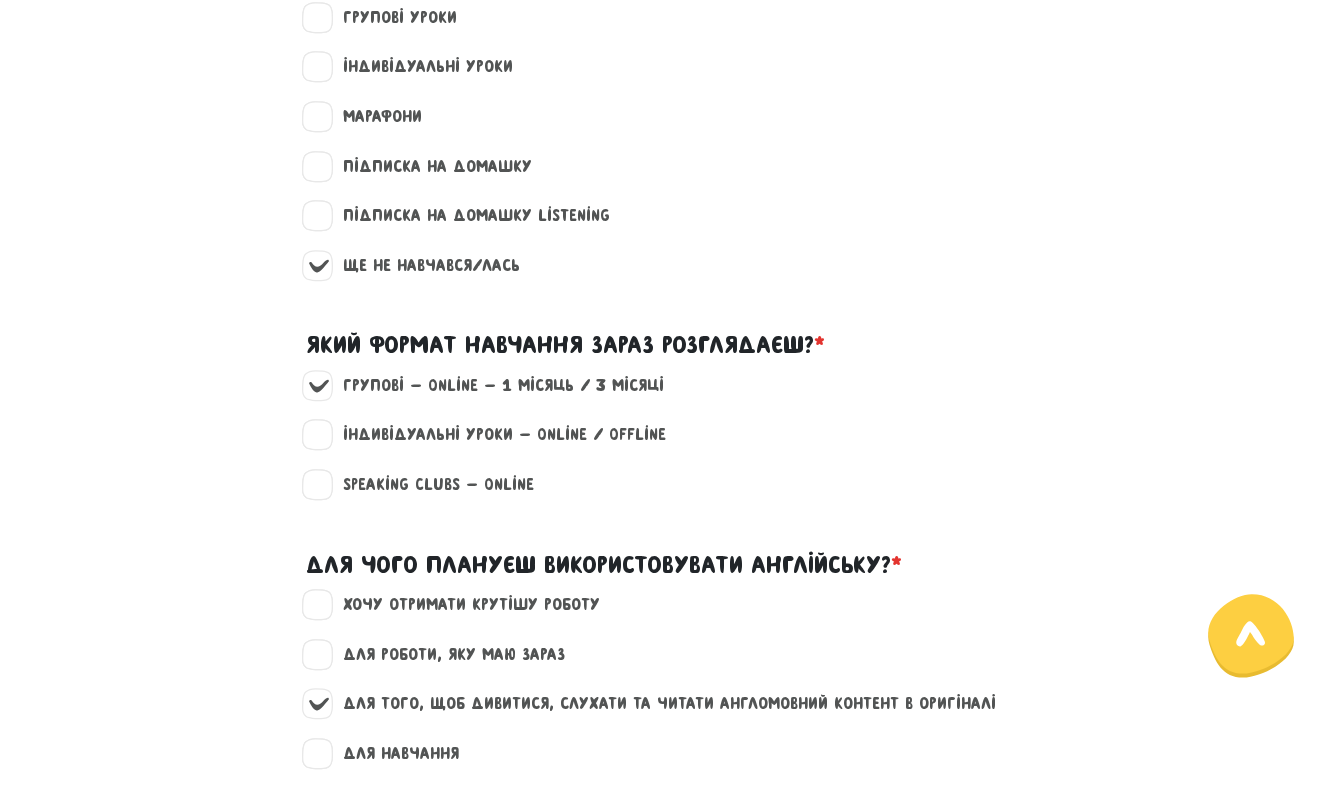 click on "для загального саморозвитку, для розширення світогляду" at bounding box center (671, 815) 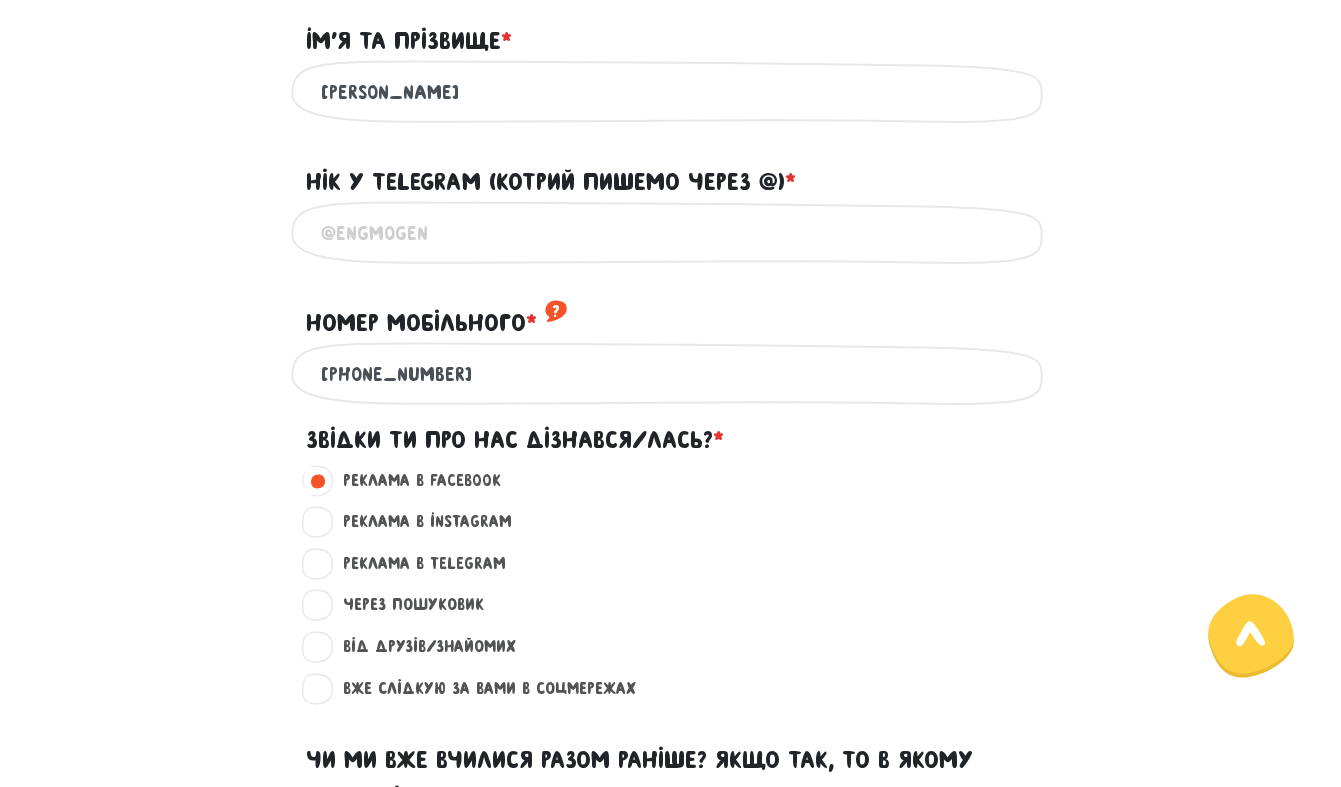scroll, scrollTop: 900, scrollLeft: 0, axis: vertical 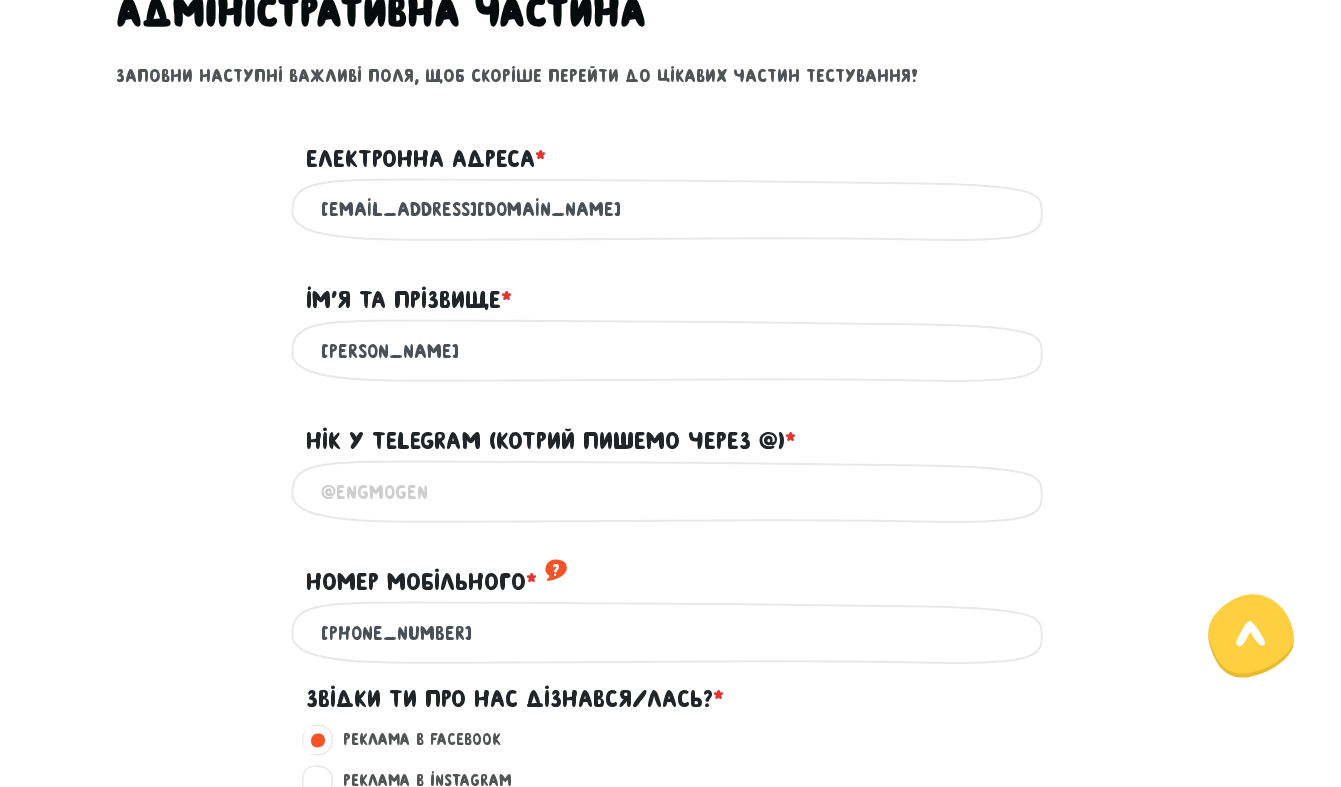 click on "Нік у Telegram (котрий пишемо через @) *
?" at bounding box center [671, 491] 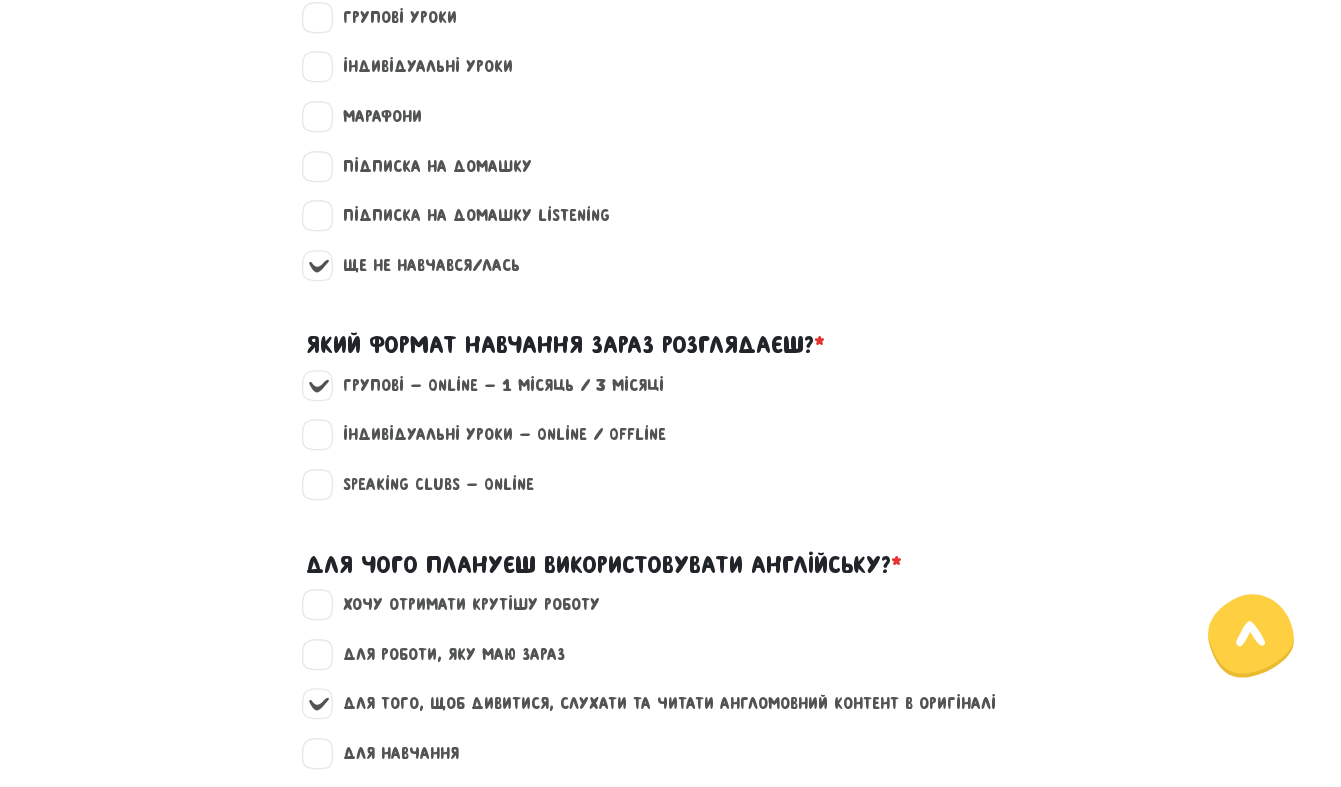 scroll, scrollTop: 2430, scrollLeft: 0, axis: vertical 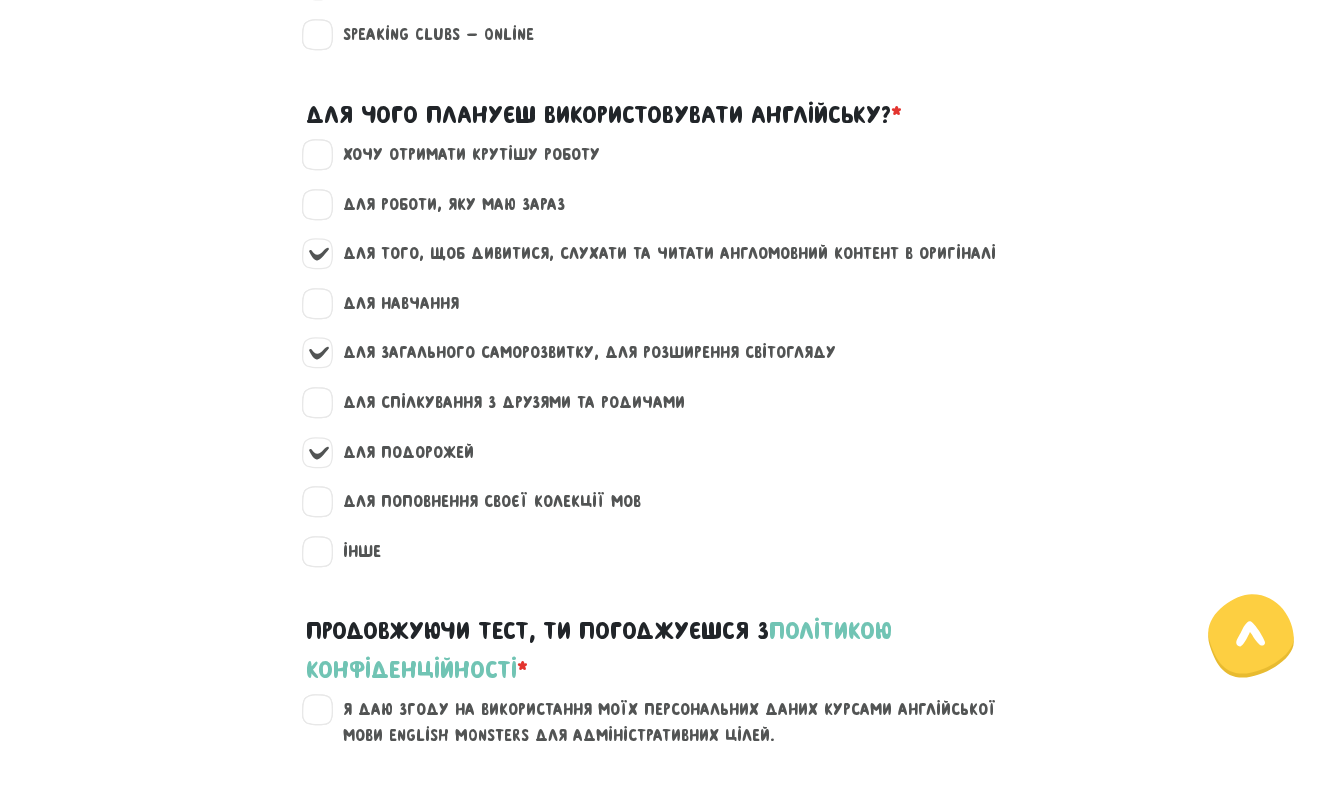 type on "-" 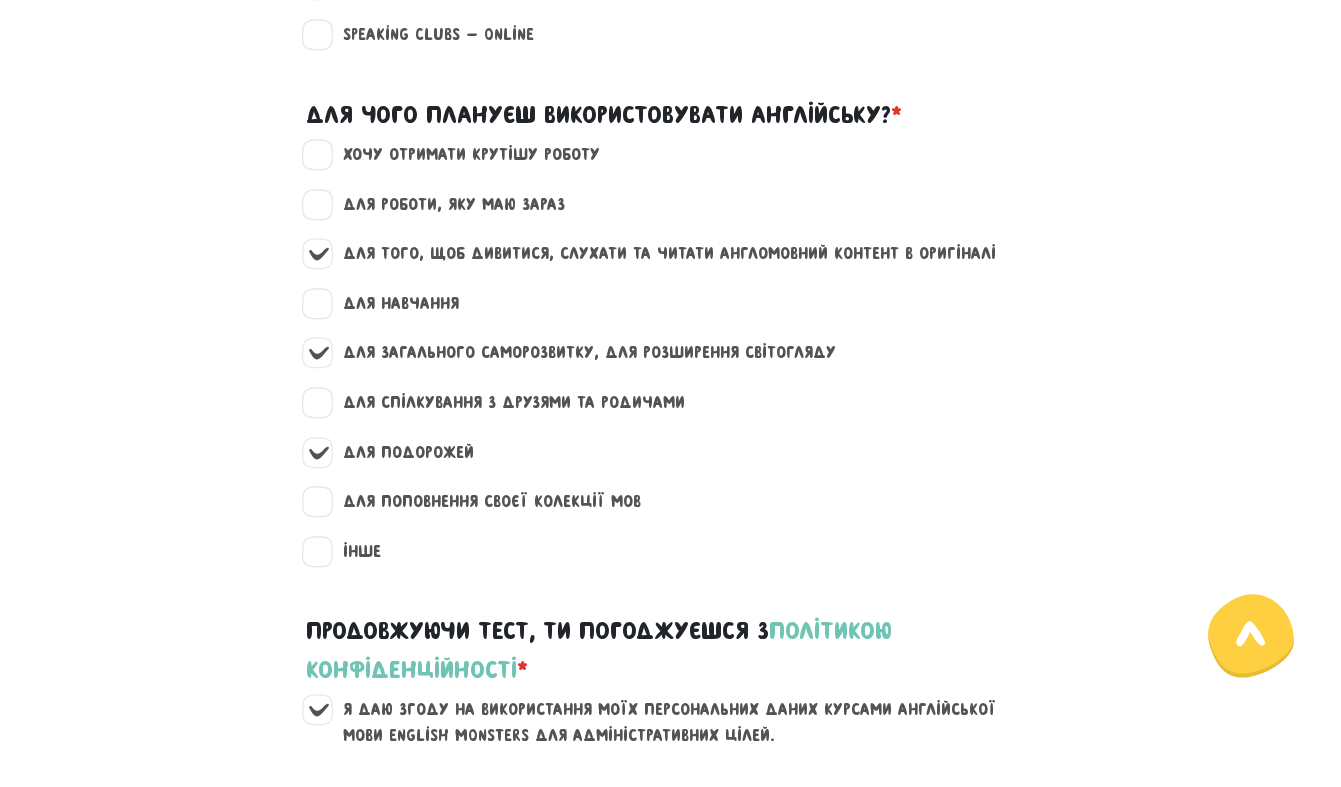click on "Далі" at bounding box center (434, 830) 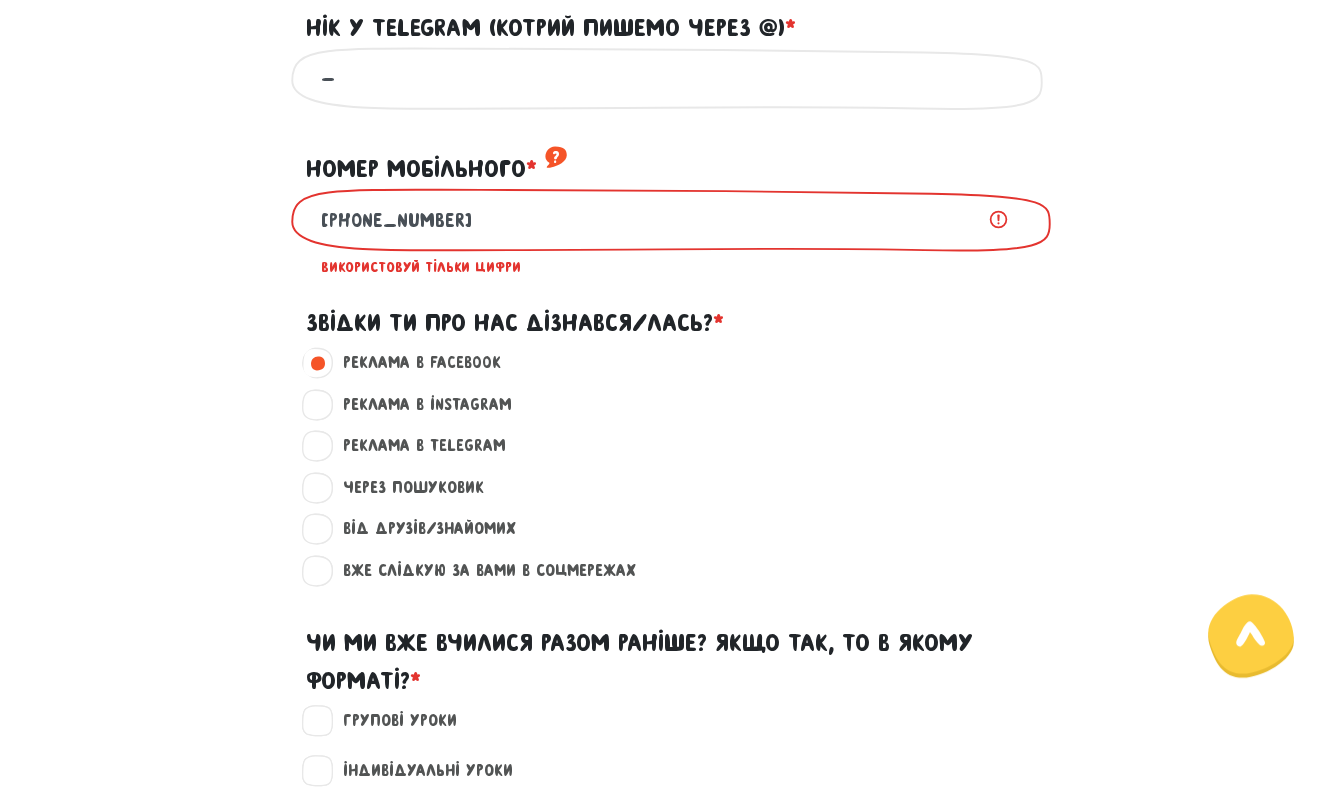 scroll, scrollTop: 1311, scrollLeft: 0, axis: vertical 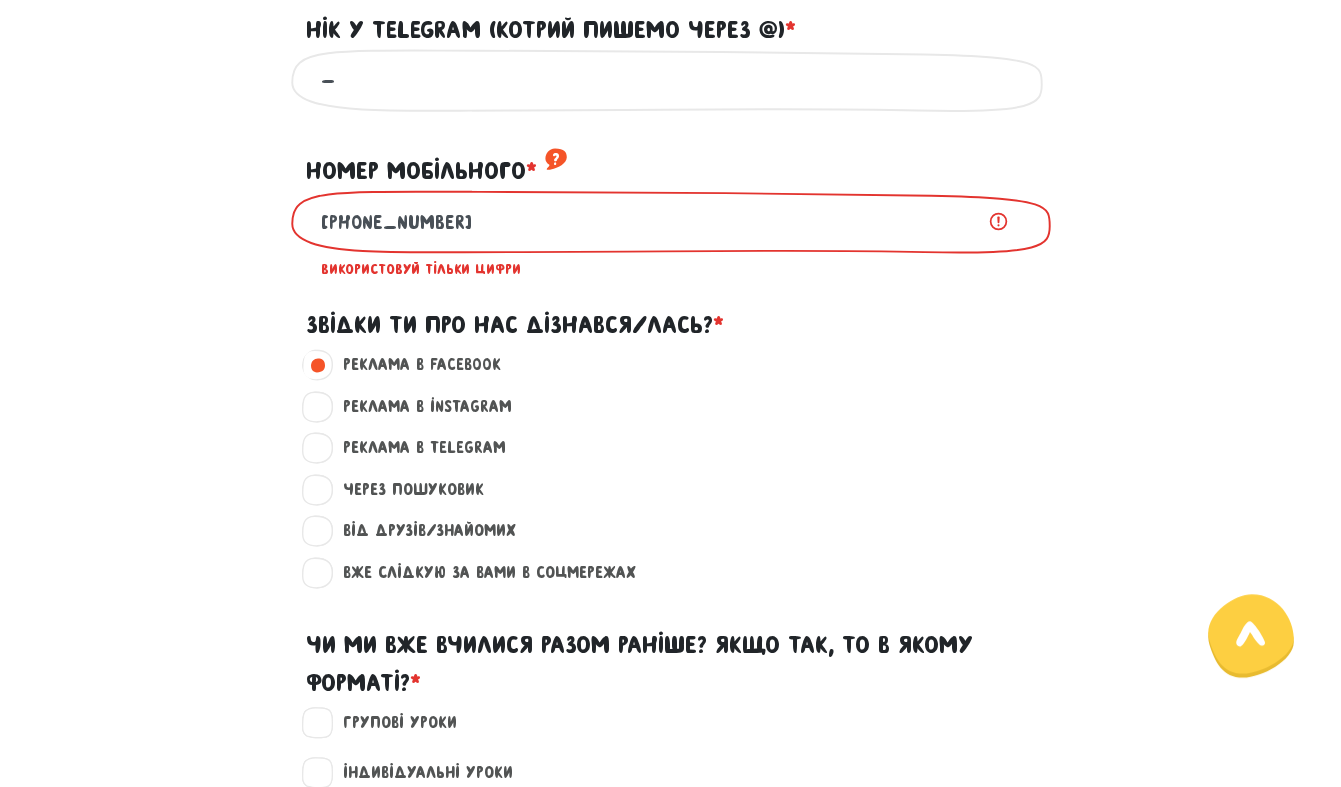 drag, startPoint x: 367, startPoint y: 70, endPoint x: 431, endPoint y: 125, distance: 84.38602 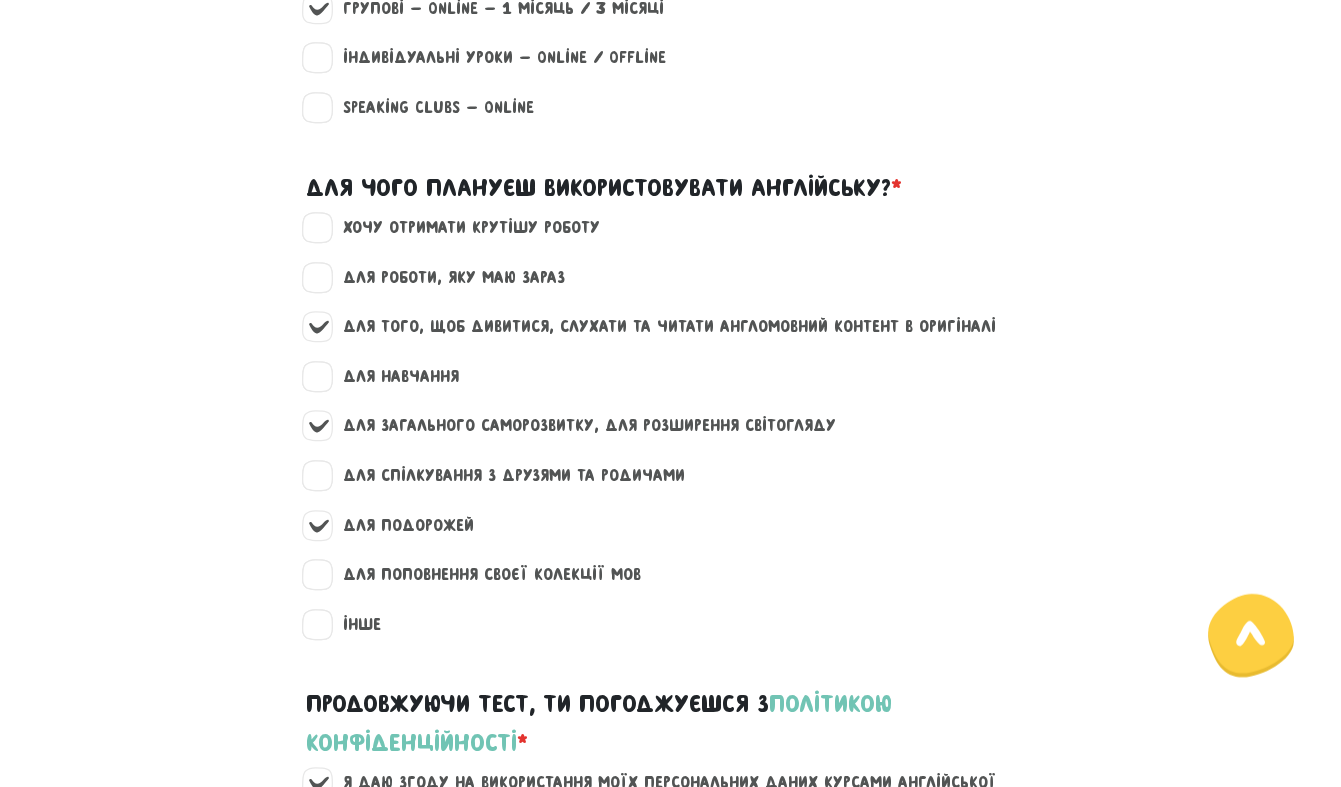 scroll, scrollTop: 2661, scrollLeft: 0, axis: vertical 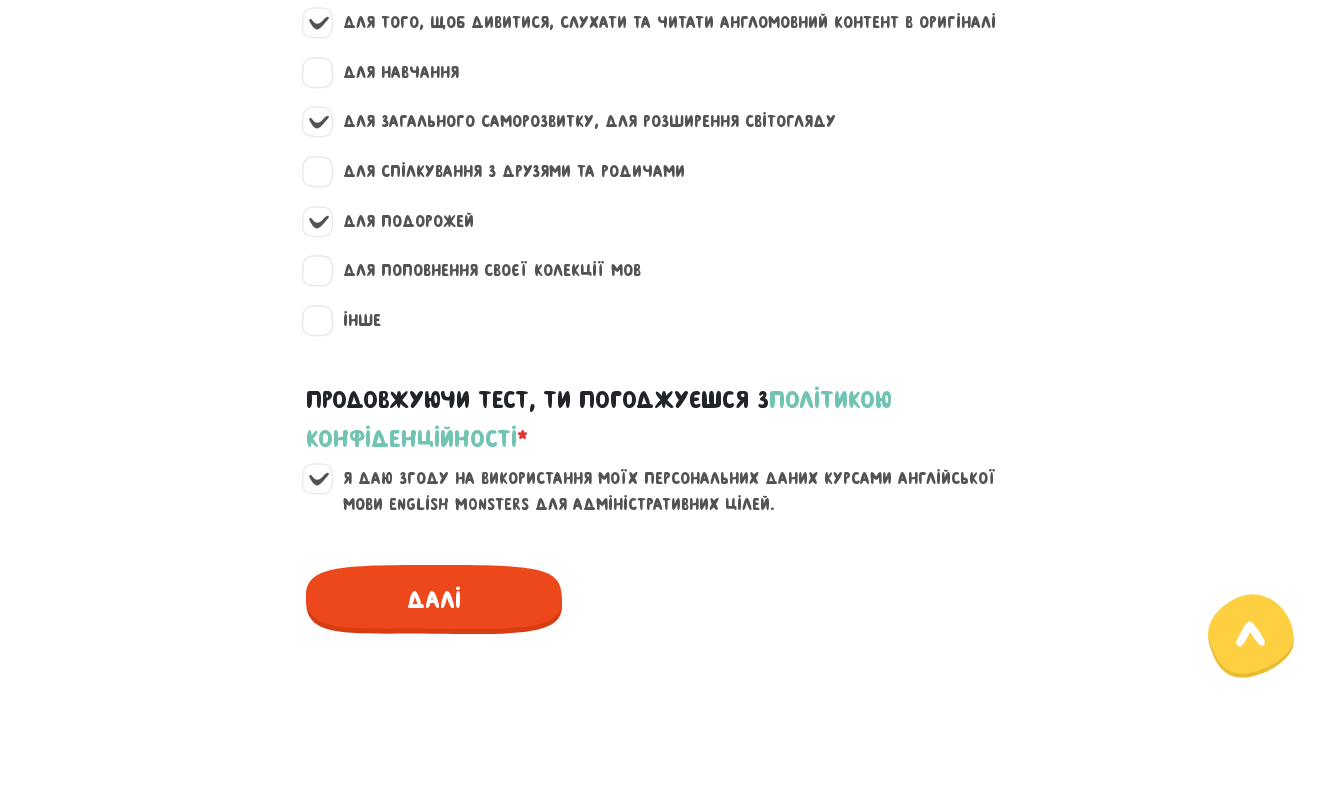 type on "+380971690033" 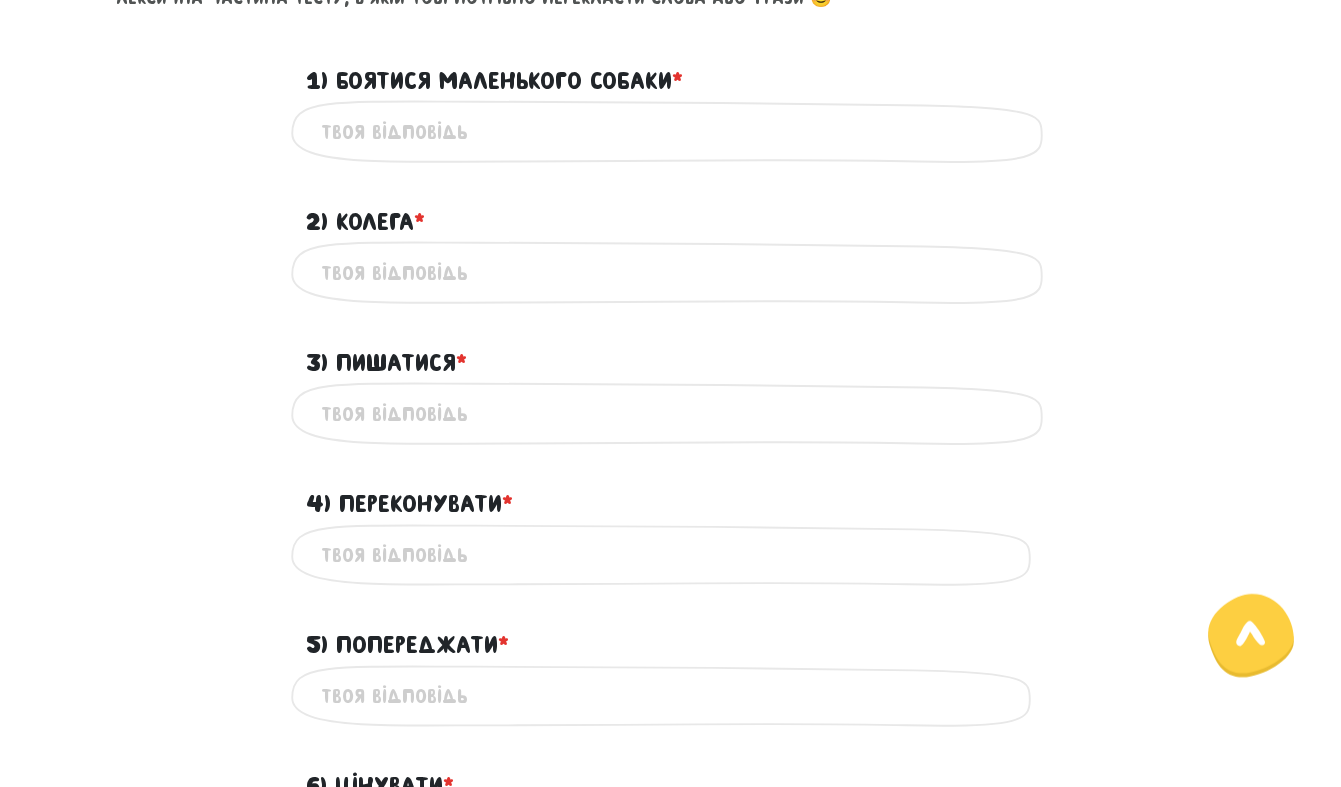 scroll, scrollTop: 830, scrollLeft: 0, axis: vertical 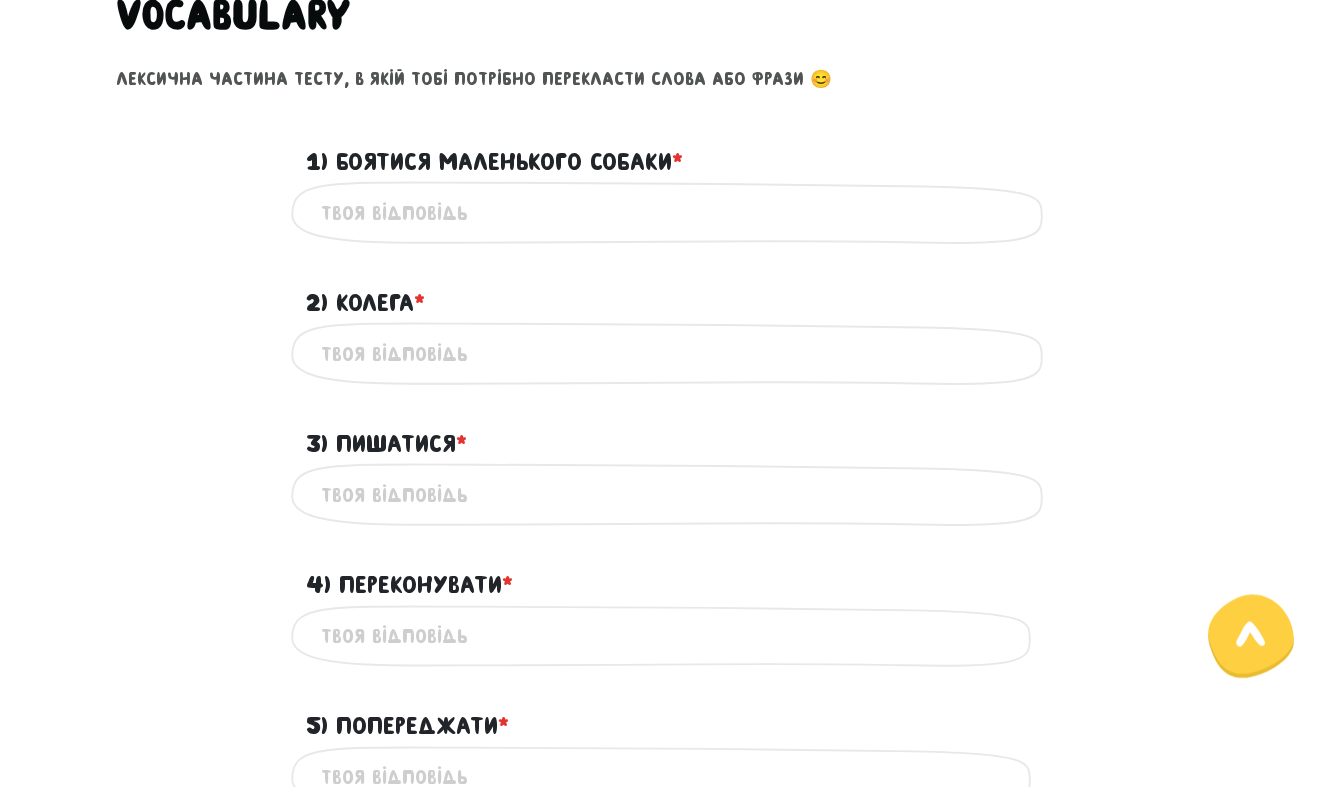 click on "1) Боятися маленького собаки *
?" at bounding box center (671, 212) 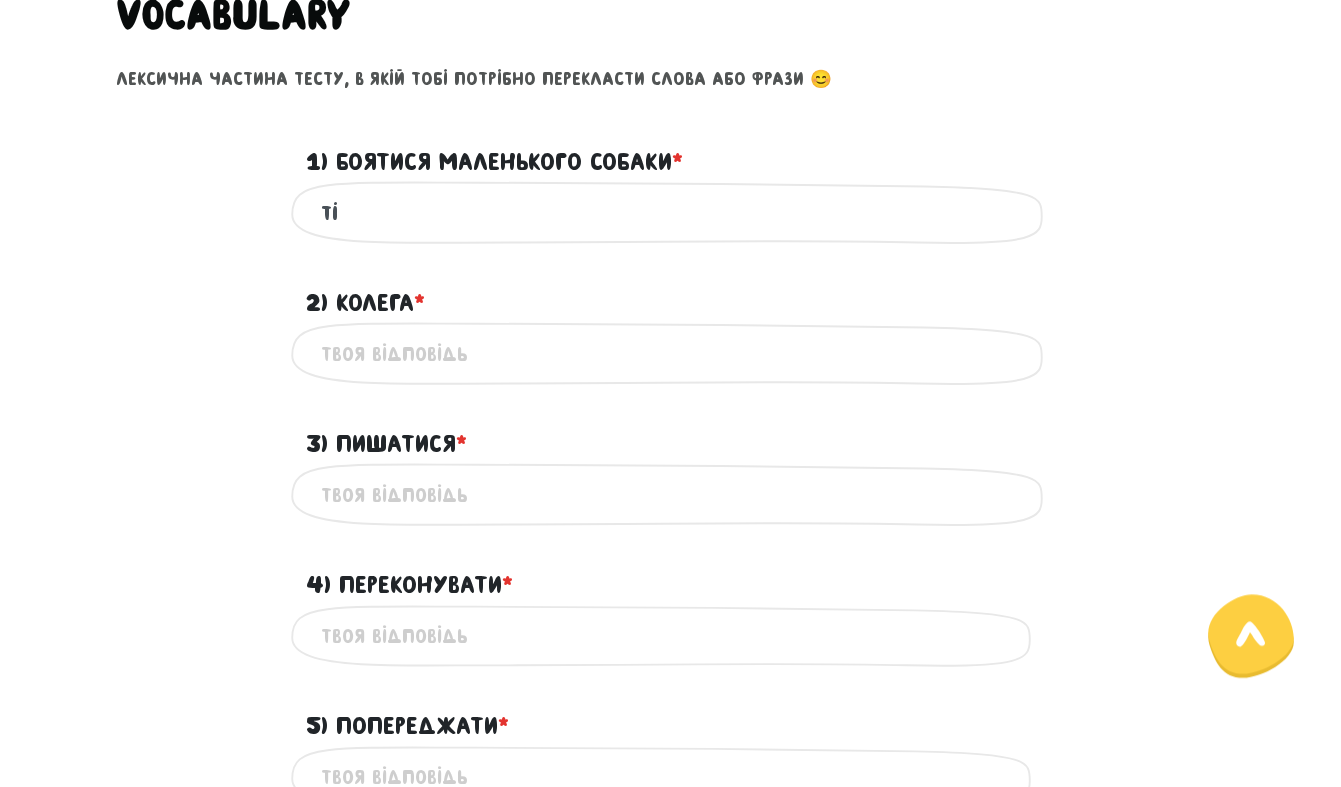 type on "t" 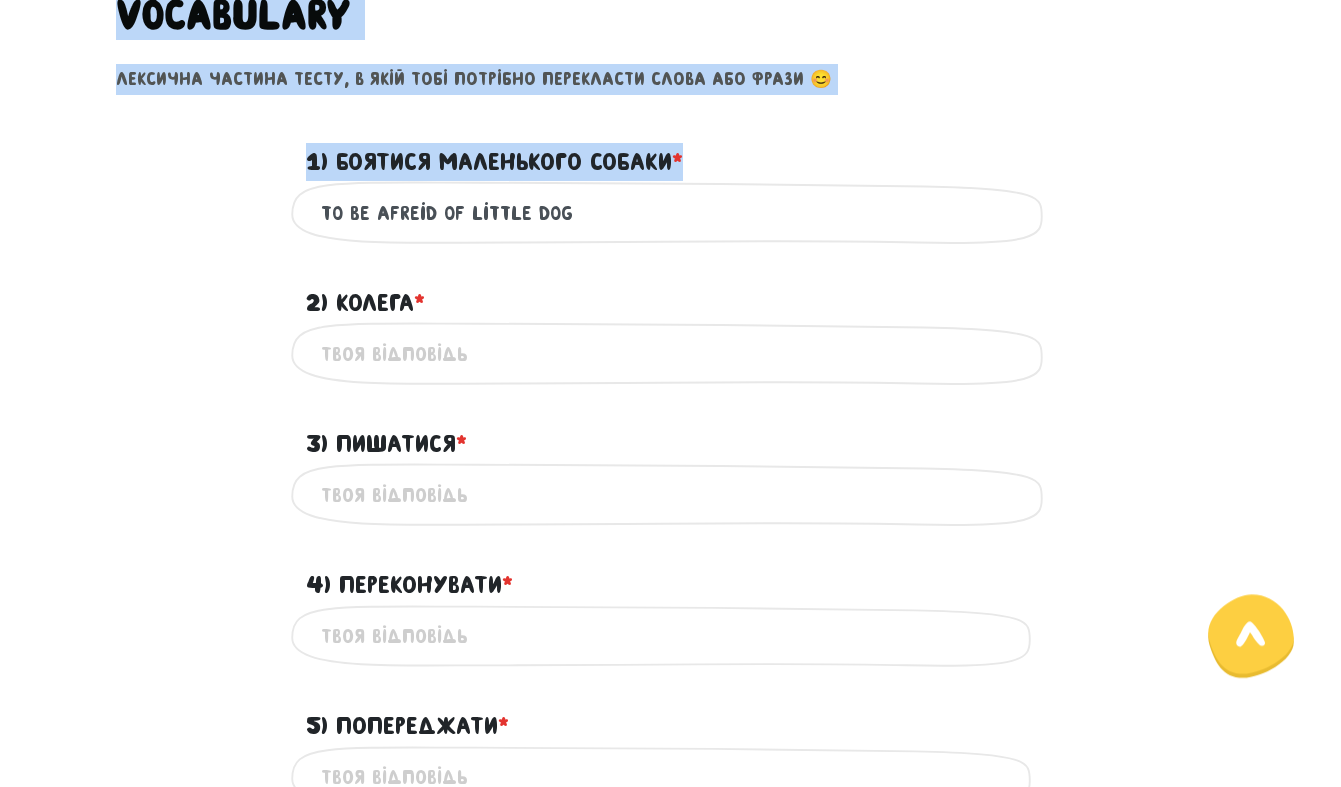 click on "to be afreid of little dog
Це обов'язкове поле" at bounding box center [671, 212] 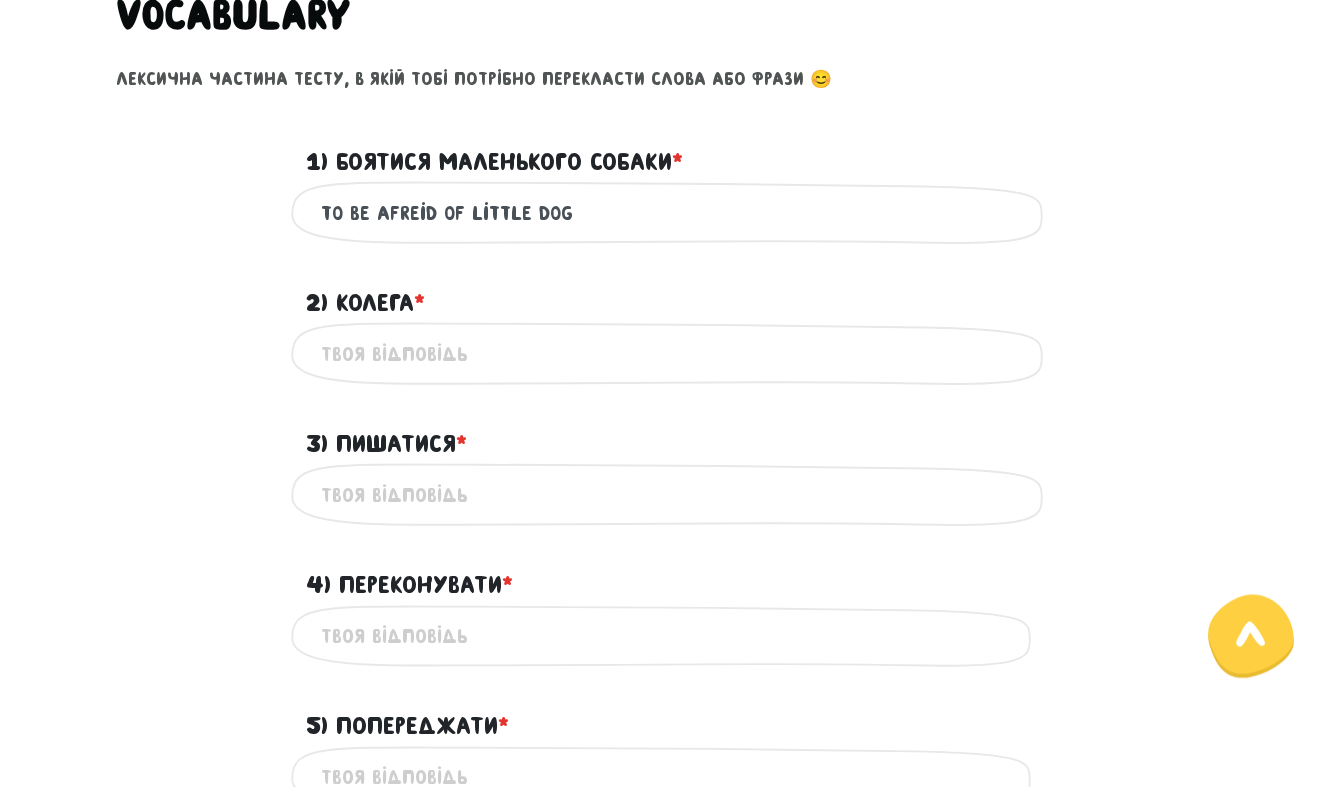 click on "to be afreid of little dog" at bounding box center [671, 212] 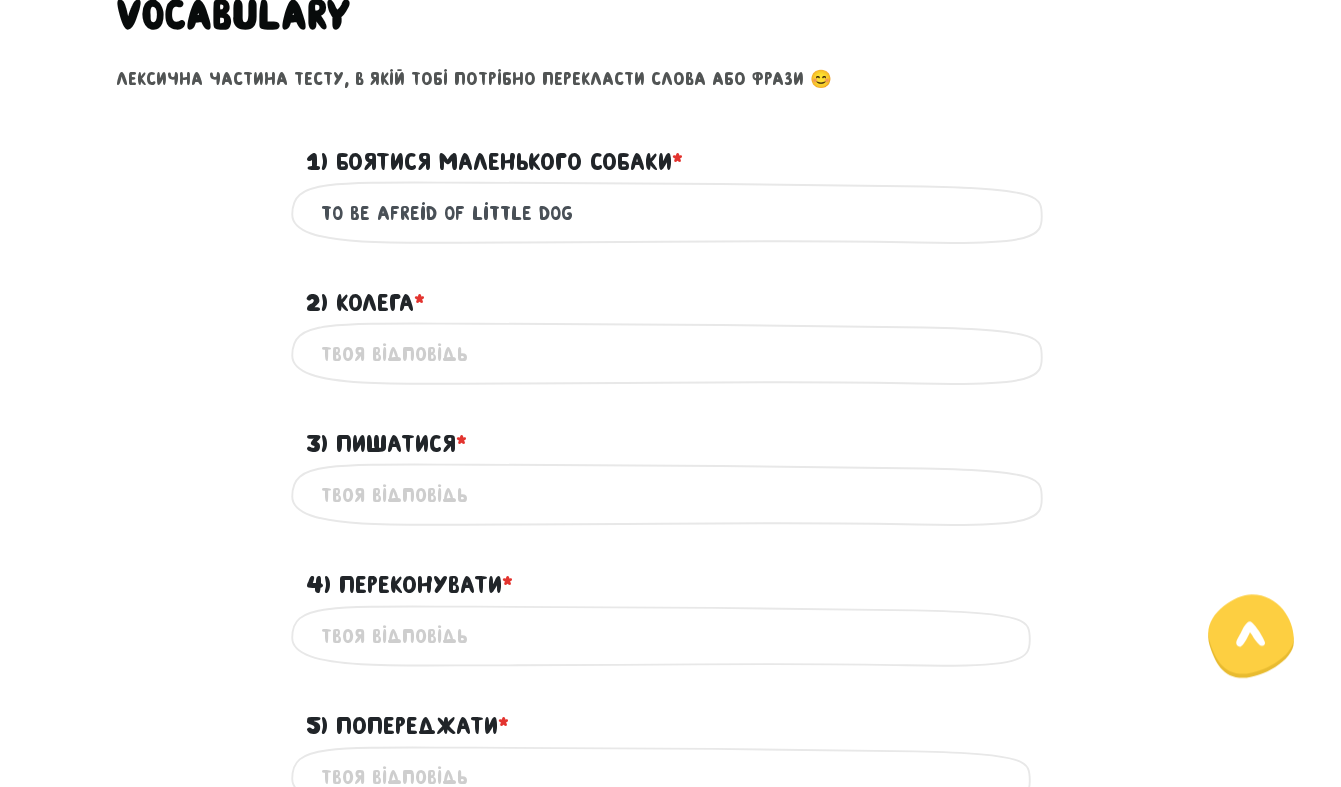 click on "to be afreid of little dog" at bounding box center (671, 212) 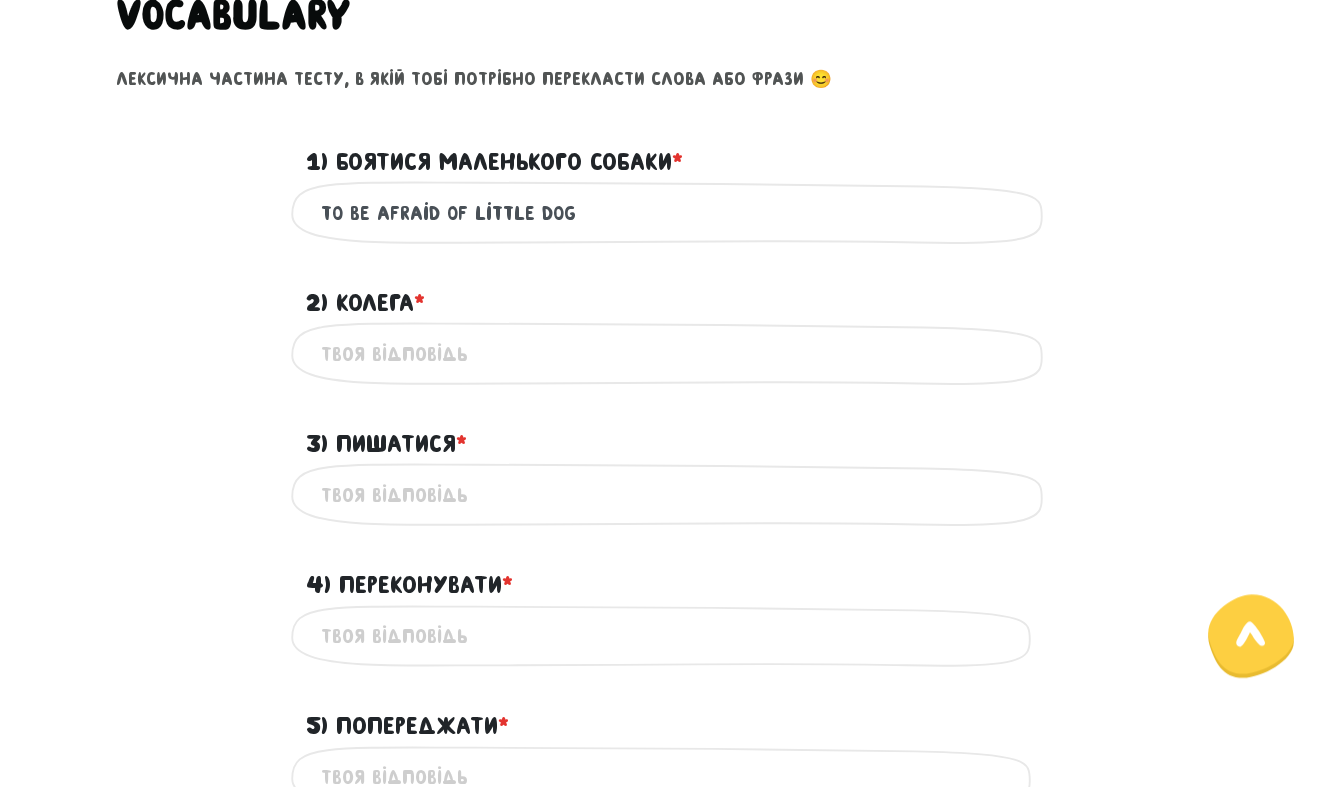 type on "to be afraid of little dog" 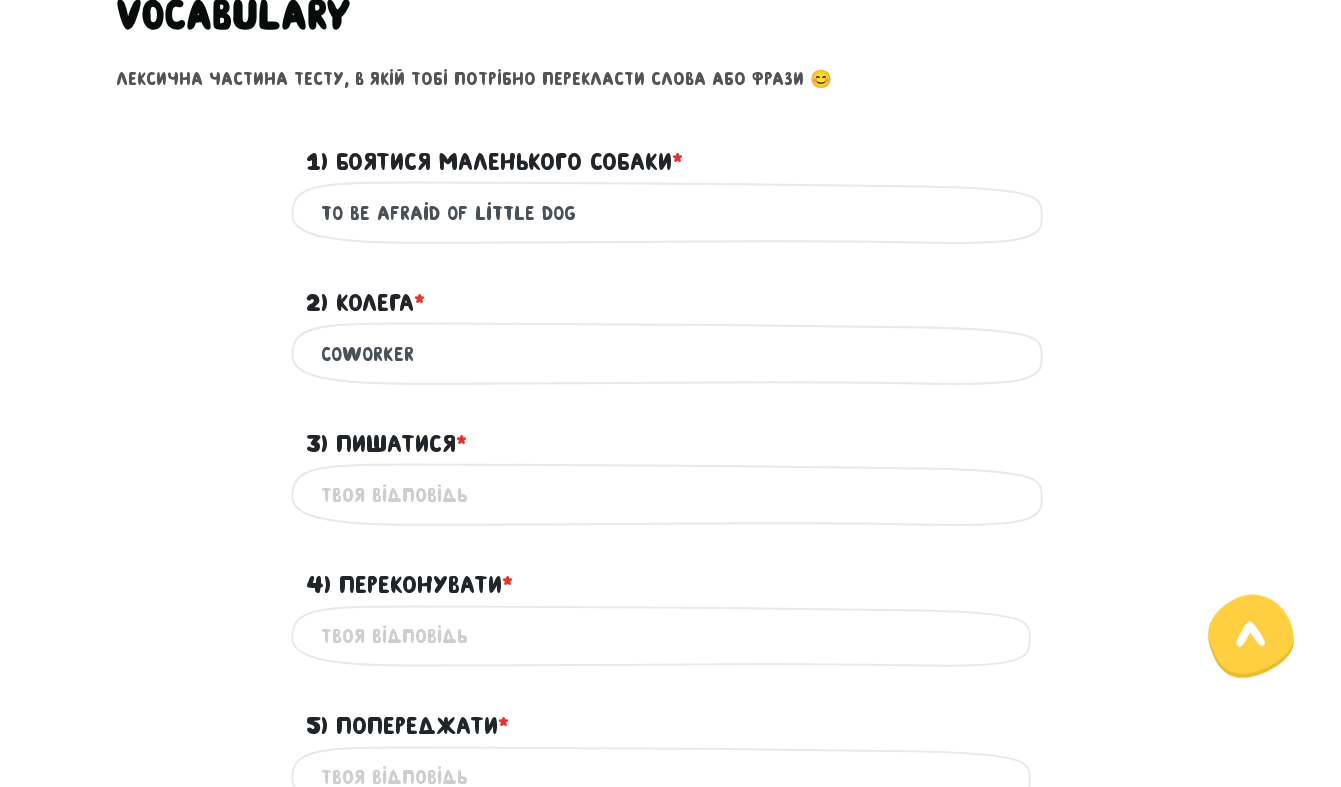click on "coworker" at bounding box center [671, 353] 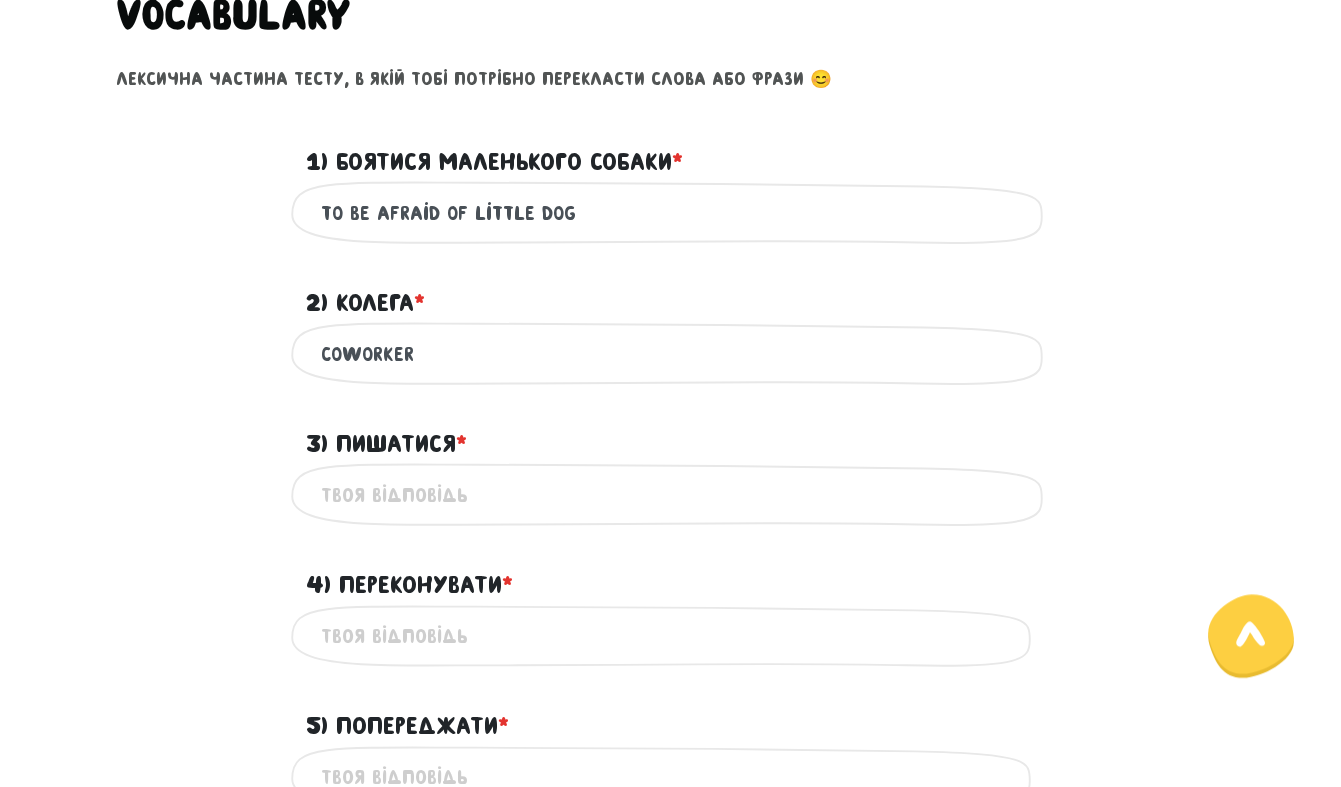type on "coworker" 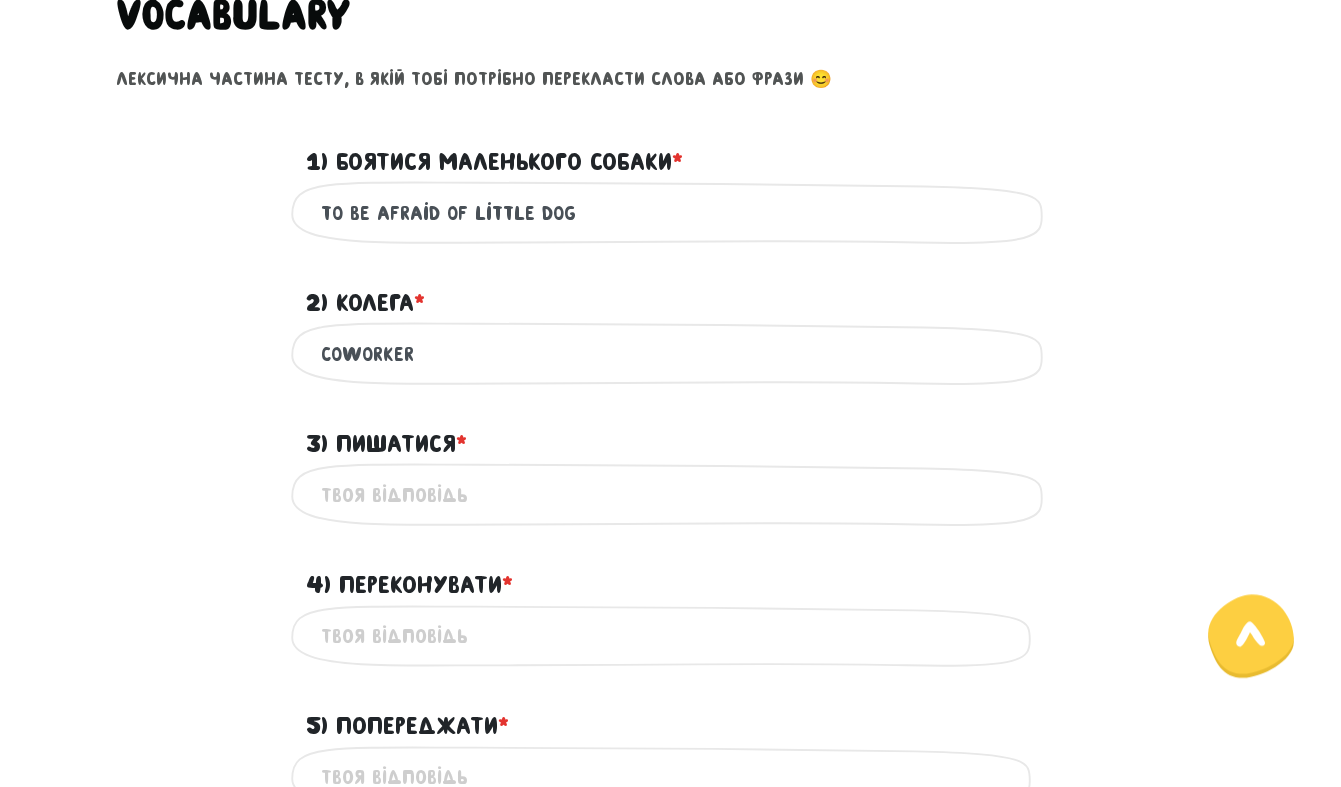 click on "3) Пишатися *
?" at bounding box center [671, 494] 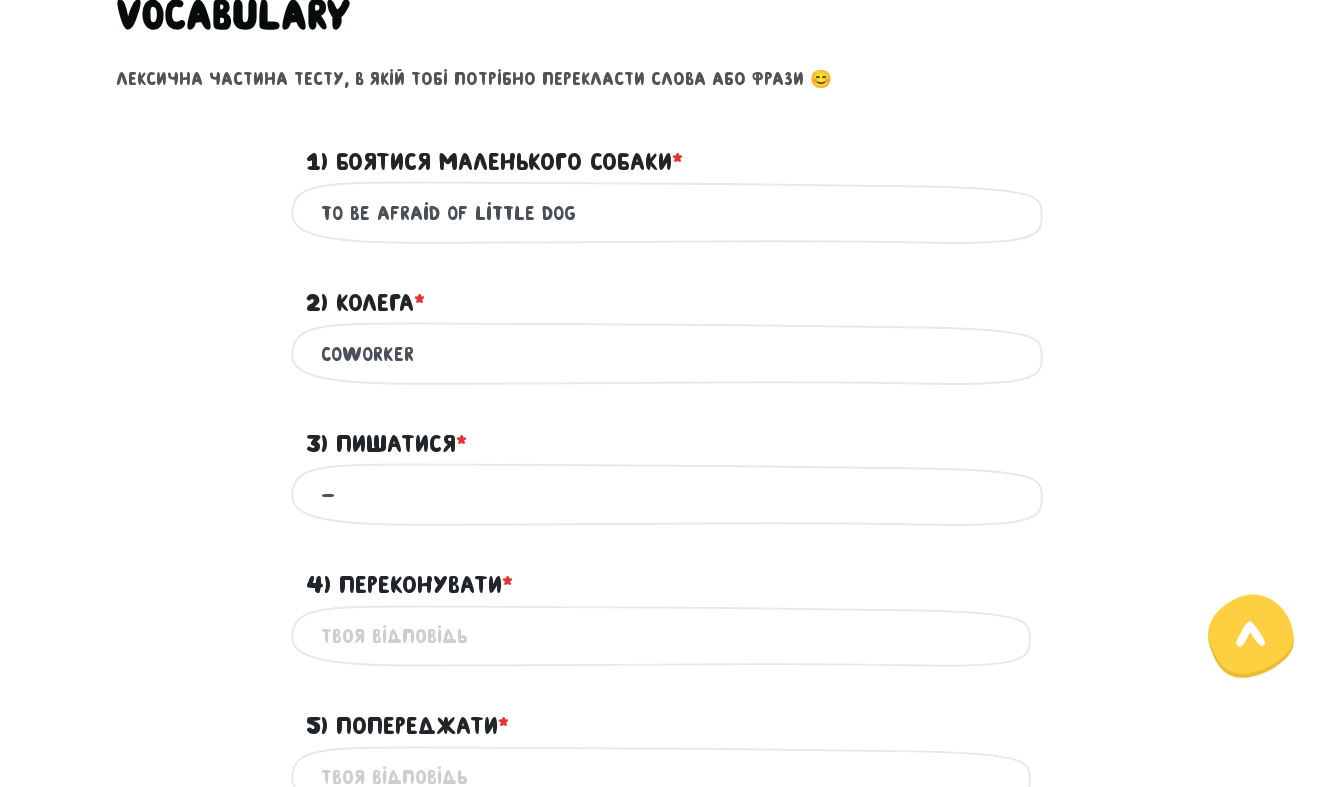 type on "-" 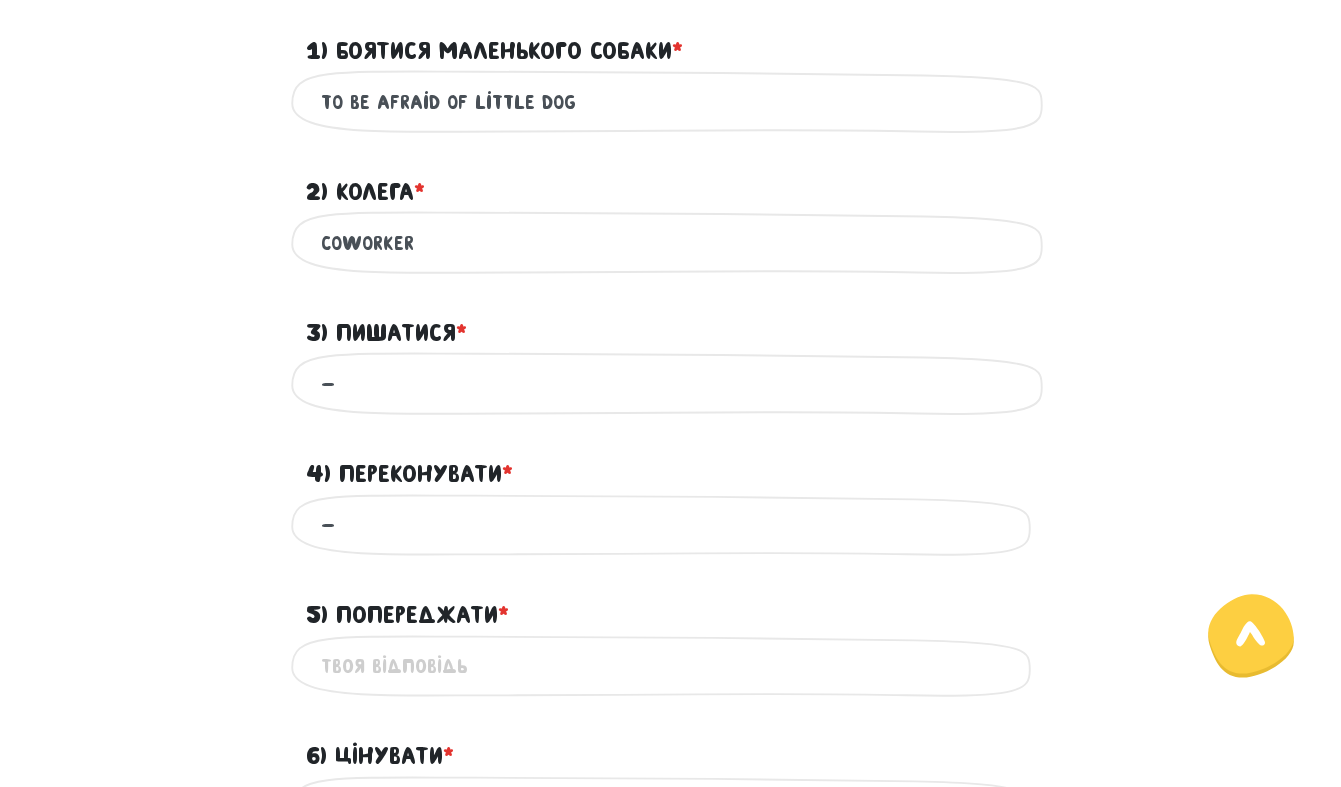 scroll, scrollTop: 1010, scrollLeft: 0, axis: vertical 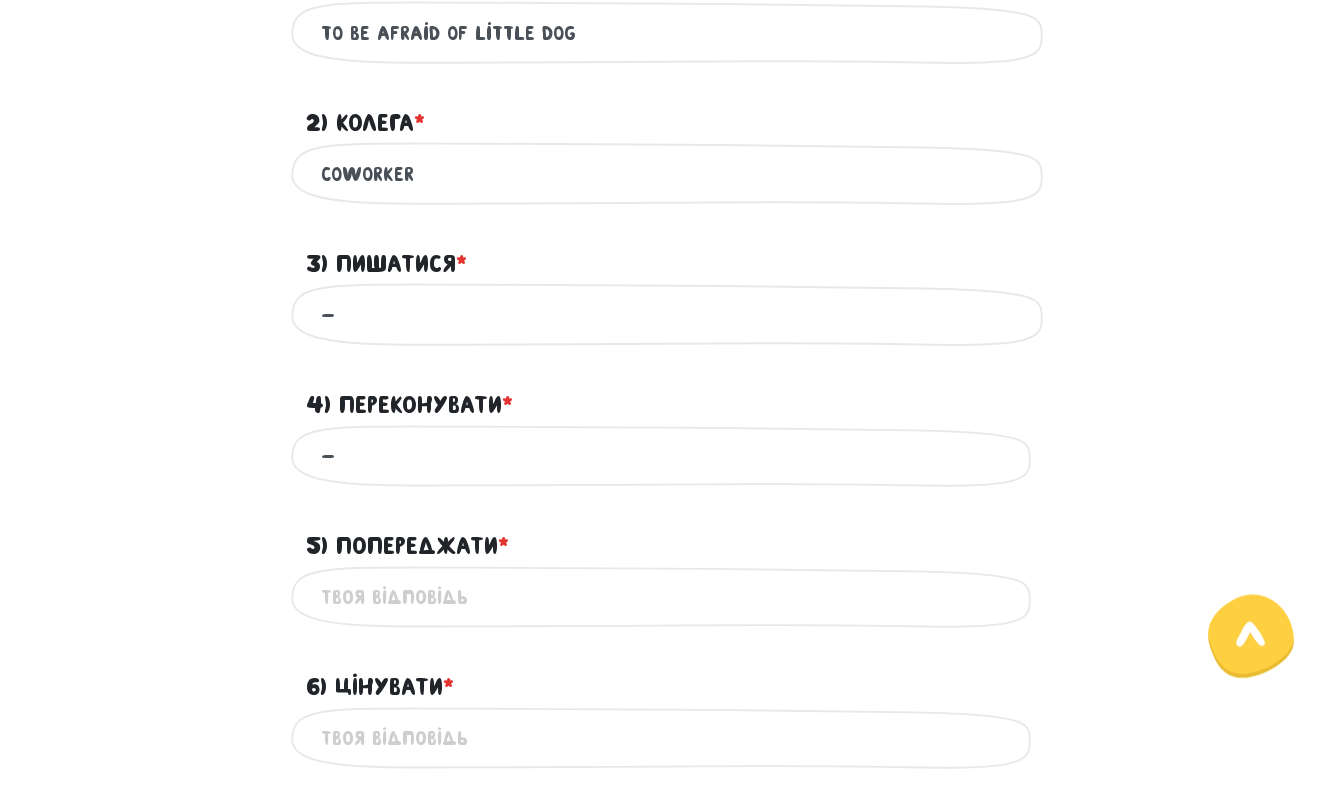 type on "-" 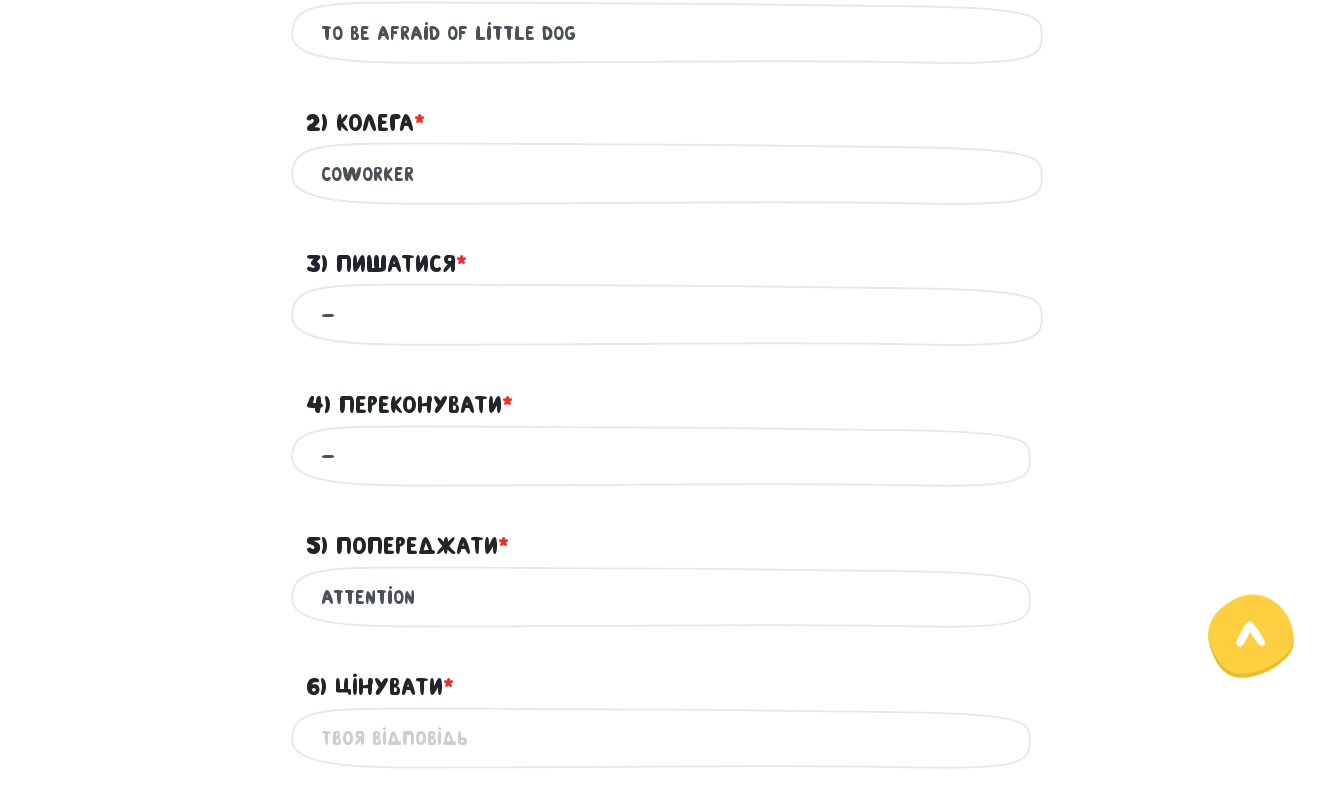 click on "attention" at bounding box center (671, 597) 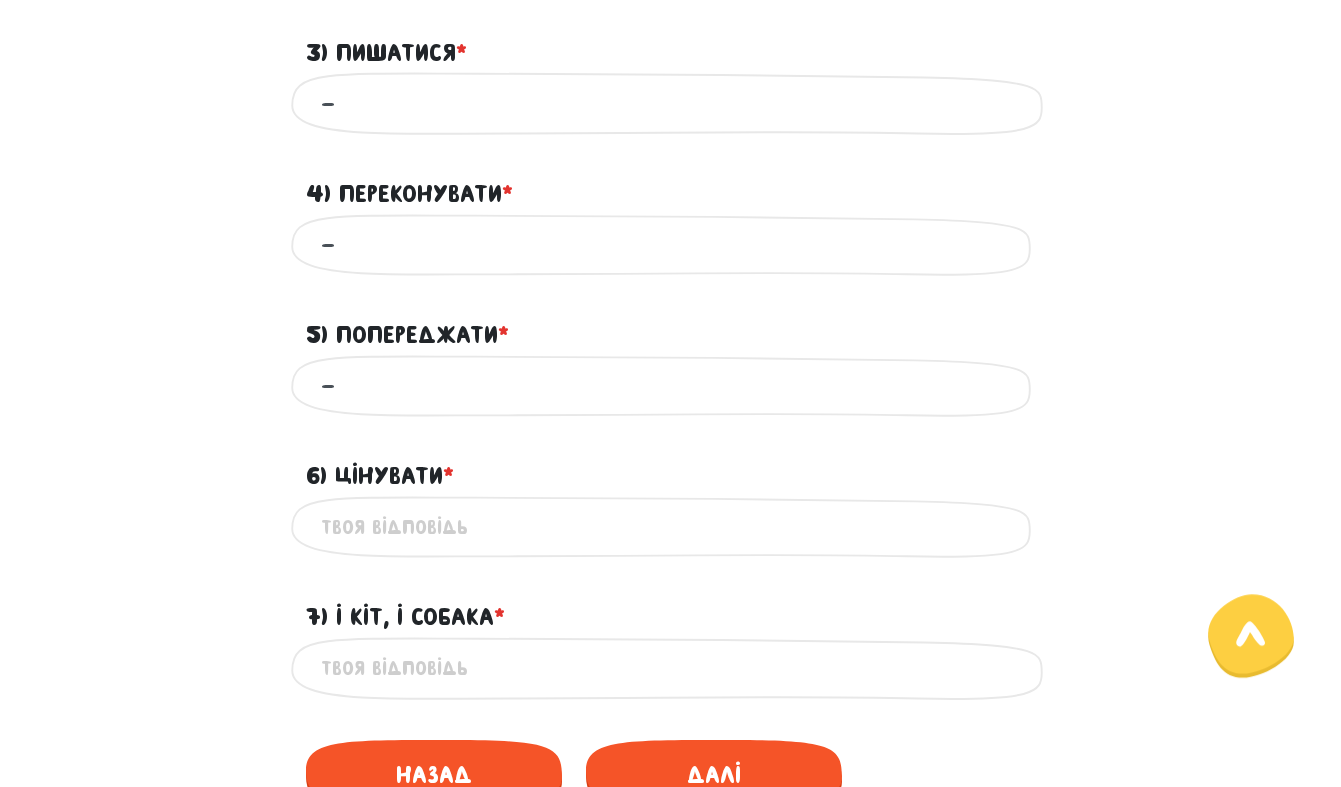 scroll, scrollTop: 1280, scrollLeft: 0, axis: vertical 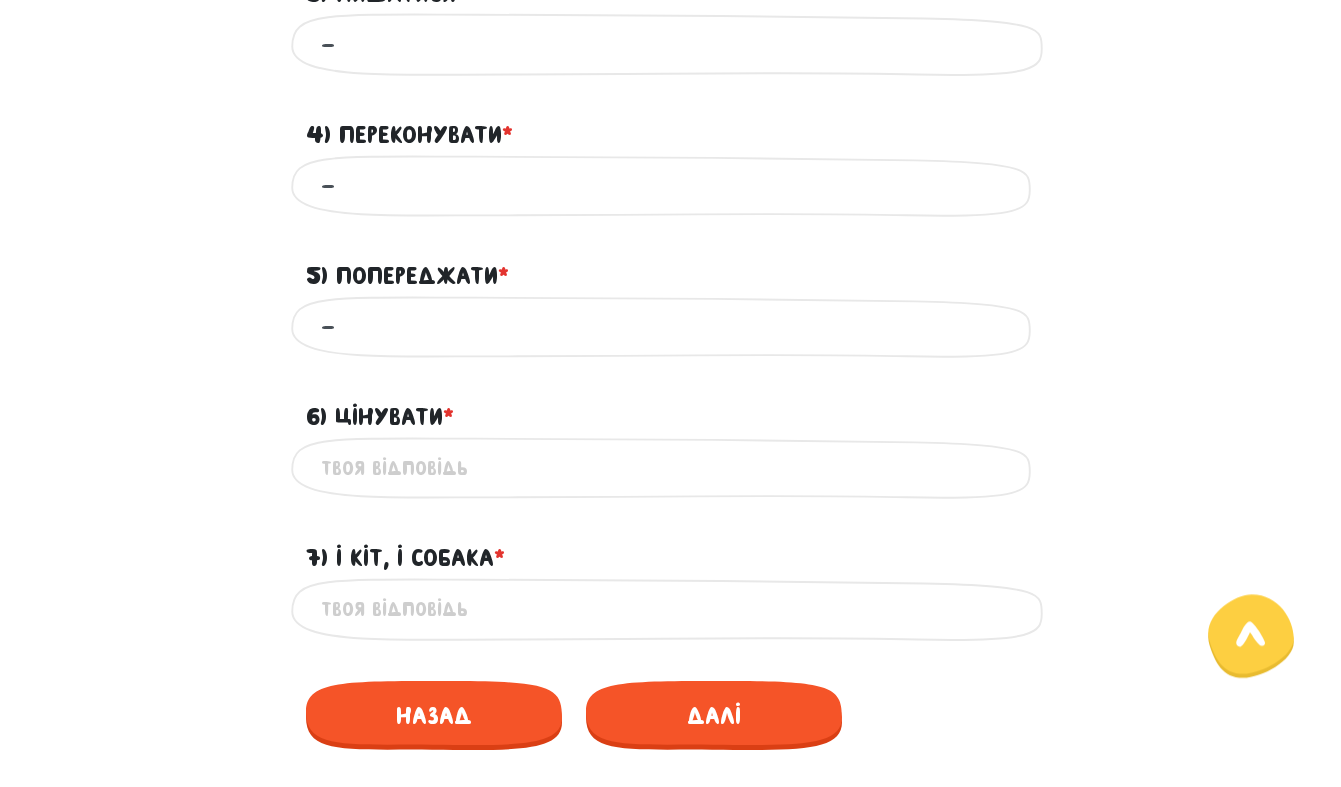 type on "-" 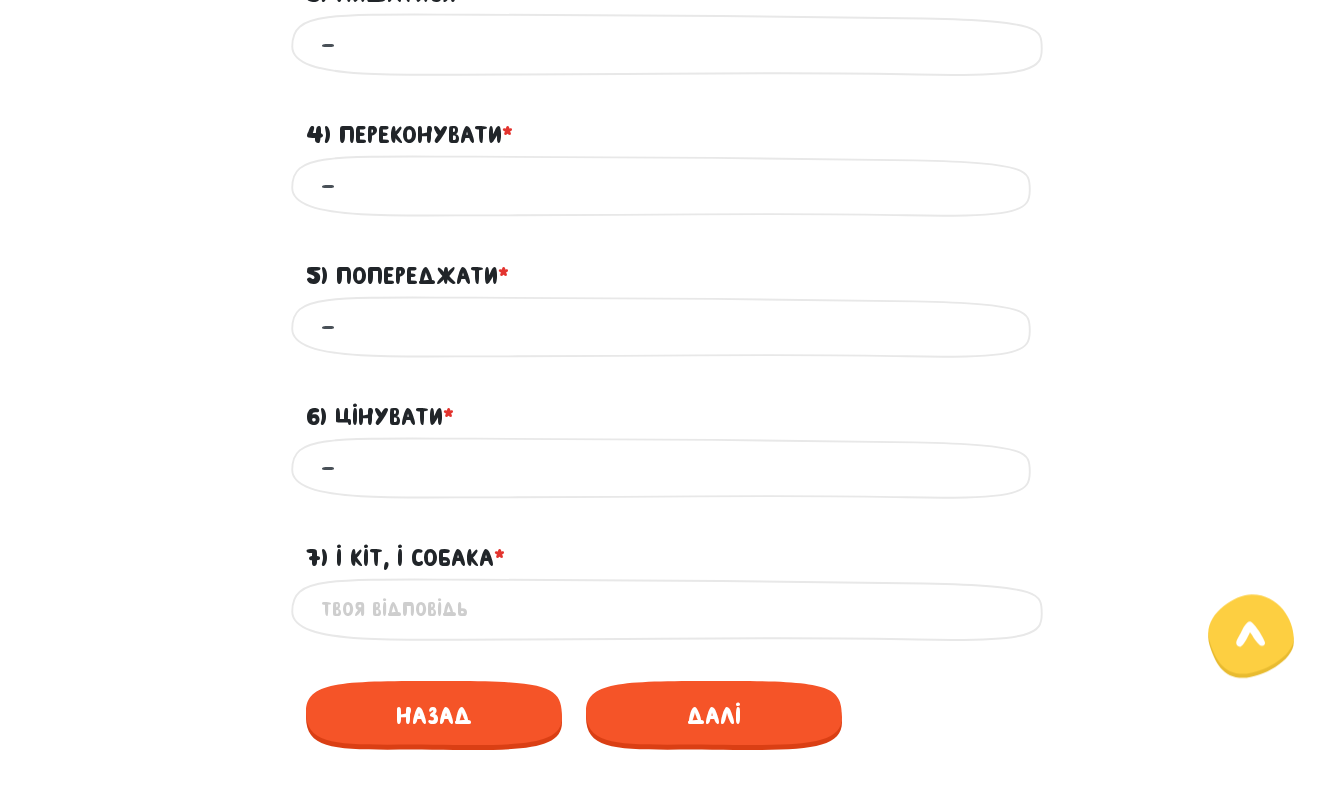type on "-" 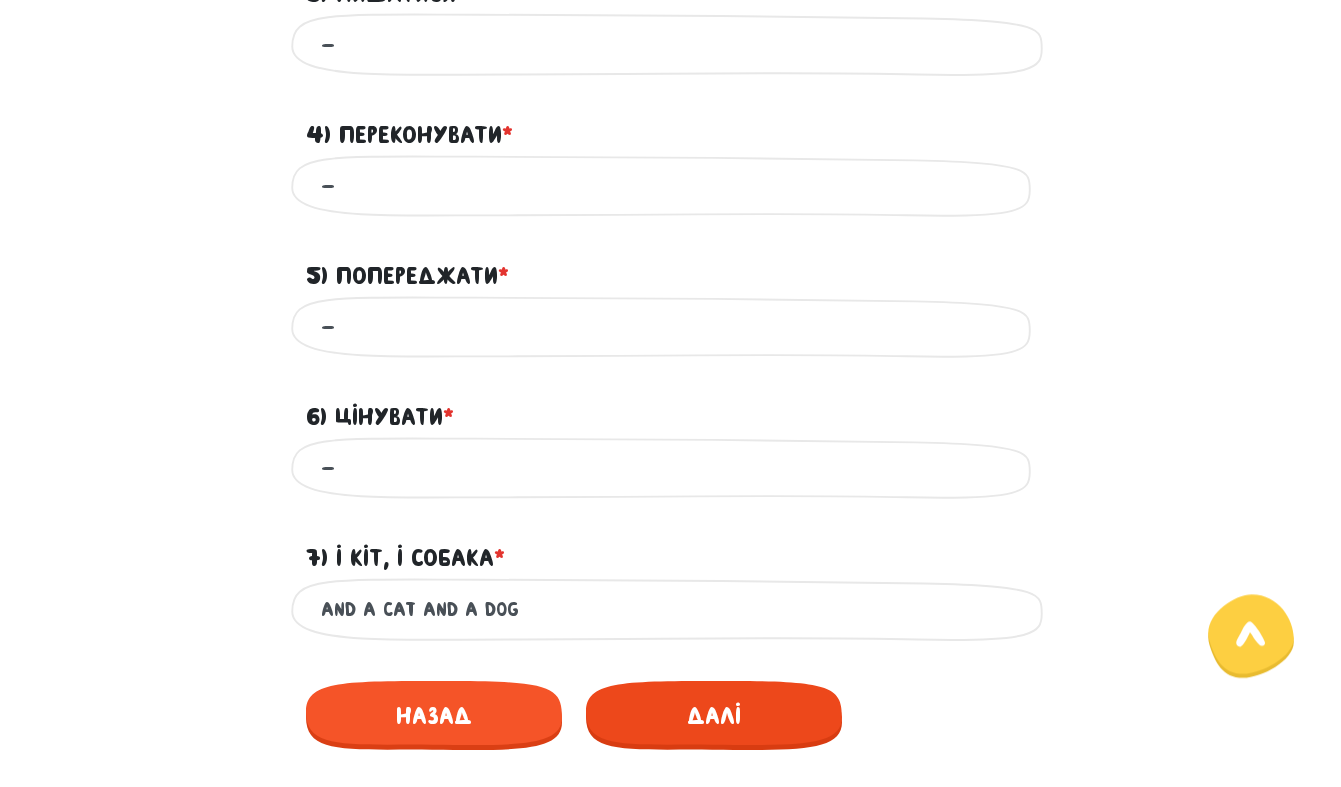 type on "and a cat and a dog" 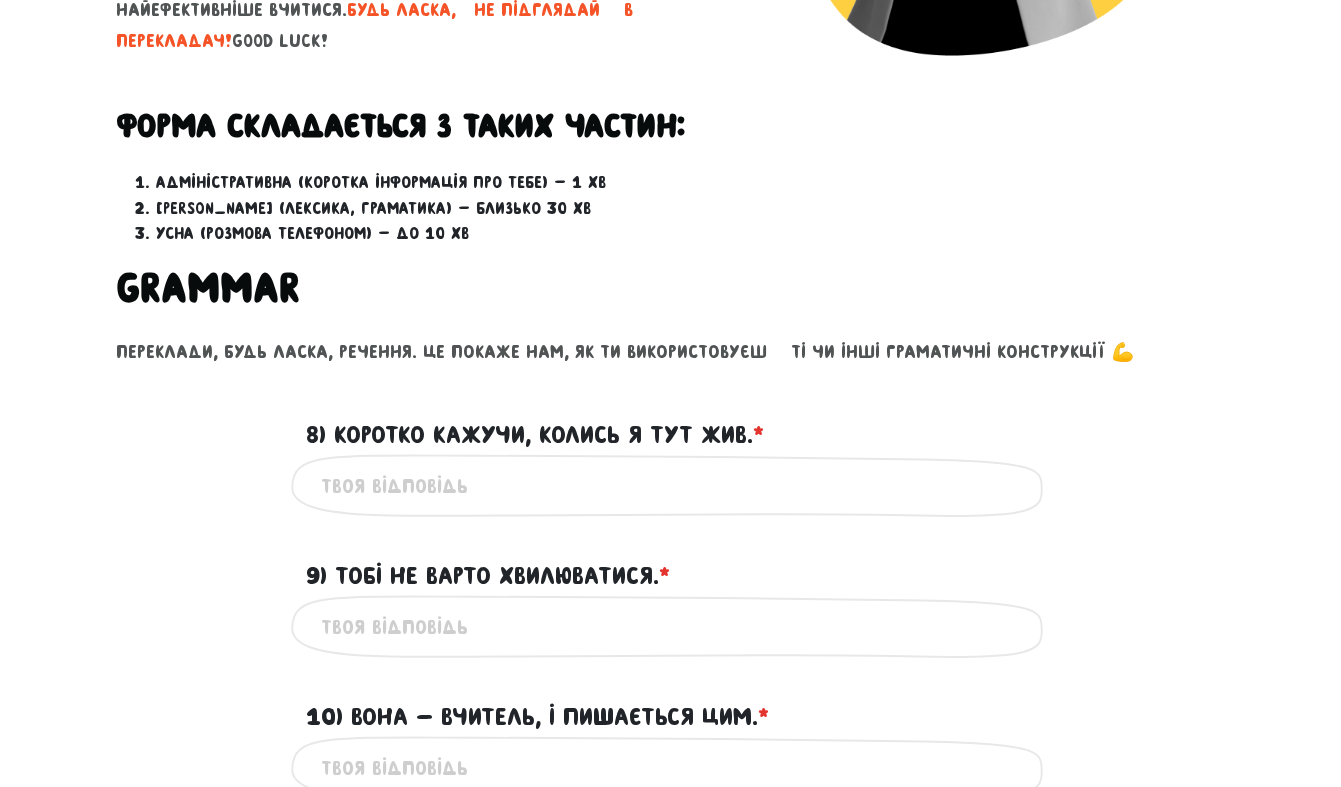scroll, scrollTop: 560, scrollLeft: 0, axis: vertical 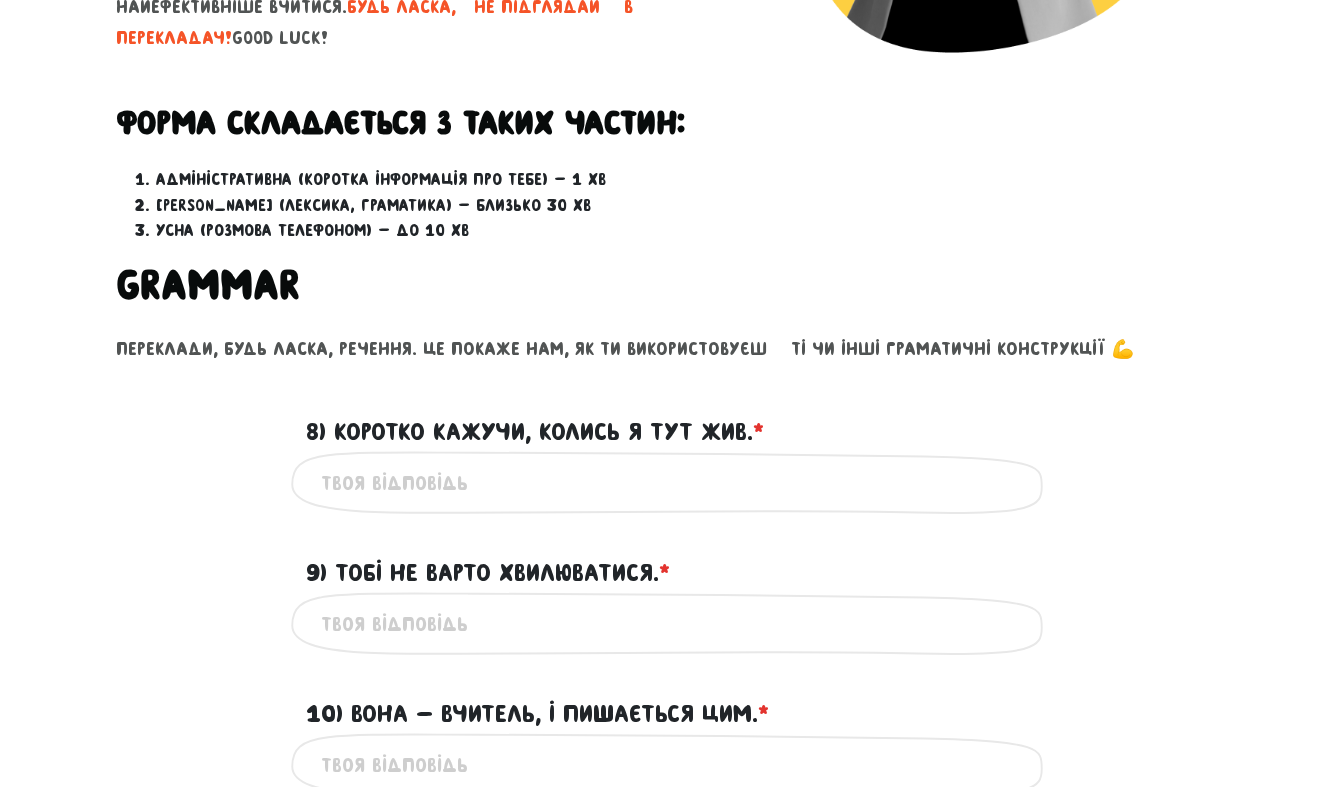click on "8) Коротко кажучи, колись я тут жив. *
?" at bounding box center (671, 482) 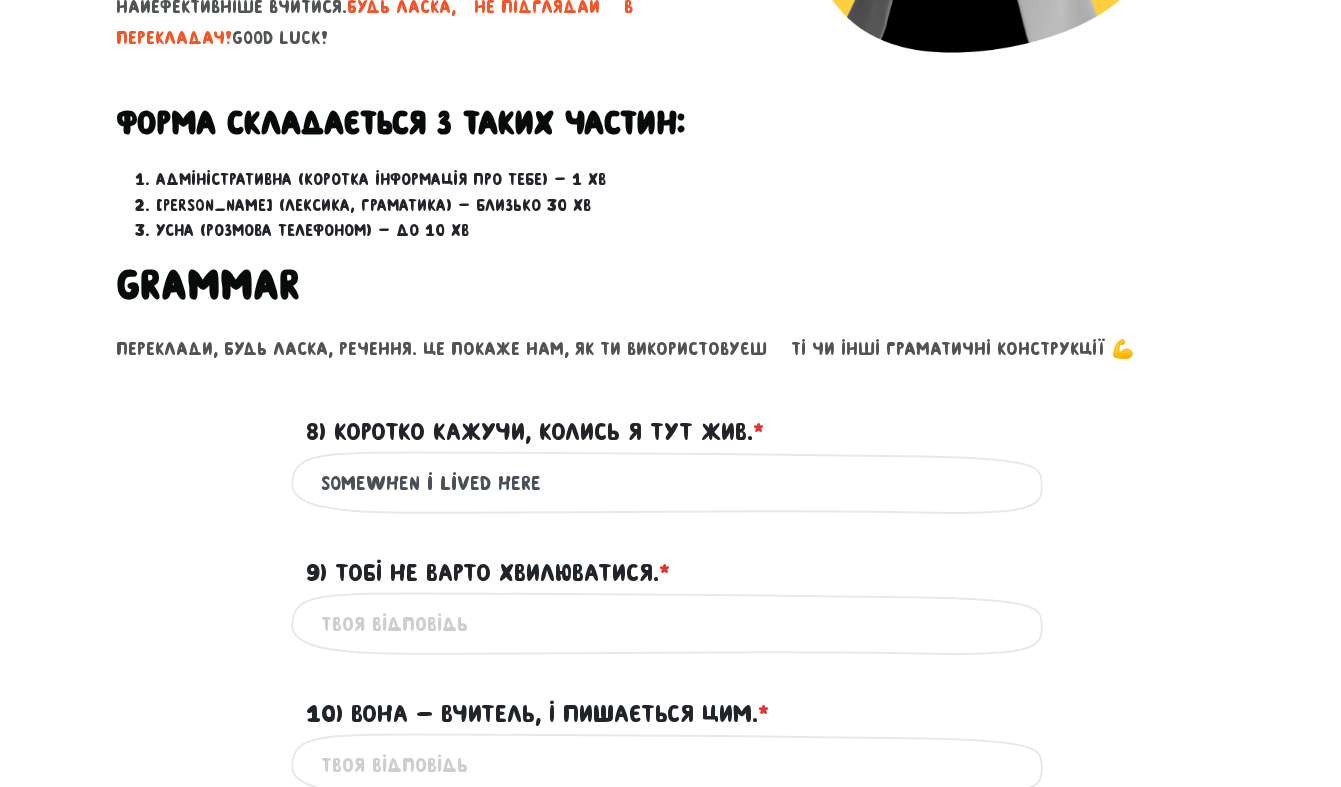 click on "somewhen i lived here" at bounding box center [671, 482] 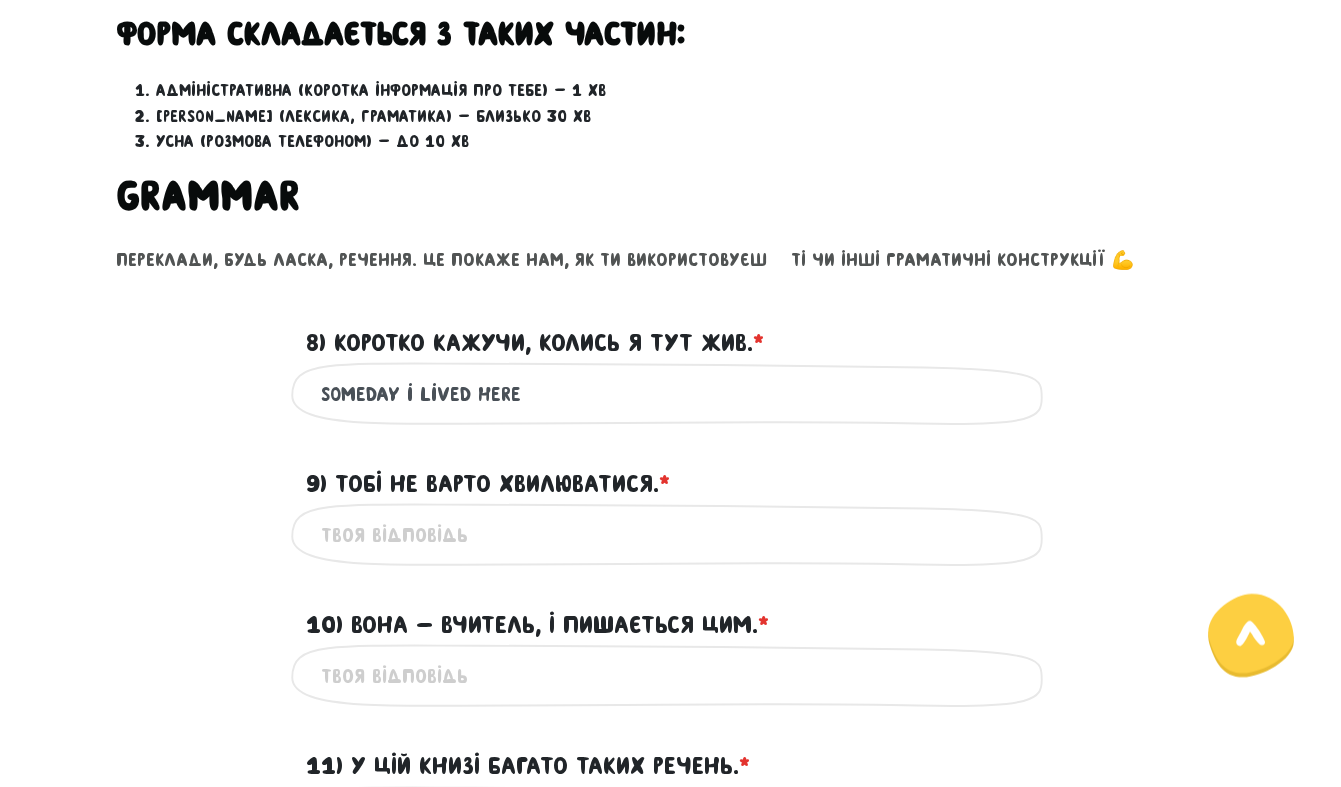 scroll, scrollTop: 650, scrollLeft: 0, axis: vertical 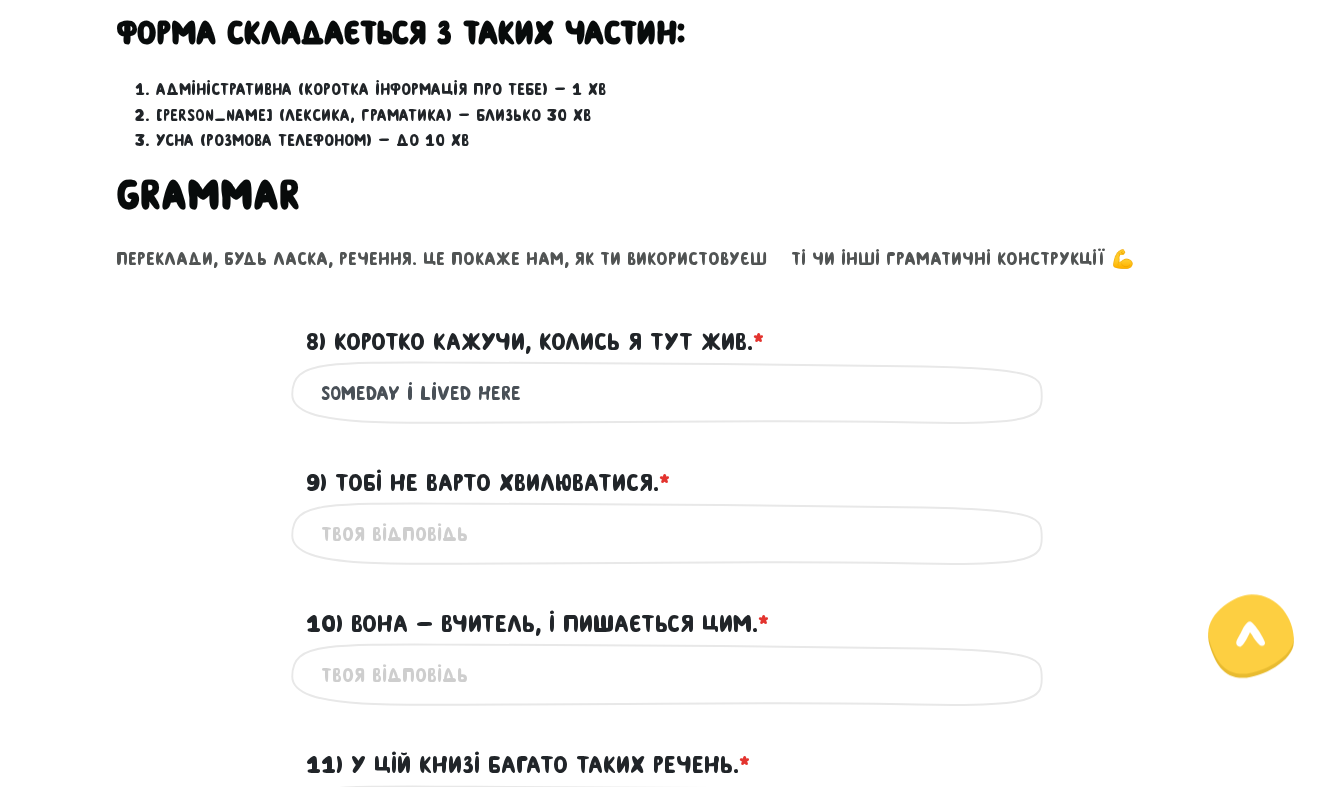 type on "someday i lived here" 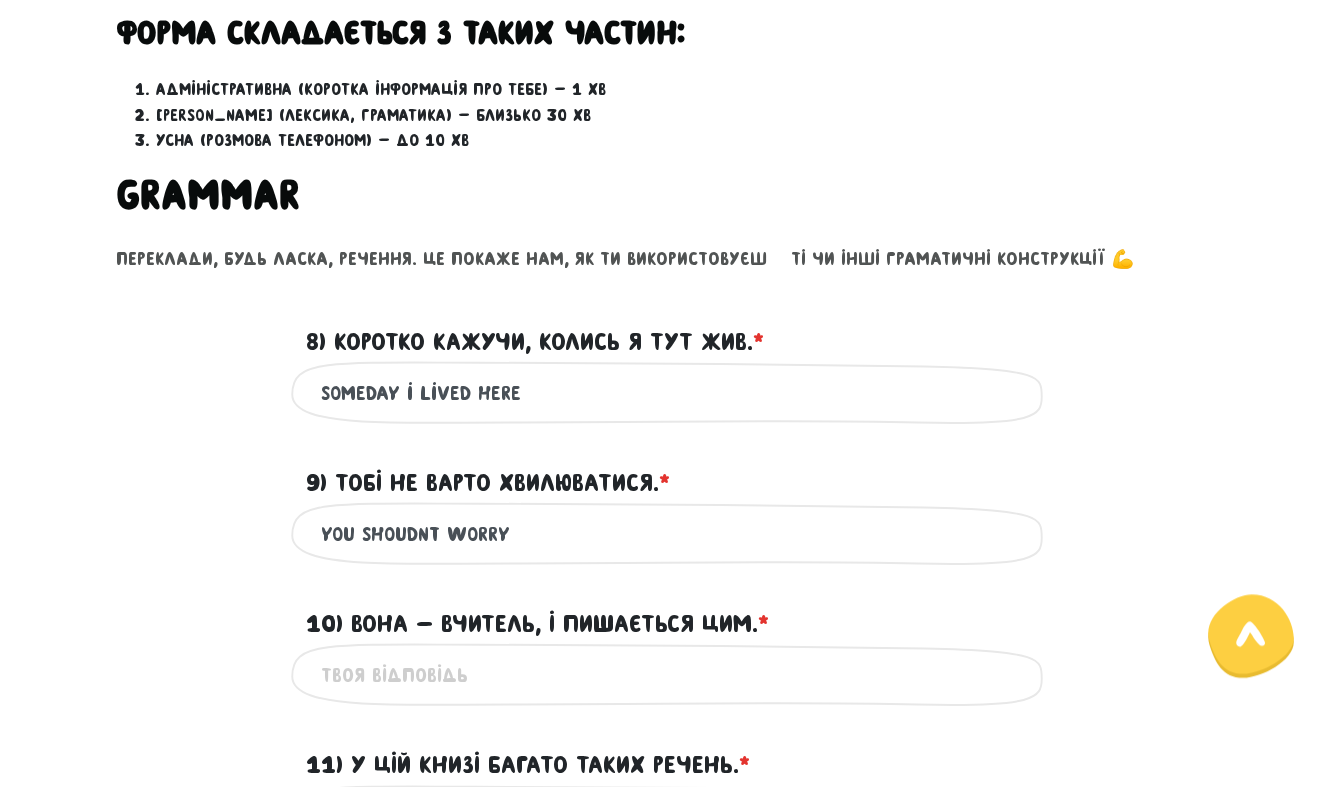 click on "you shoudn`t worry" at bounding box center [671, 533] 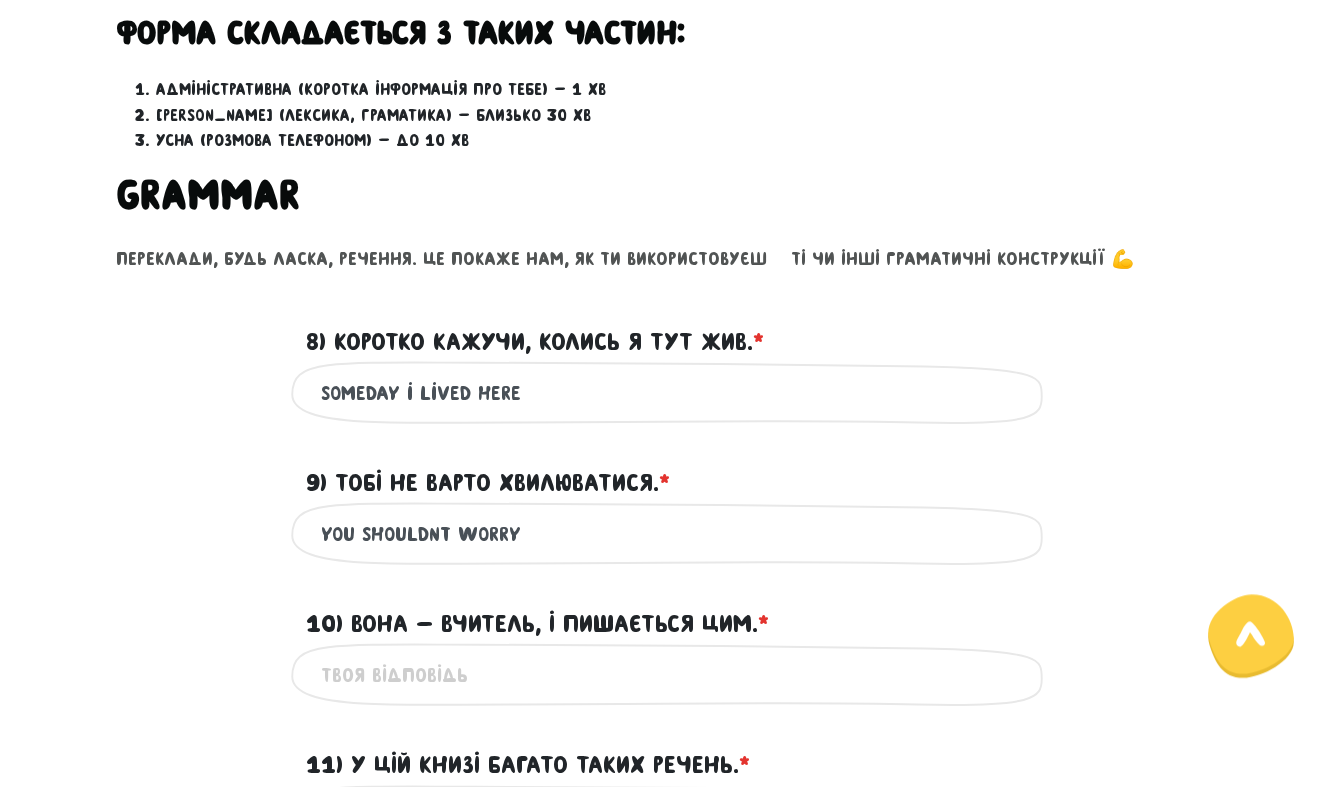 type on "you shouldn``t worry" 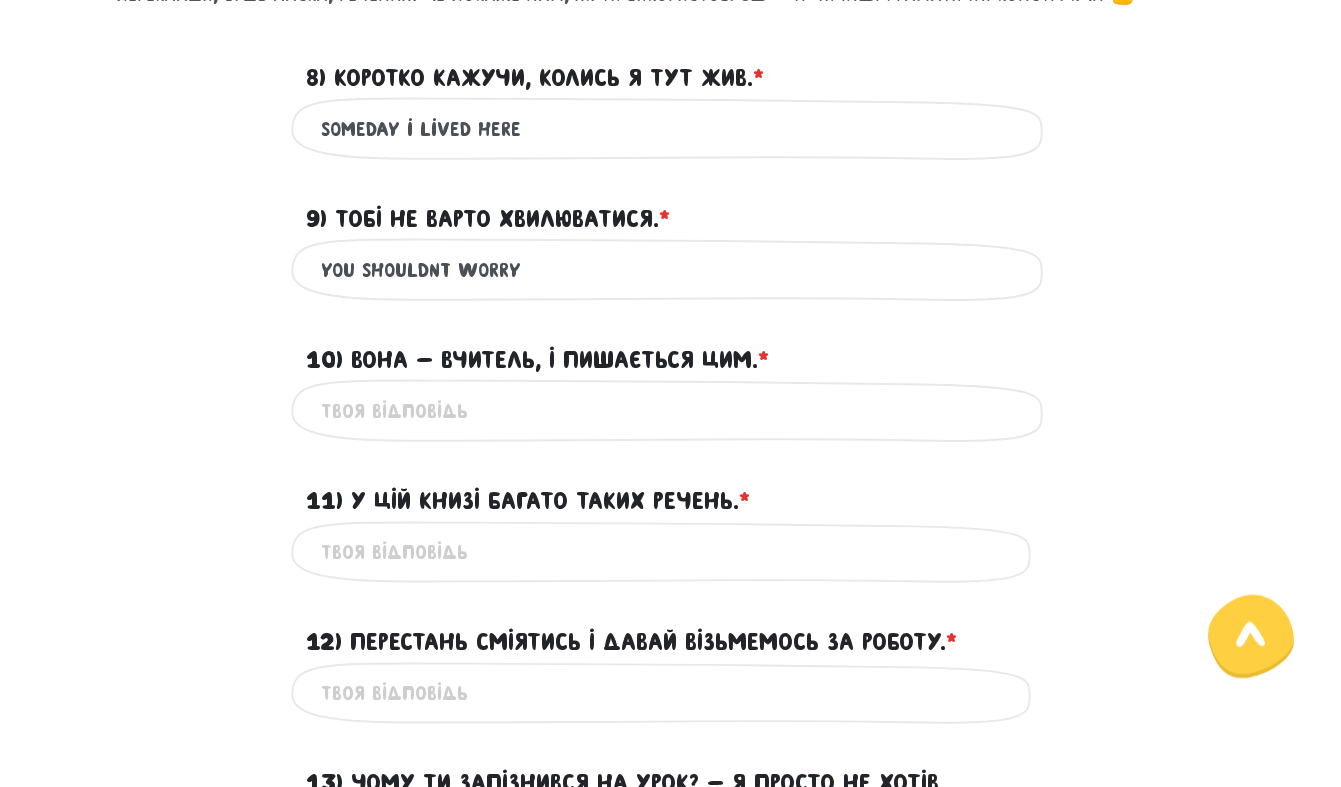 scroll, scrollTop: 920, scrollLeft: 0, axis: vertical 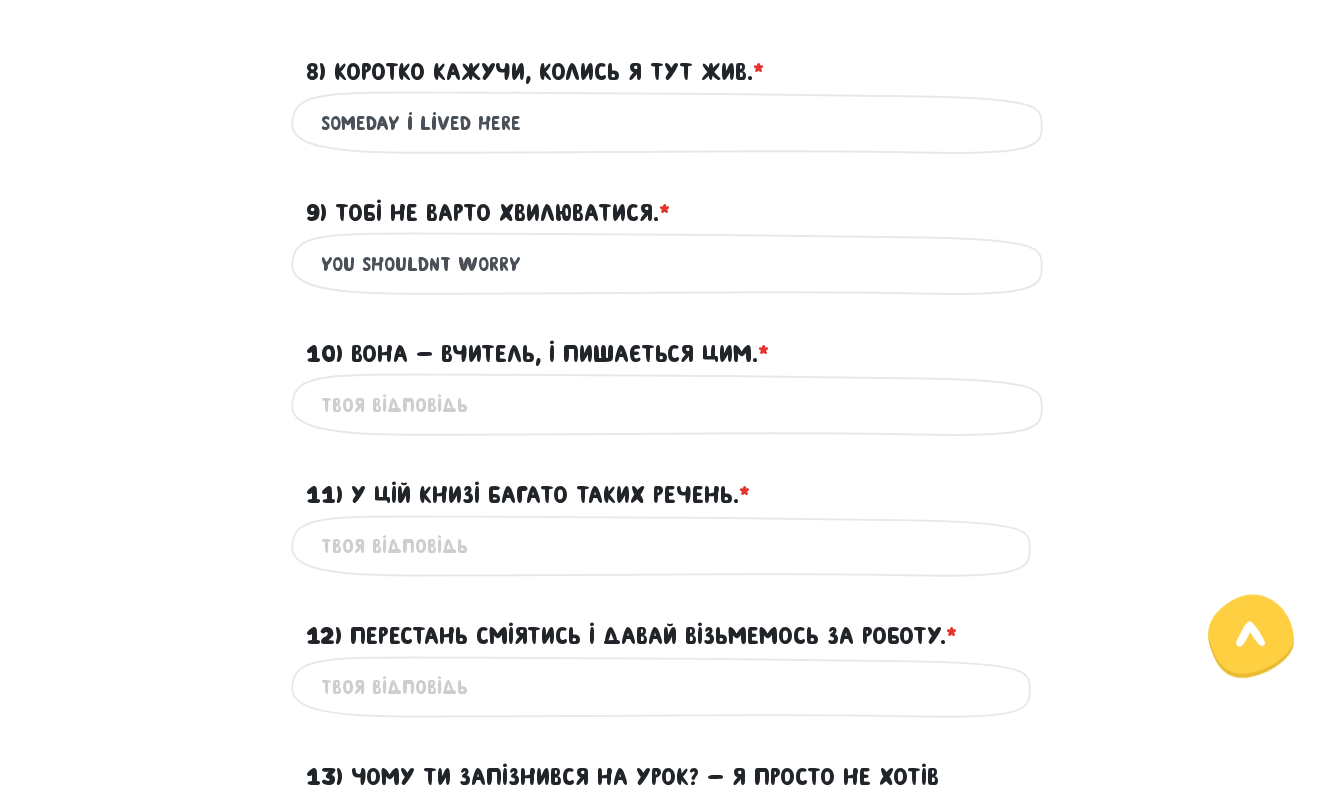 click on "10) Вона - вчитель, і пишається цим. *
?" at bounding box center (671, 404) 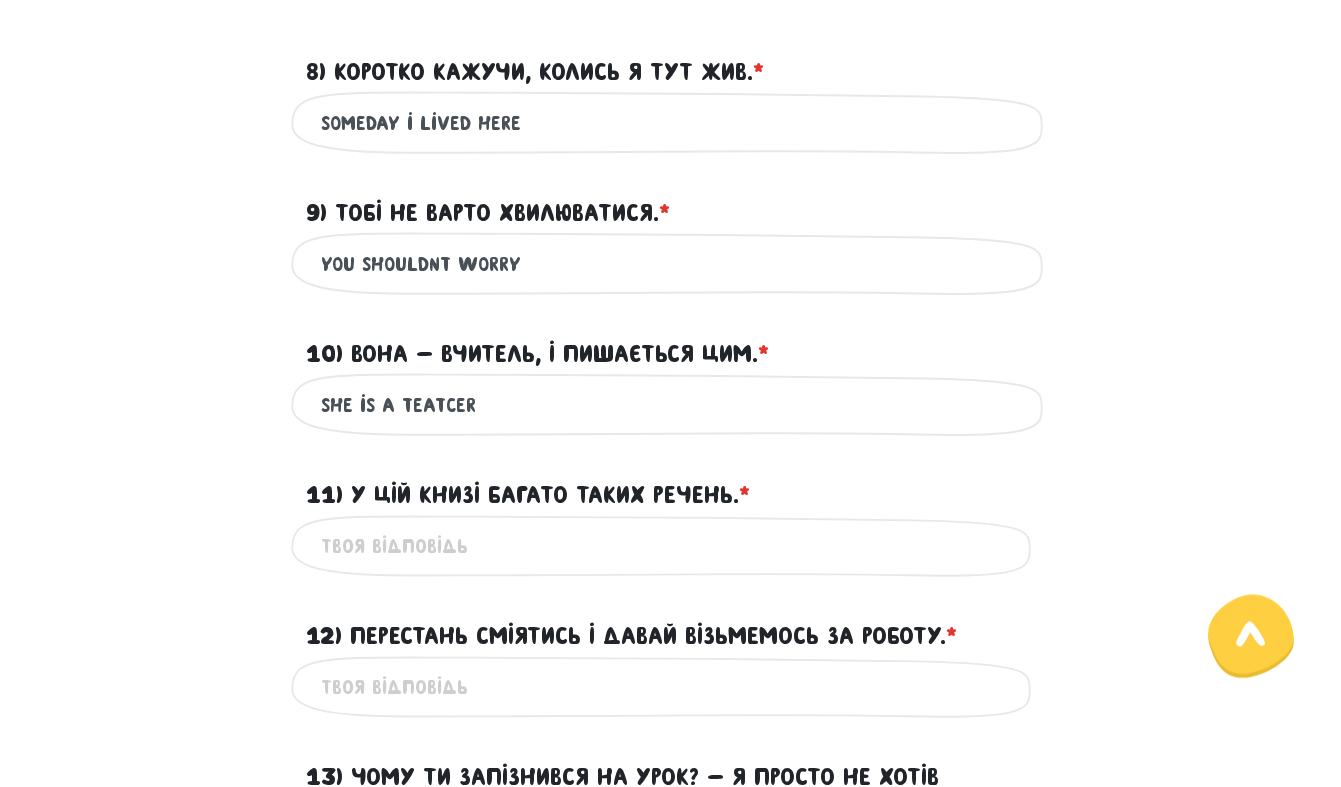 click on "she is a teatcer" at bounding box center [671, 404] 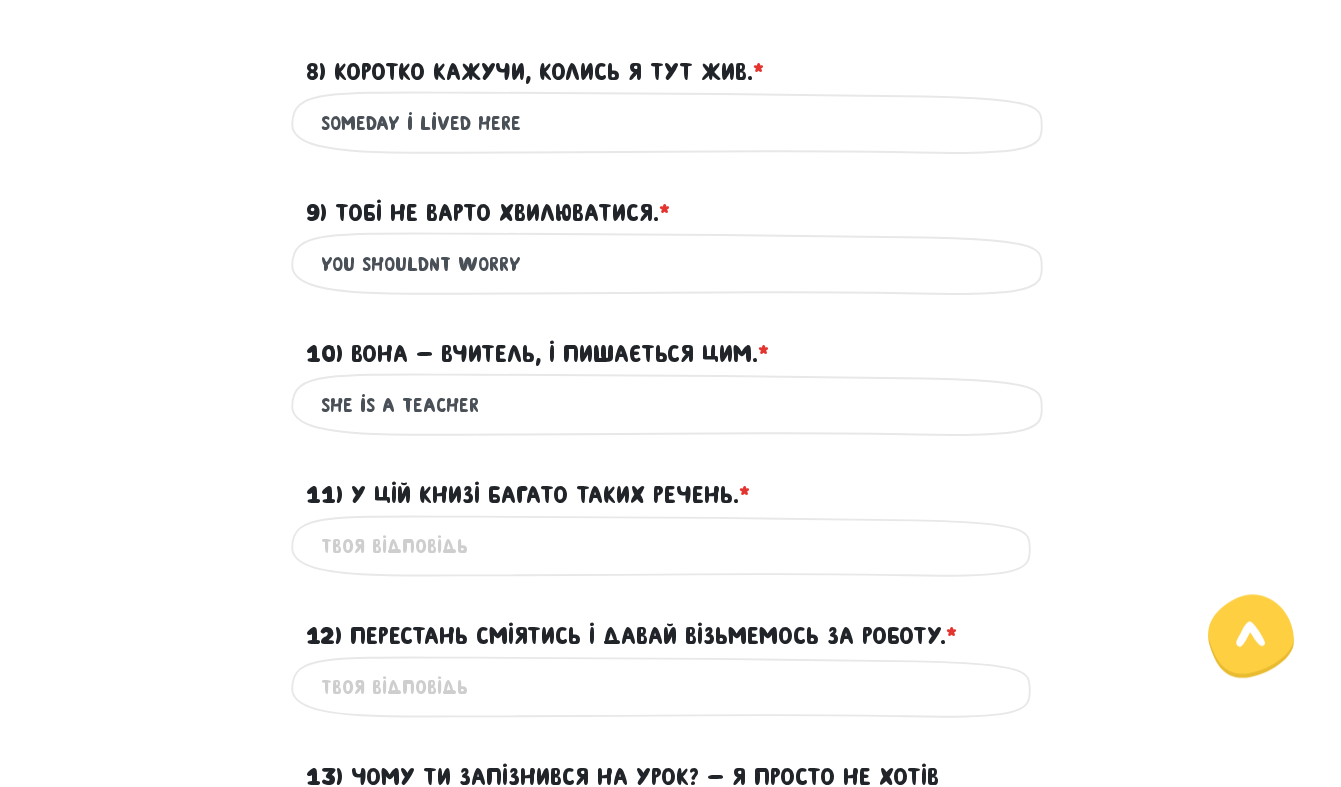 click on "she is a teacher" at bounding box center [671, 404] 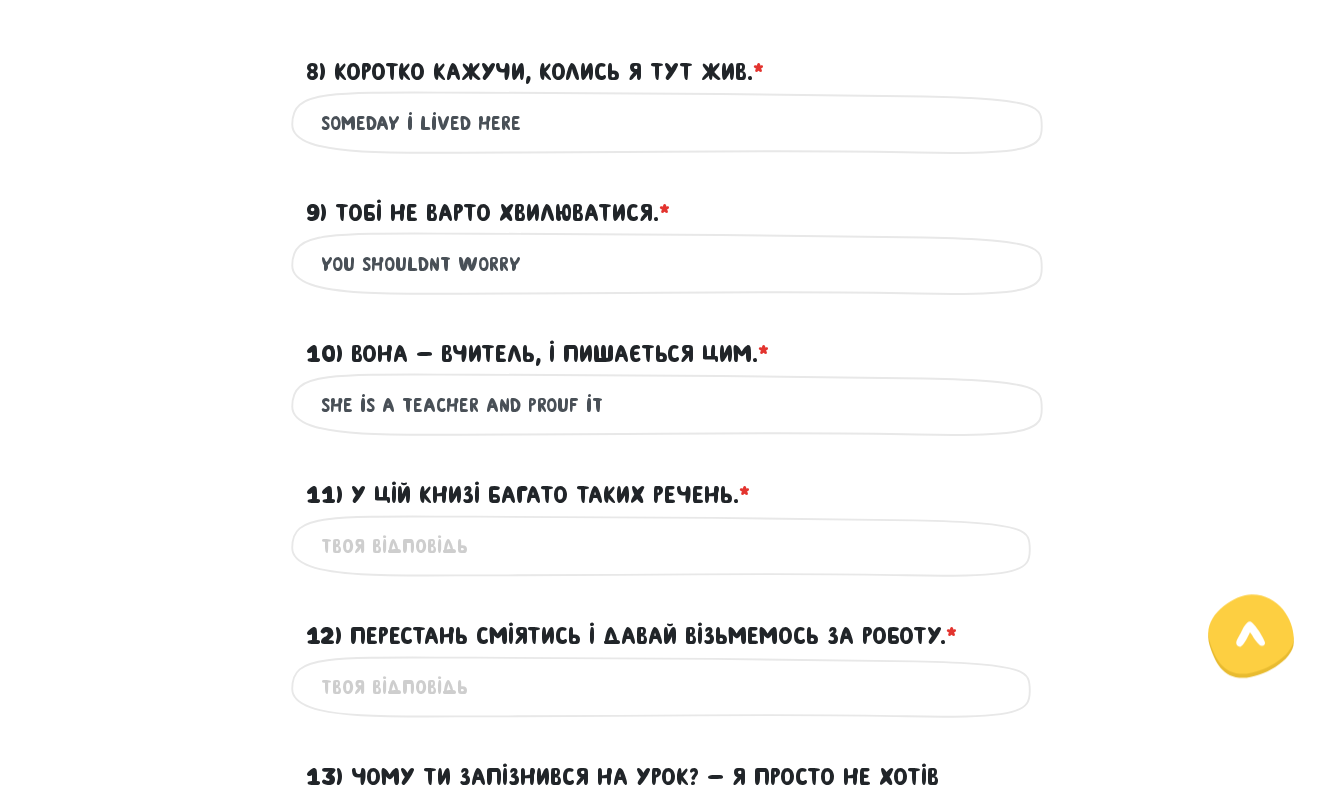 click on "she is a teacher and prouf it" at bounding box center (671, 404) 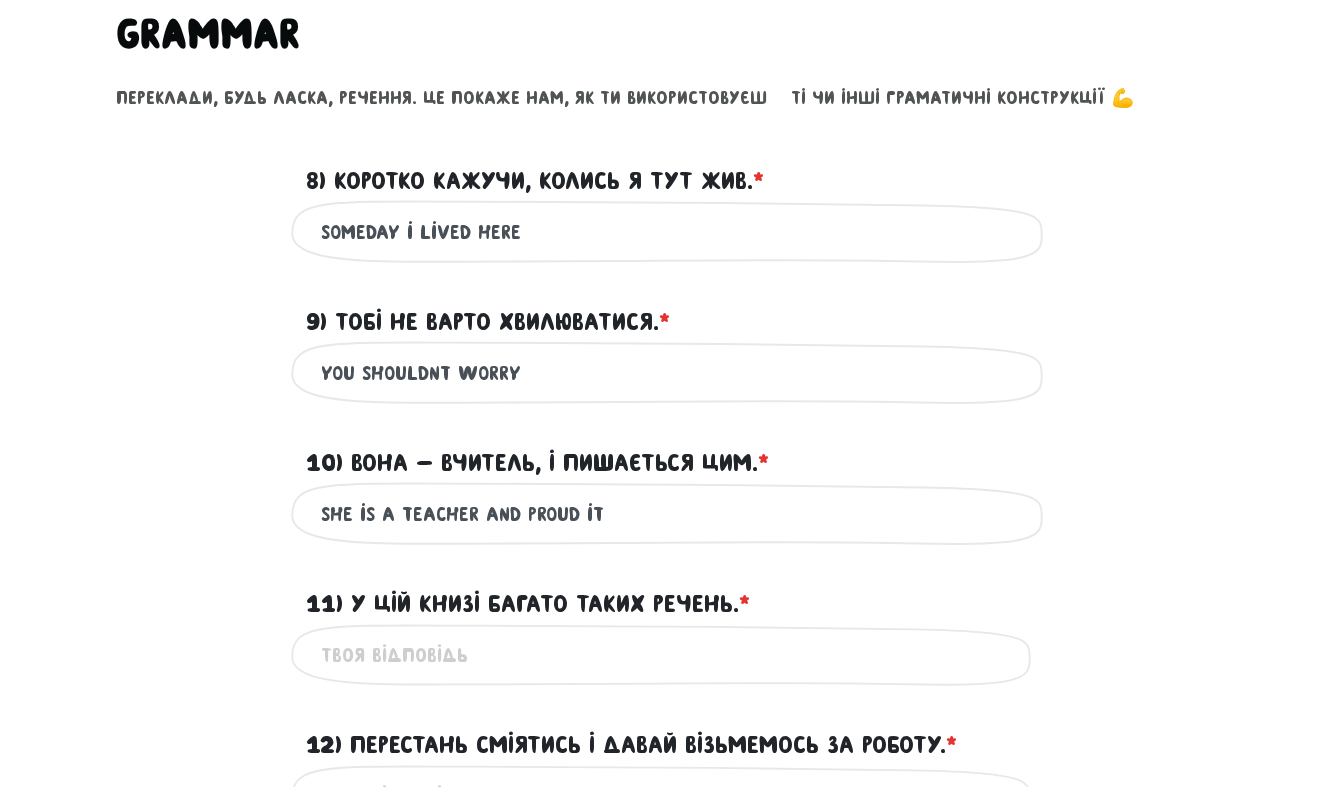 scroll, scrollTop: 920, scrollLeft: 0, axis: vertical 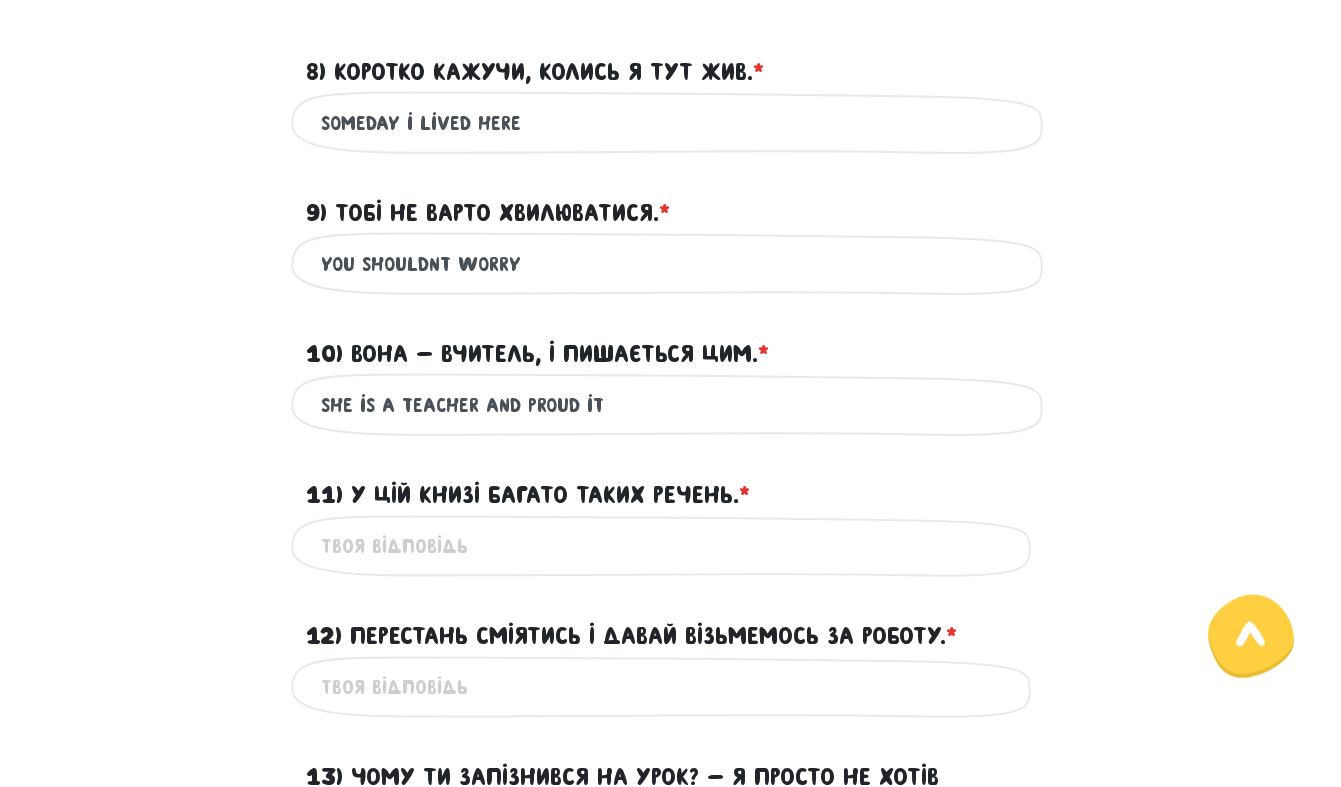 type on "she is a teacher and proud it" 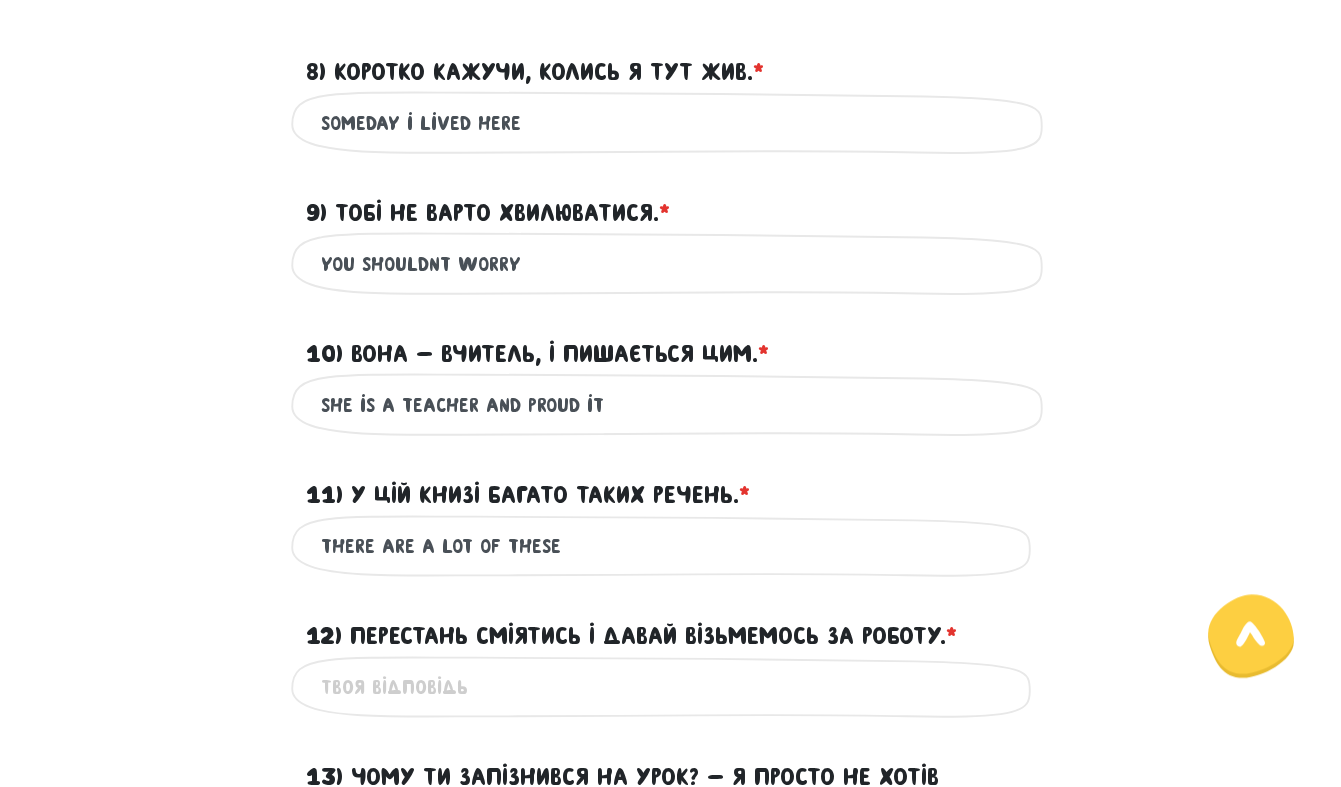 drag, startPoint x: 561, startPoint y: 450, endPoint x: 499, endPoint y: 459, distance: 62.649822 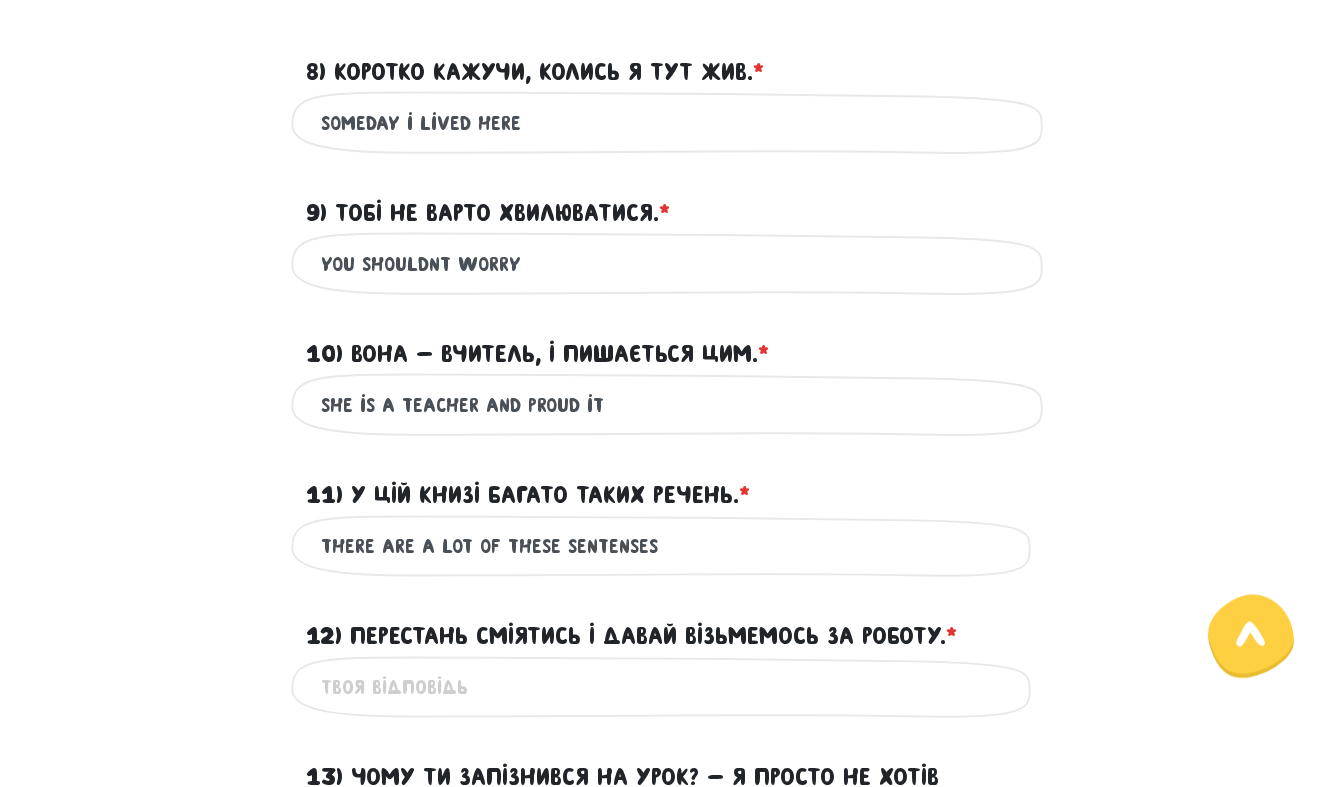 type on "there are a lot of these sentenses" 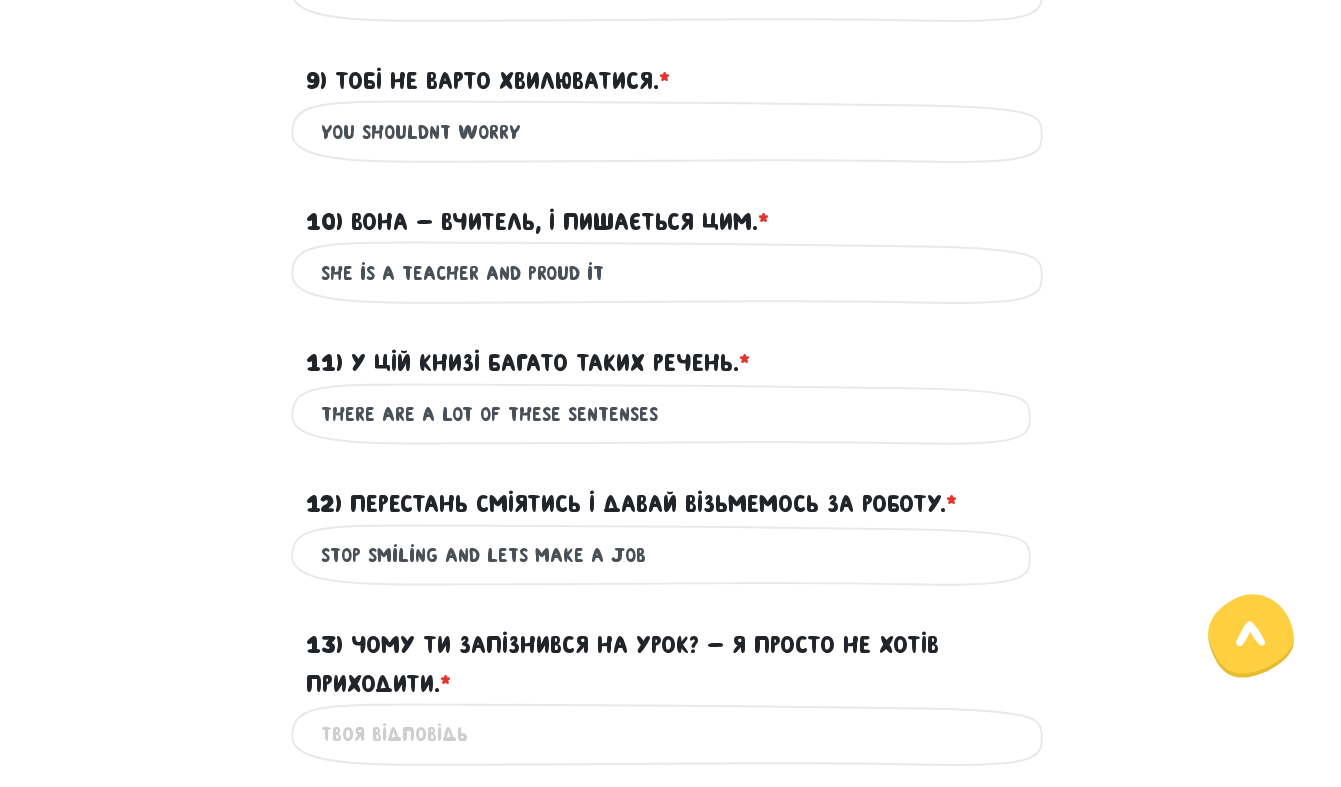 scroll, scrollTop: 1100, scrollLeft: 0, axis: vertical 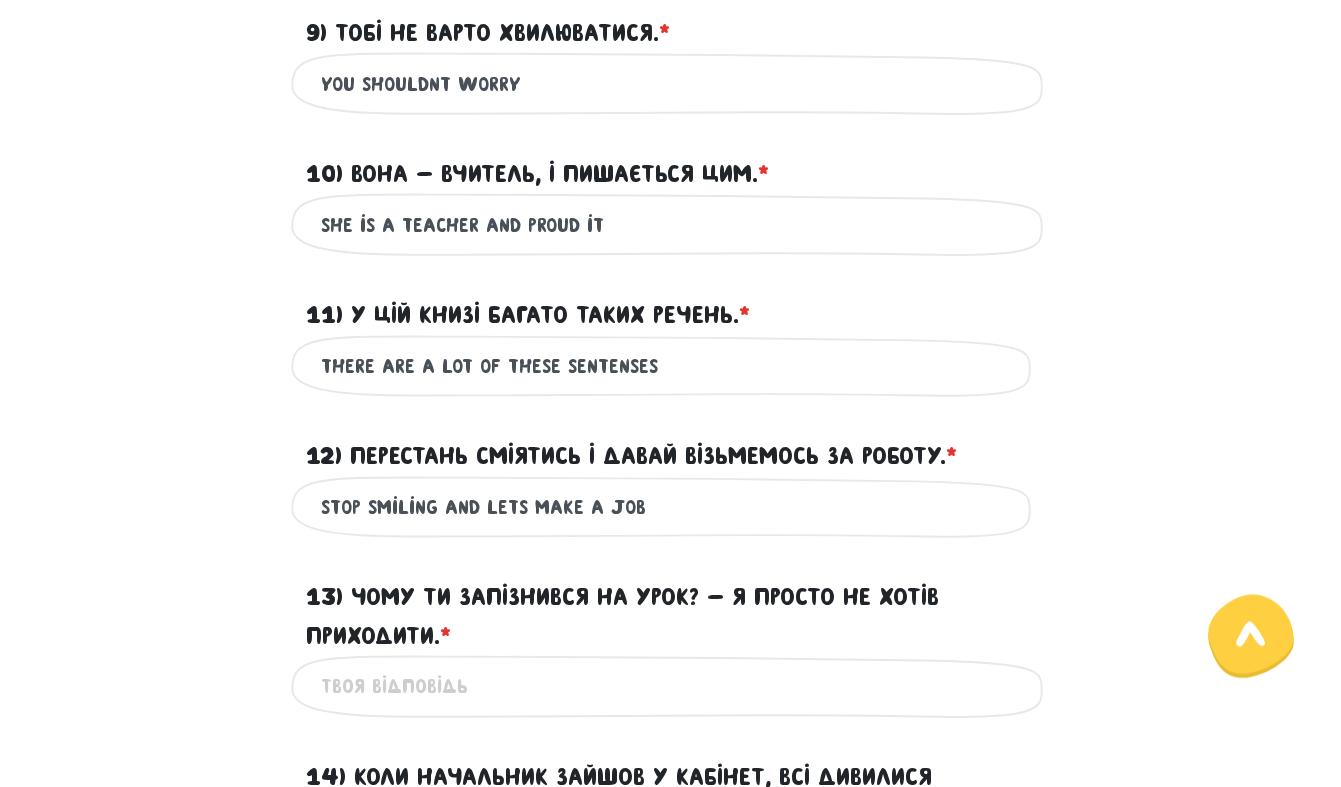 type on "stop smiling and lets make a job" 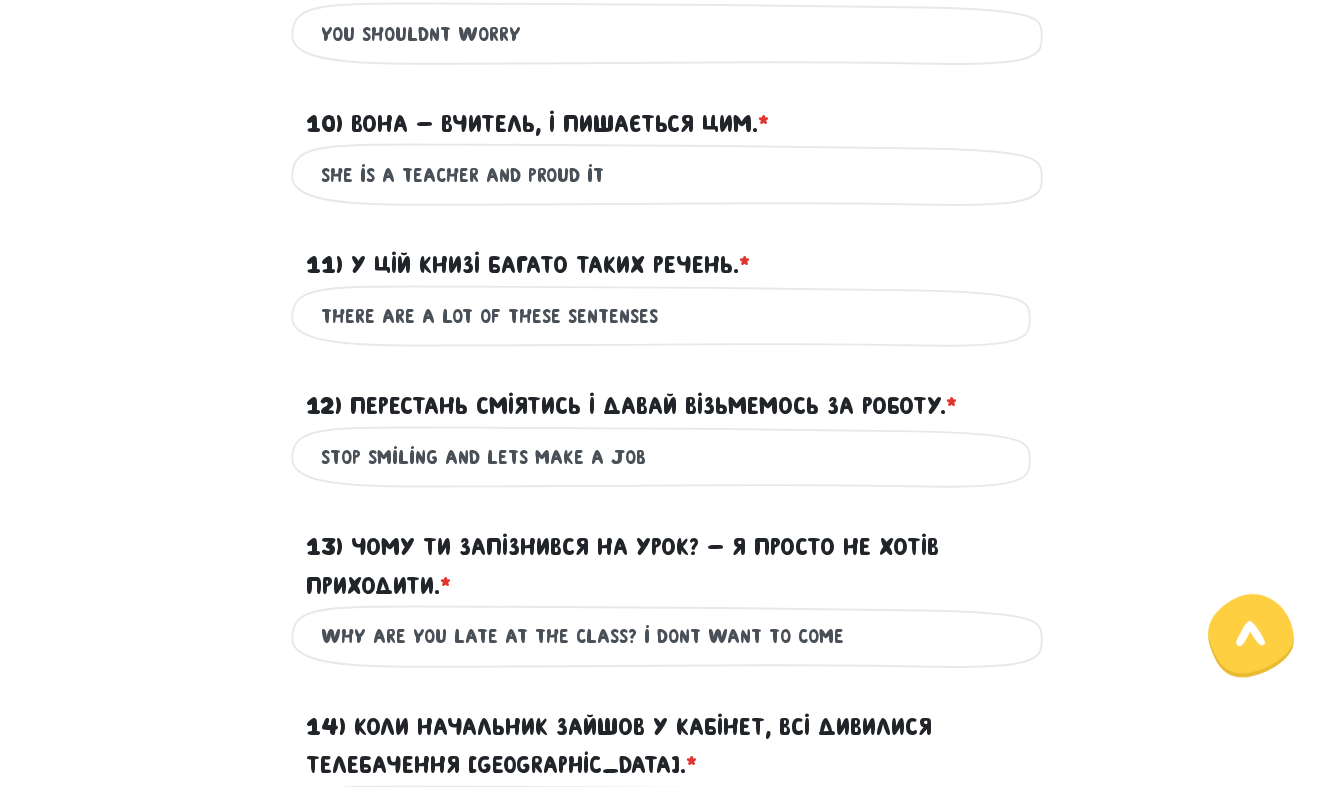scroll, scrollTop: 1280, scrollLeft: 0, axis: vertical 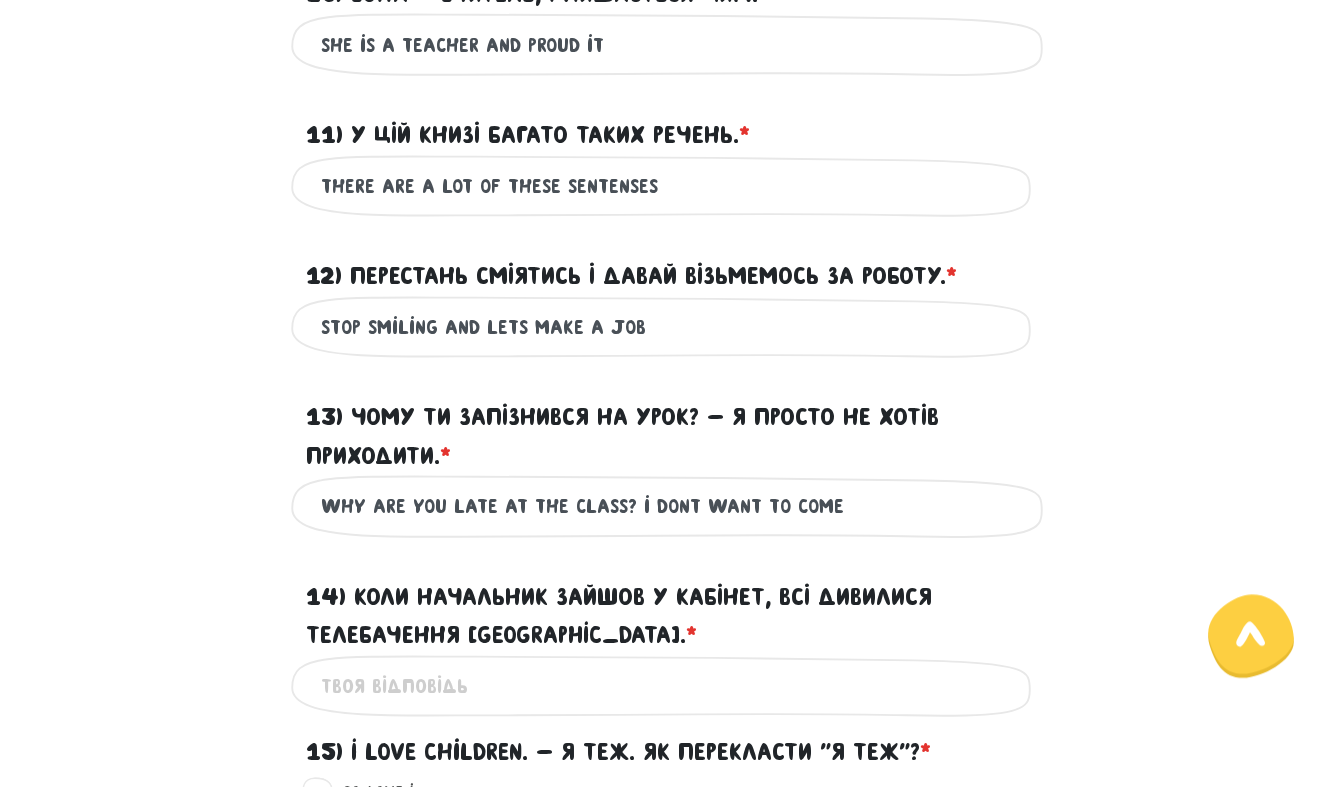 type on "why are you late at the class? i dont want to come" 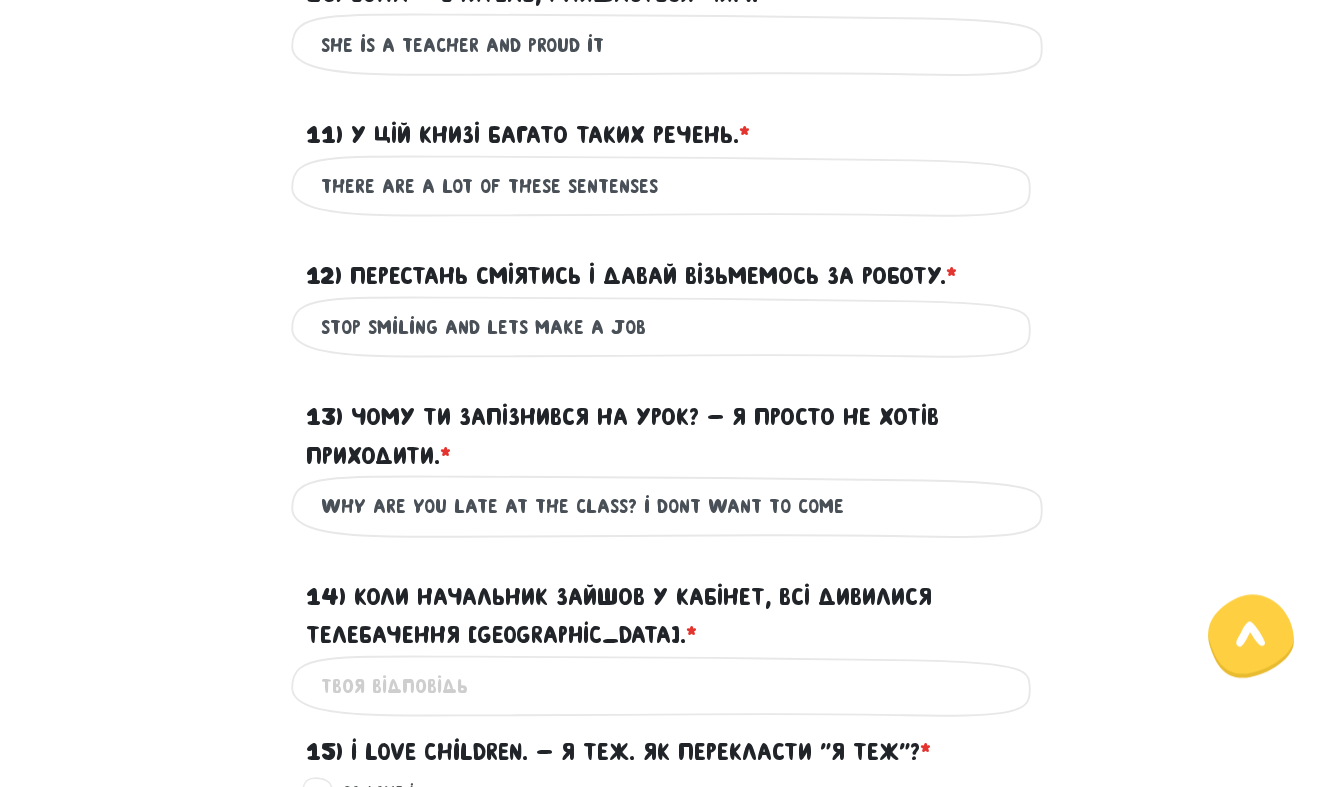 scroll, scrollTop: 1370, scrollLeft: 0, axis: vertical 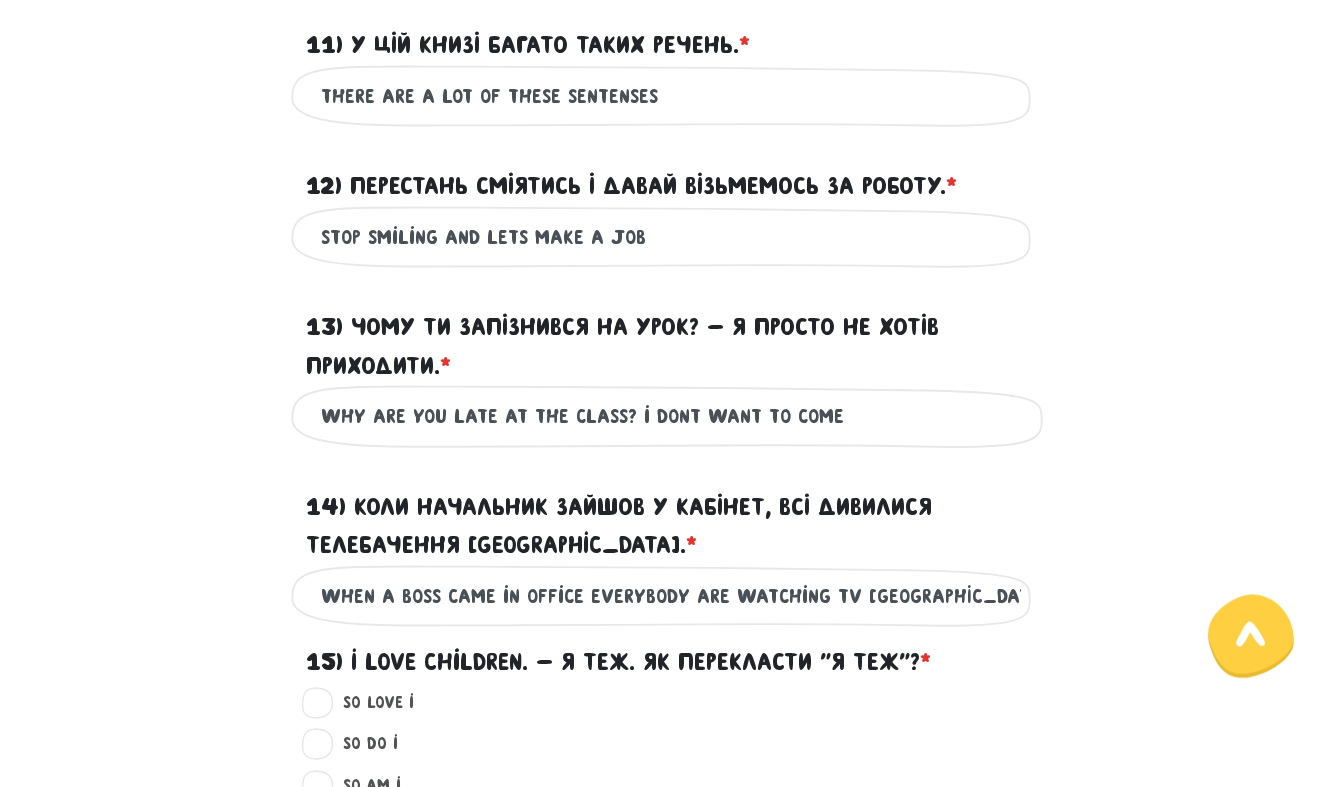 type on "when a boss came in office everybody are watching tv toronto" 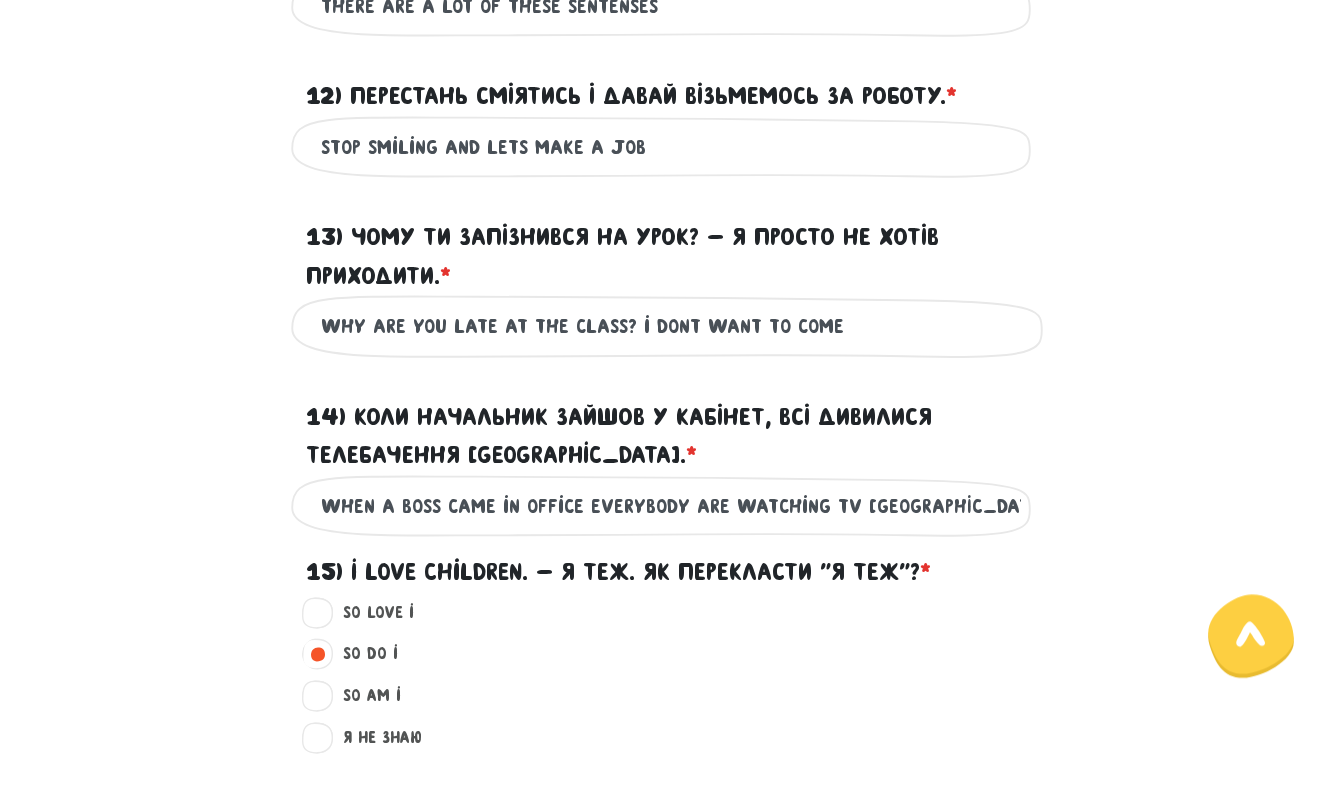 scroll, scrollTop: 1550, scrollLeft: 0, axis: vertical 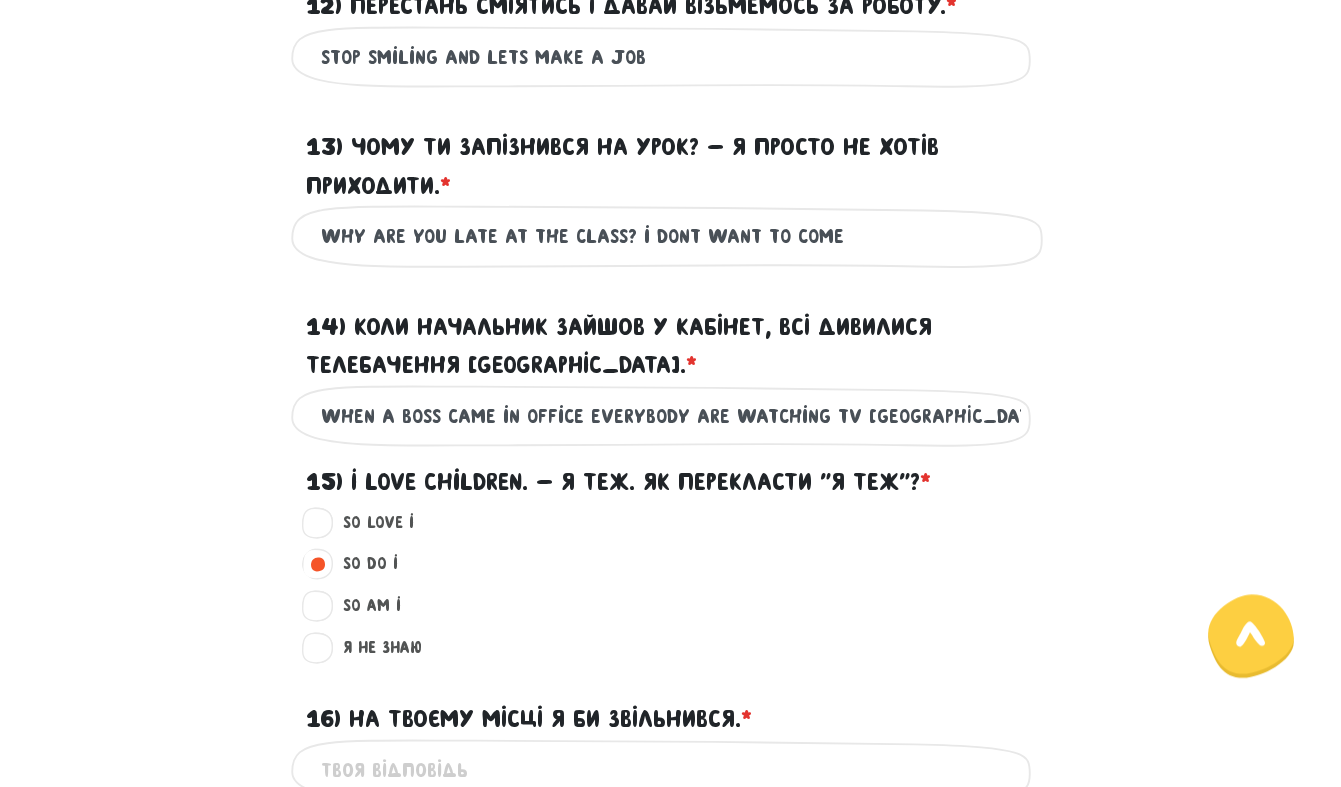 click on "16) На твоєму місці я би звільнився. *
?" at bounding box center [671, 770] 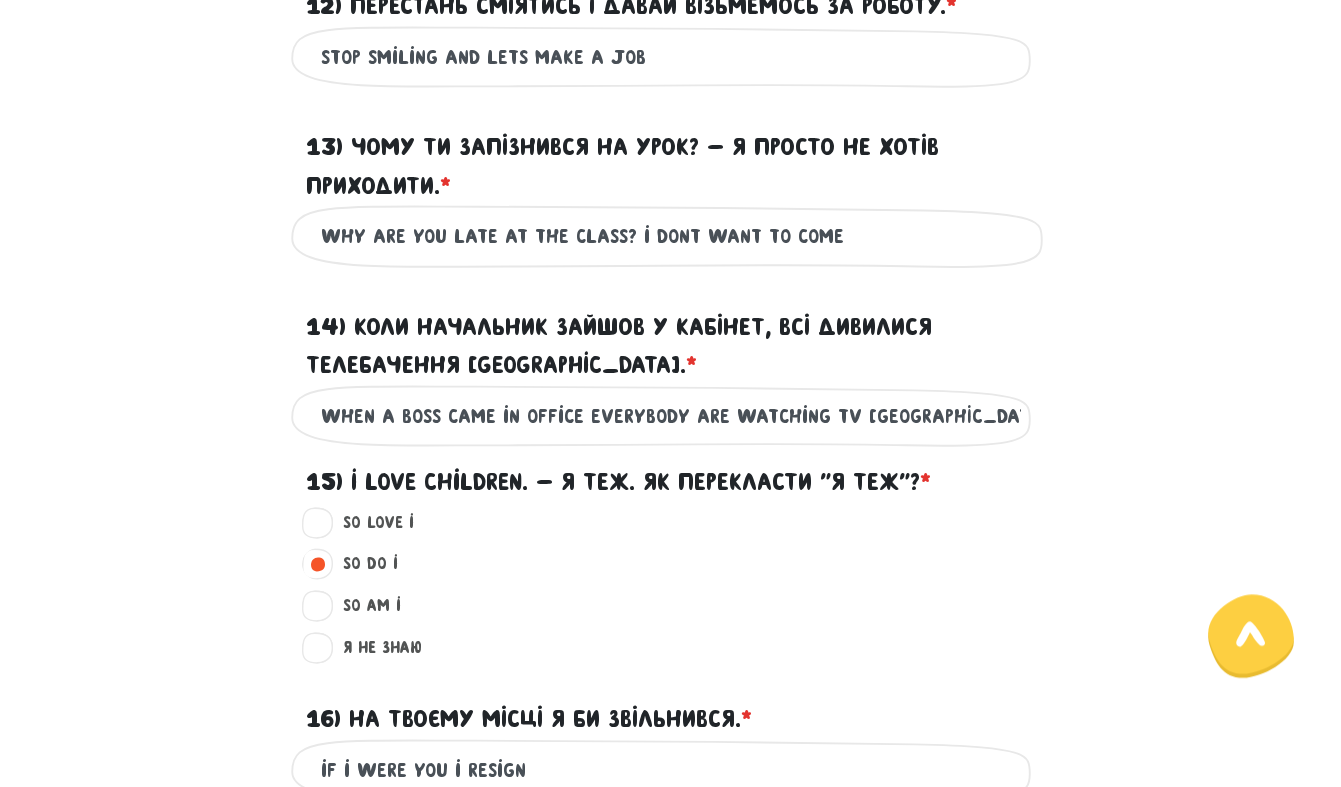 type on "if i were you i resign" 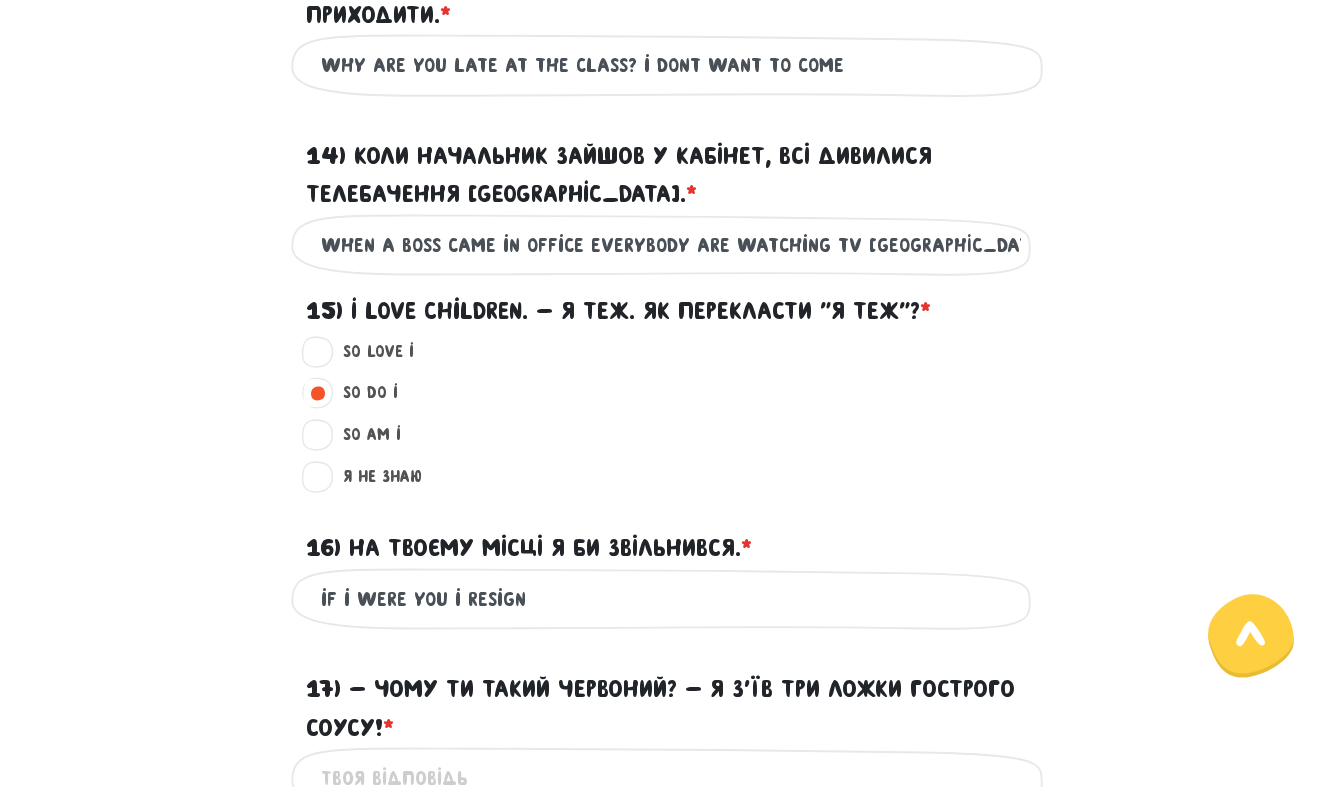 scroll, scrollTop: 1730, scrollLeft: 0, axis: vertical 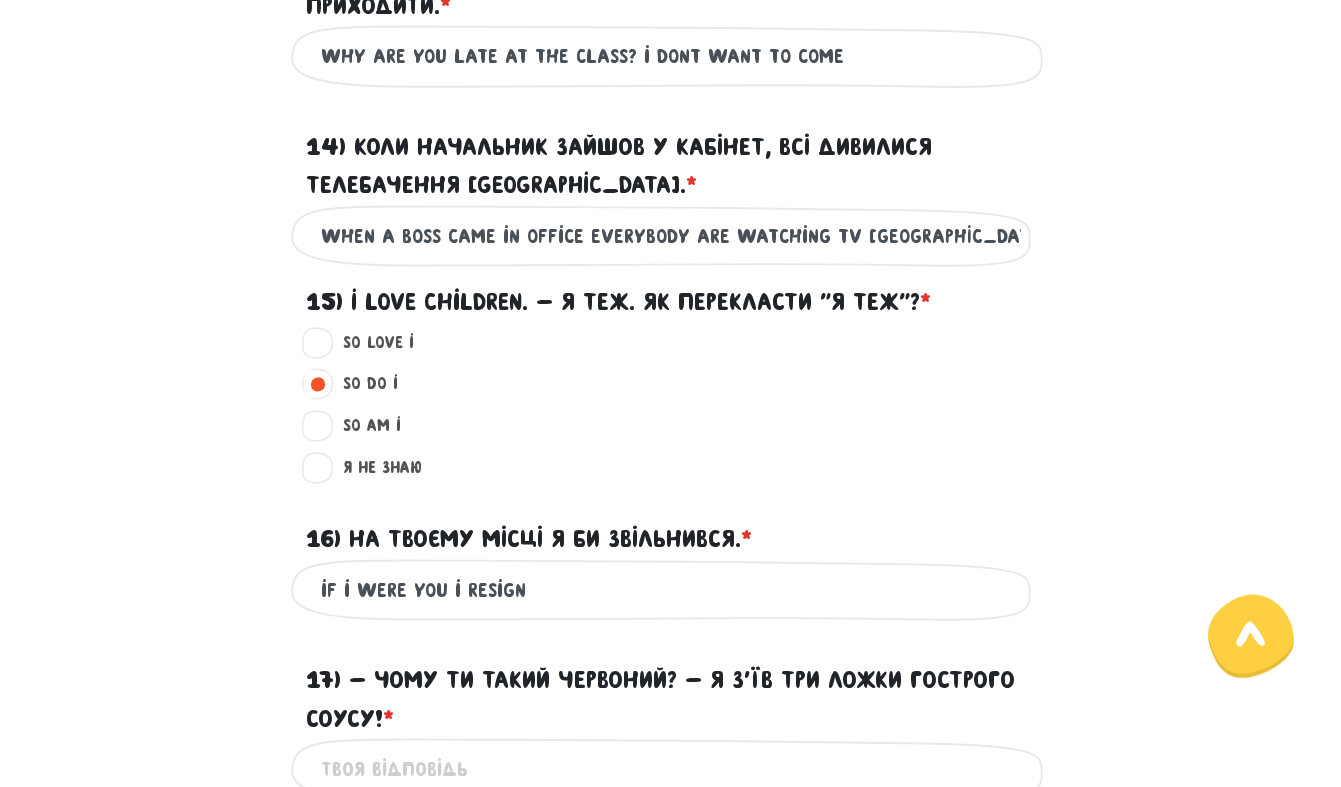 click on "17) - Чому ти такий червоний? - Я з’їв три ложки гострого соусу! *
?" at bounding box center (671, 769) 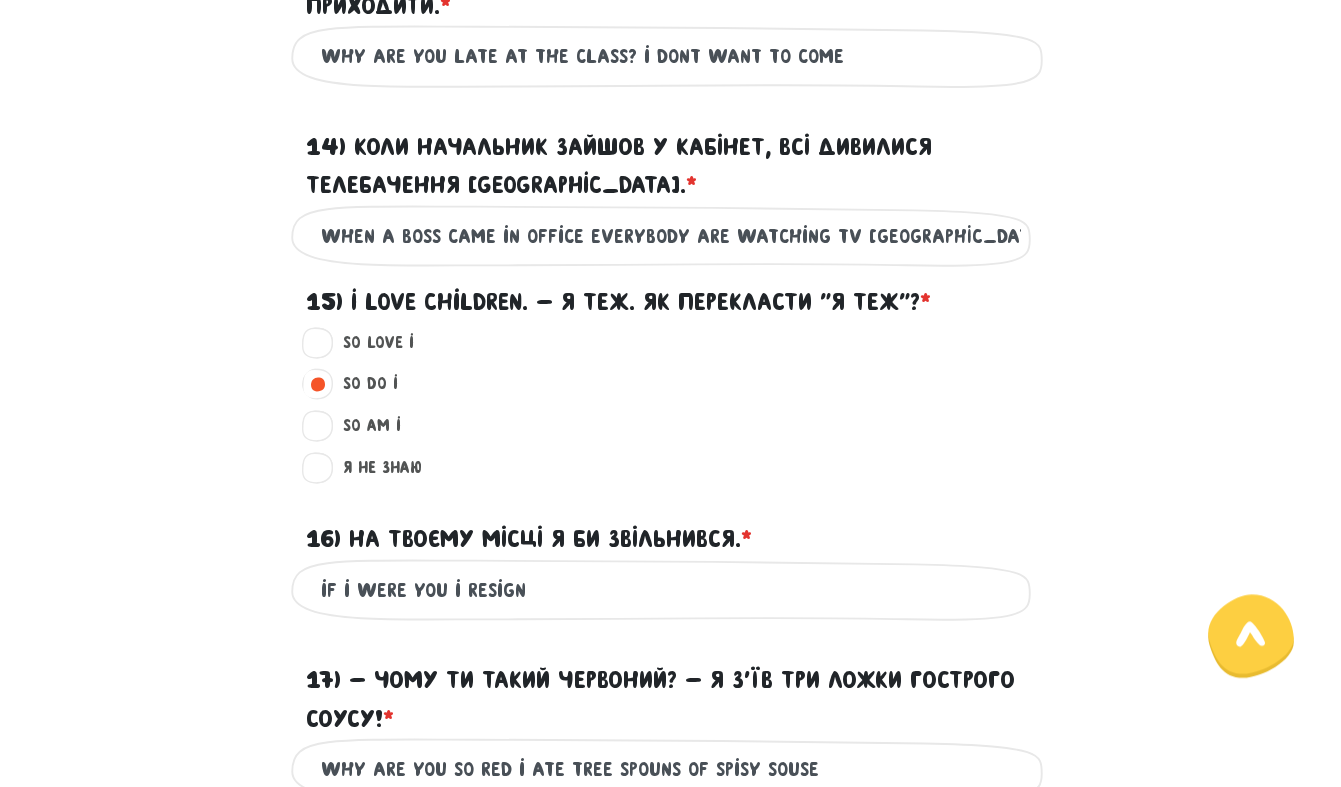 scroll, scrollTop: 1910, scrollLeft: 0, axis: vertical 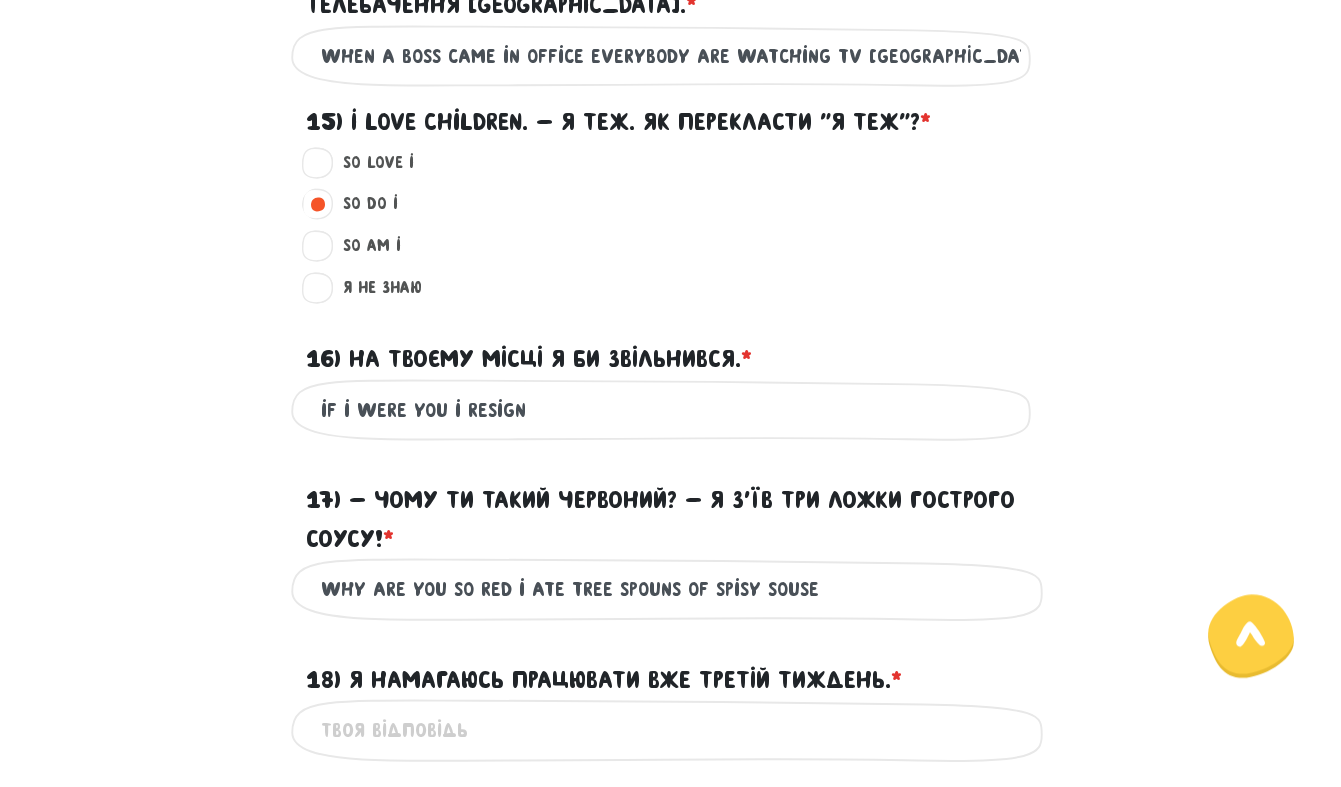 type on "why are you so red i ate tree spouns of spisy souse" 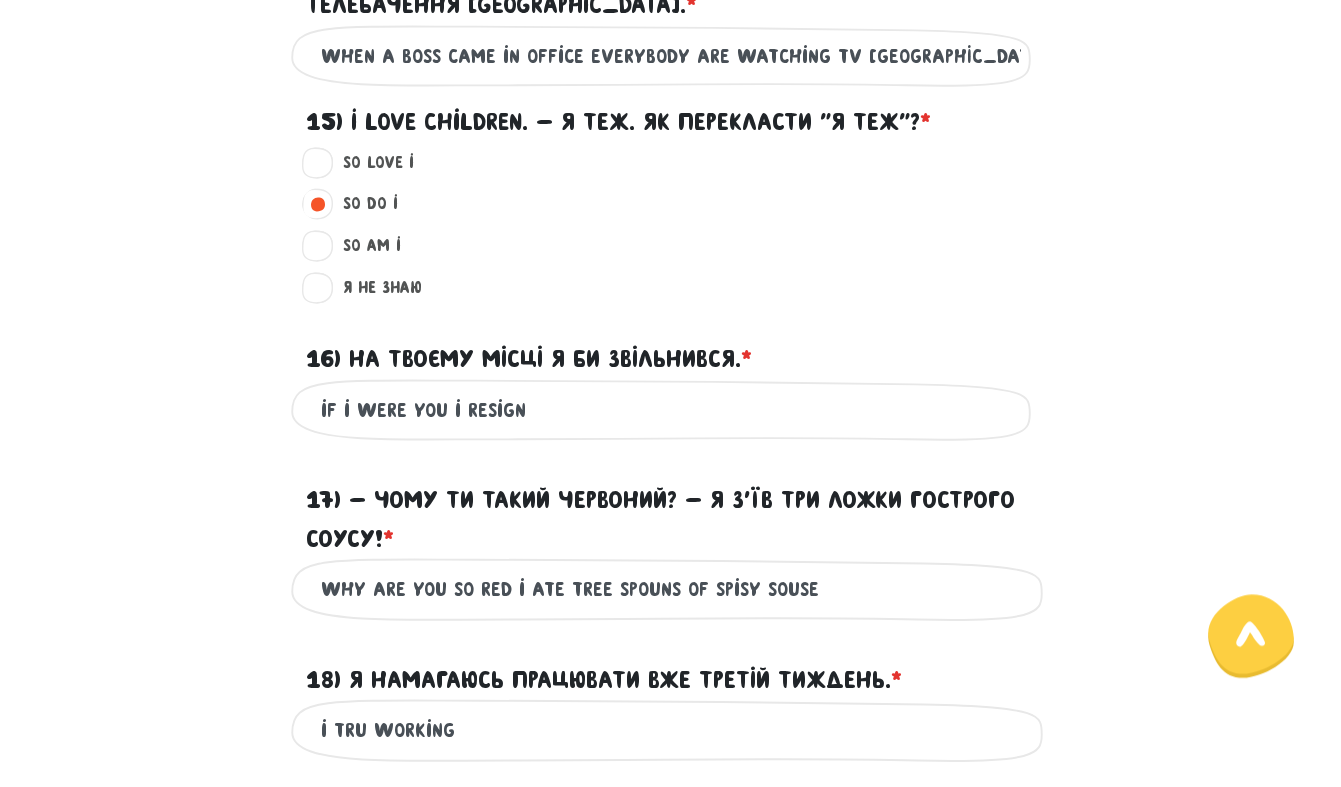drag, startPoint x: 356, startPoint y: 460, endPoint x: 359, endPoint y: 482, distance: 22.203604 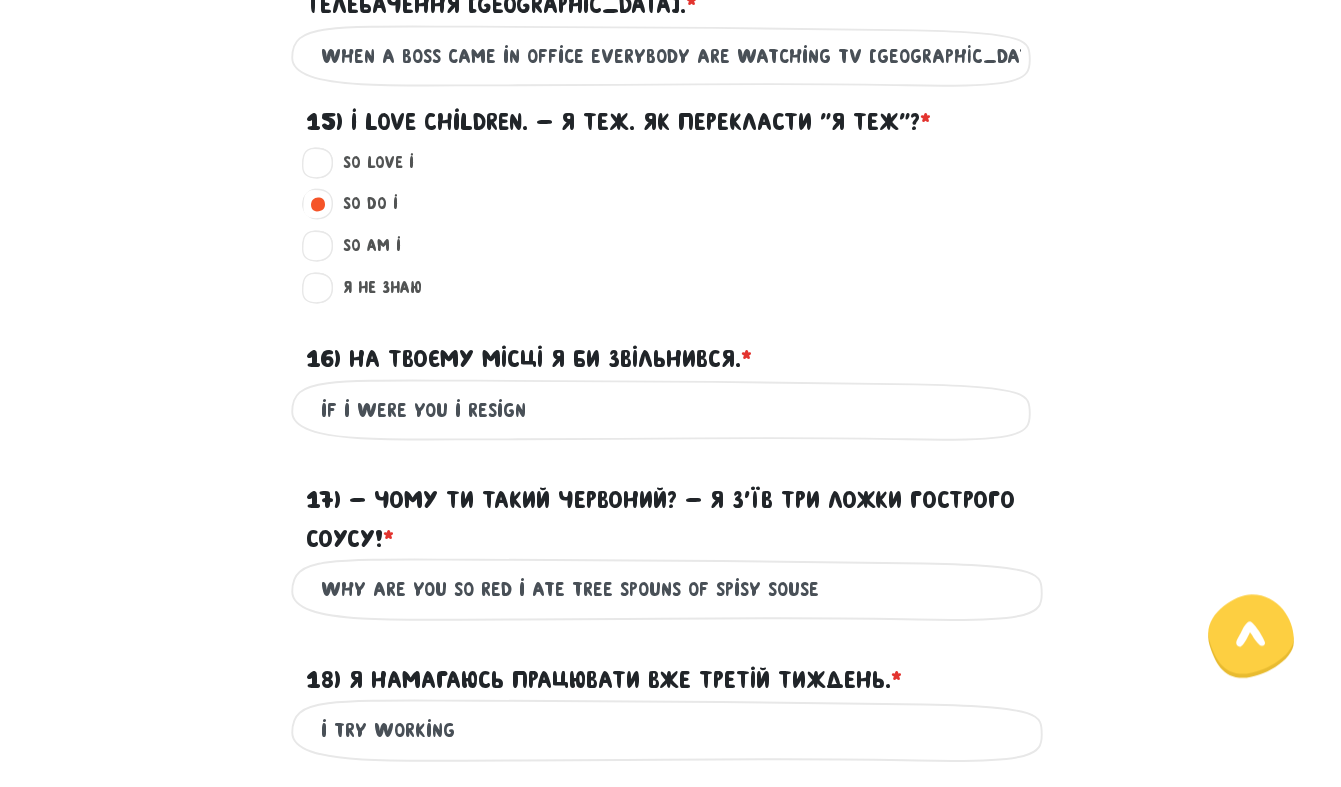 click on "i try working" at bounding box center (671, 730) 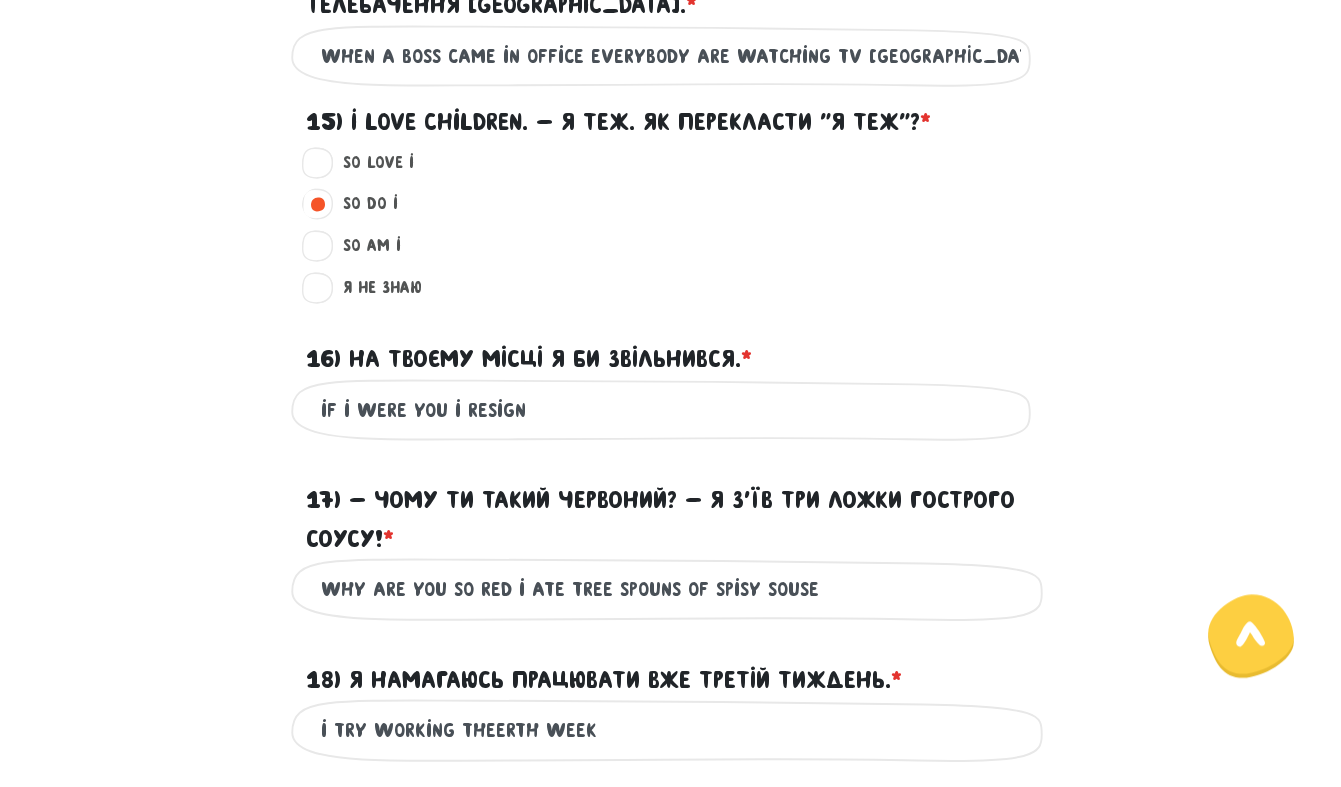 click on "i try working theerth week" at bounding box center [671, 730] 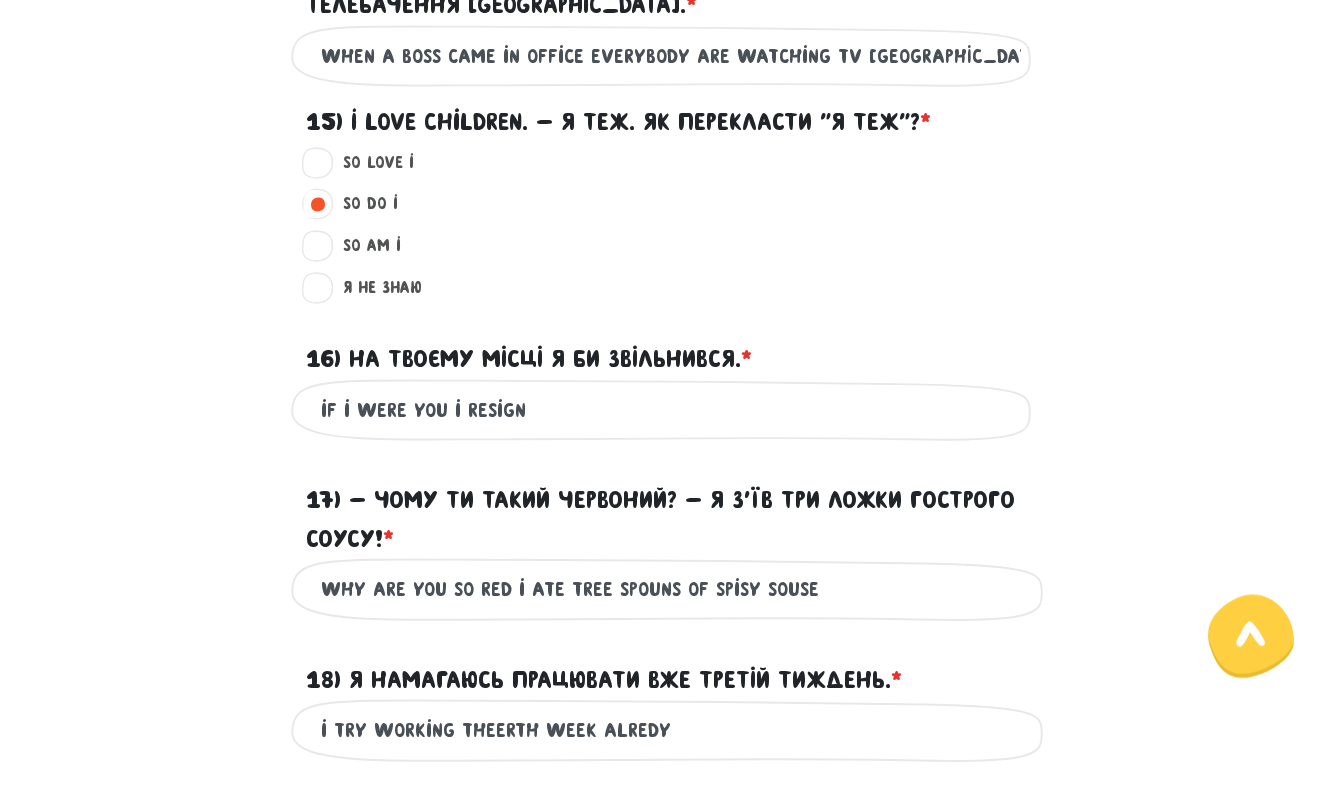 type on "i try working theerth week alredy" 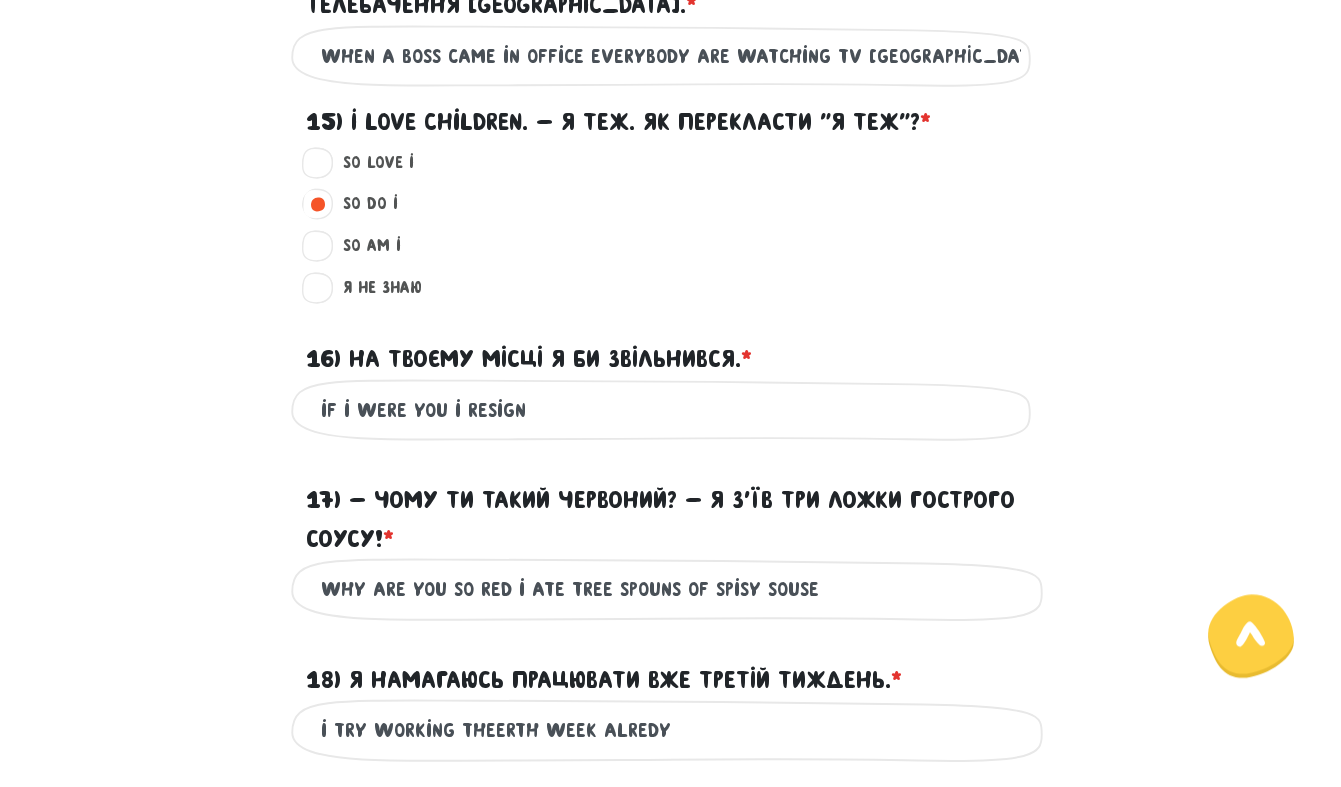 click on "what is your faivoryt book`'s call" at bounding box center (671, 871) 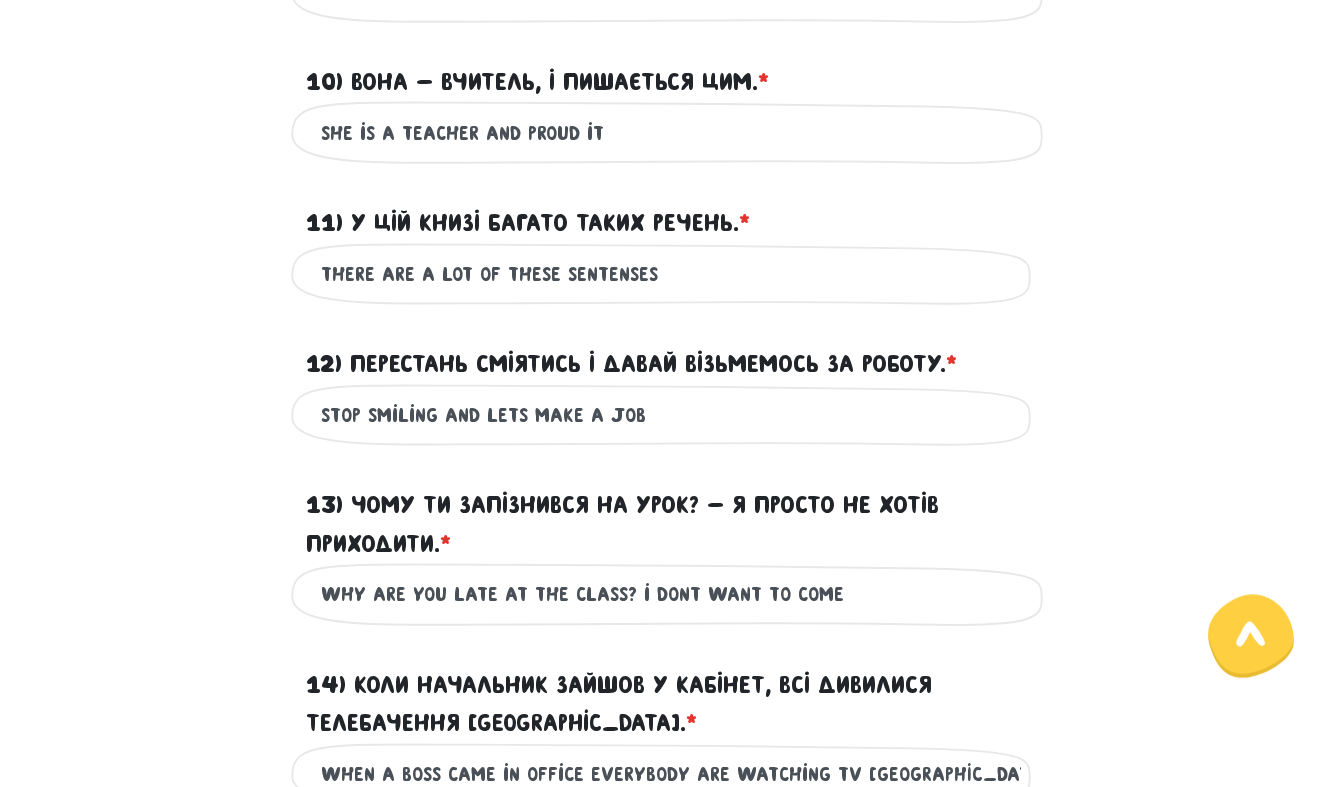 scroll, scrollTop: 1190, scrollLeft: 0, axis: vertical 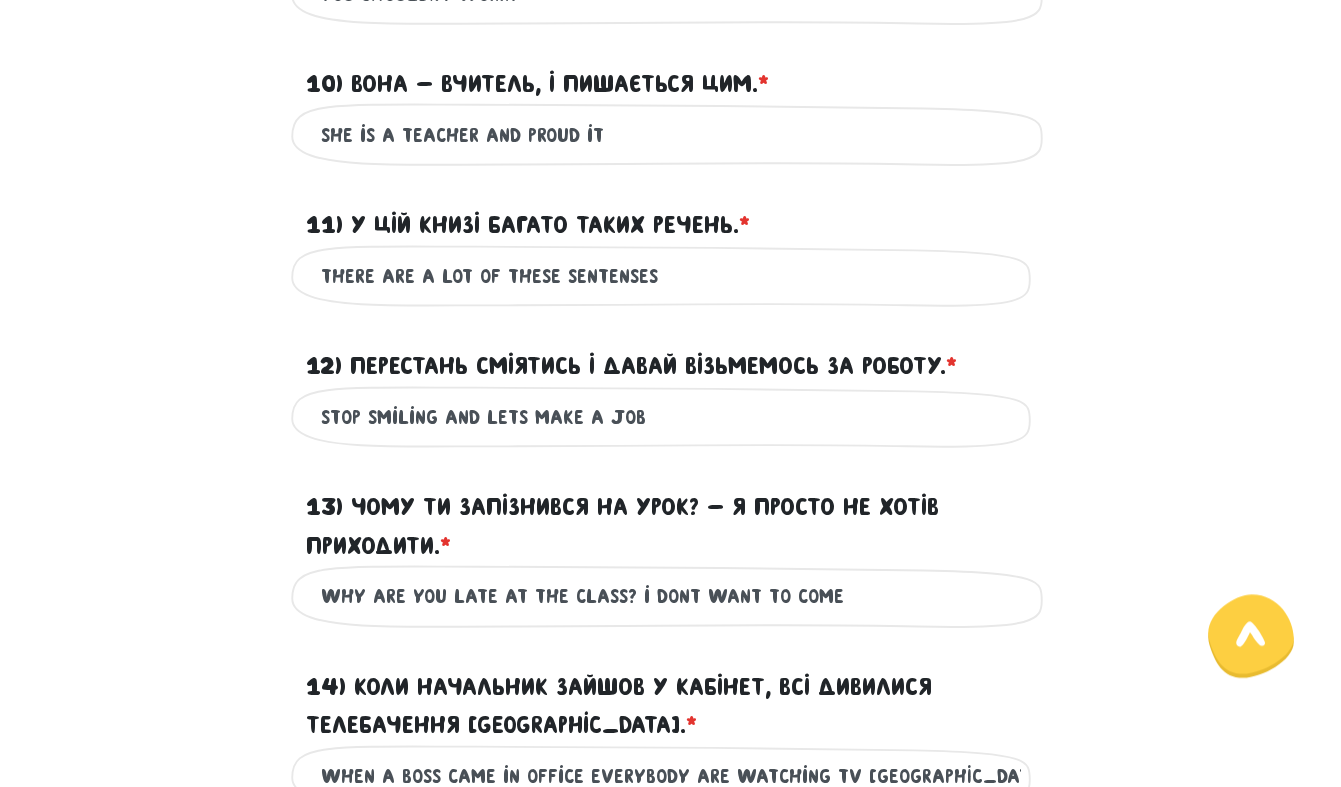 type on "what is your favourit book`'s called" 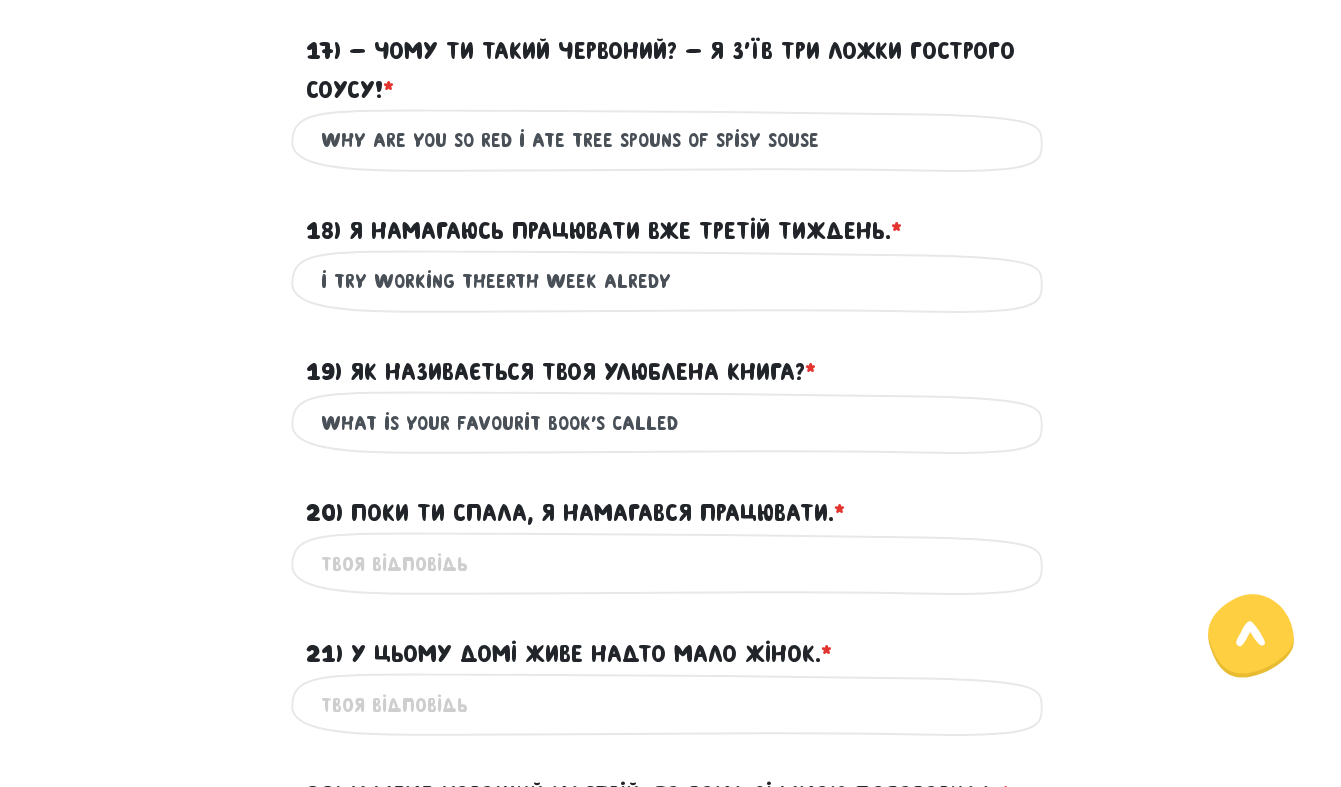 scroll, scrollTop: 2360, scrollLeft: 0, axis: vertical 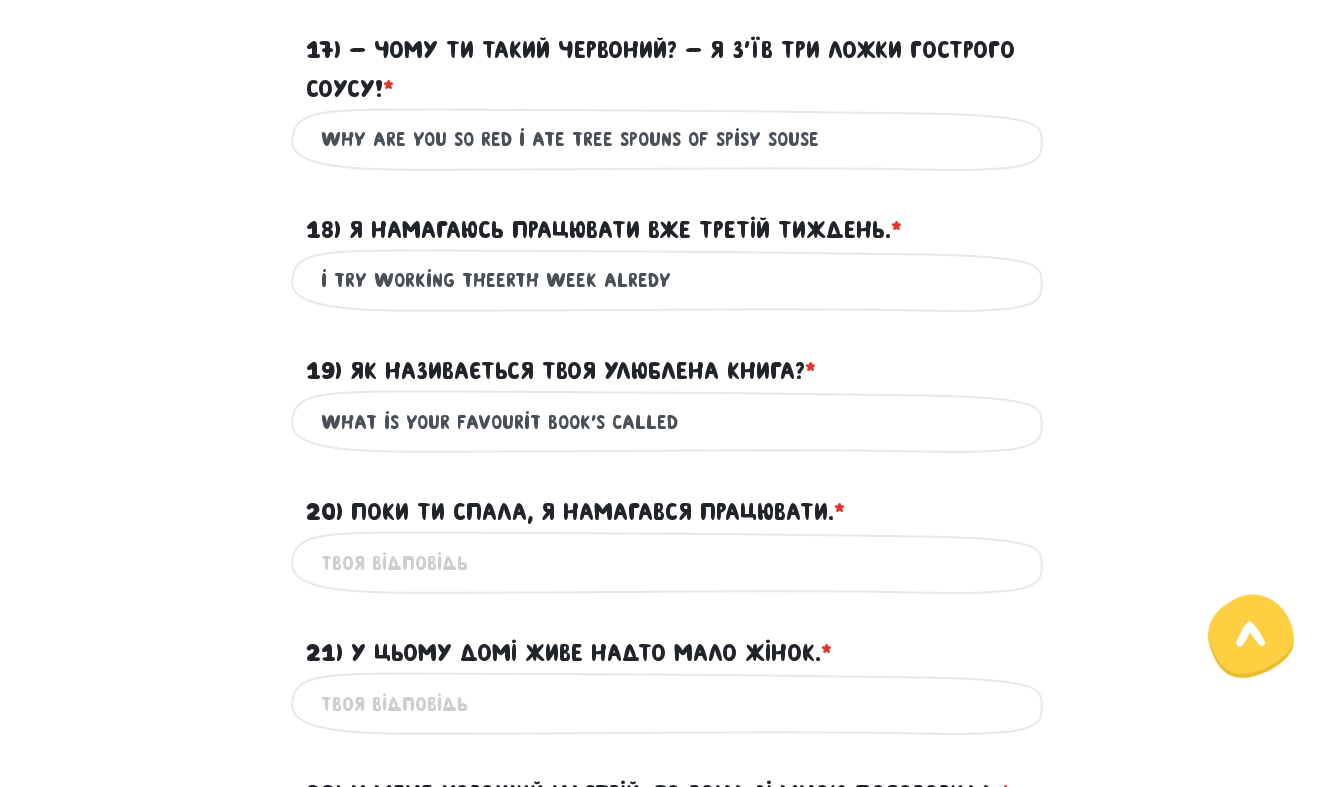 type on "there are a lot of these sentenses in this book" 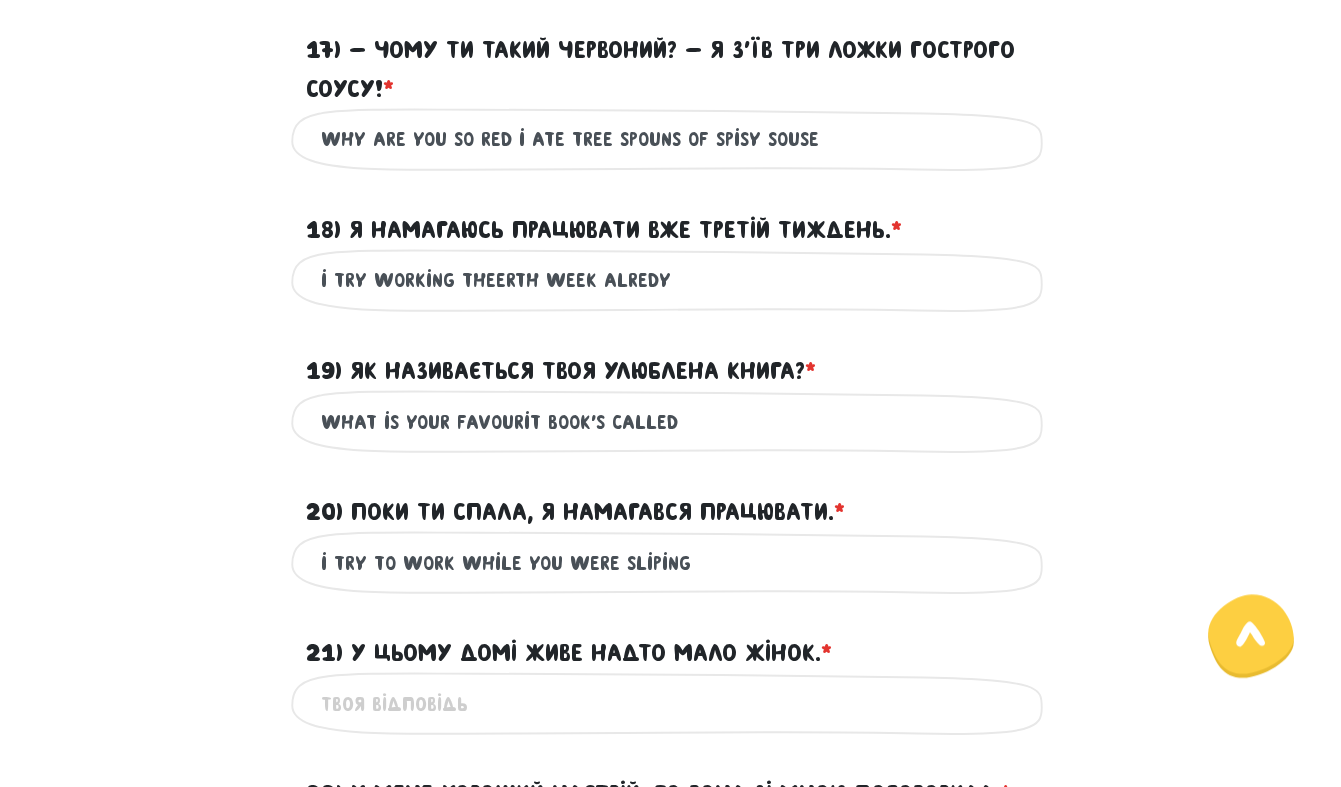 click on "i try to work while you were sliping" at bounding box center (671, 562) 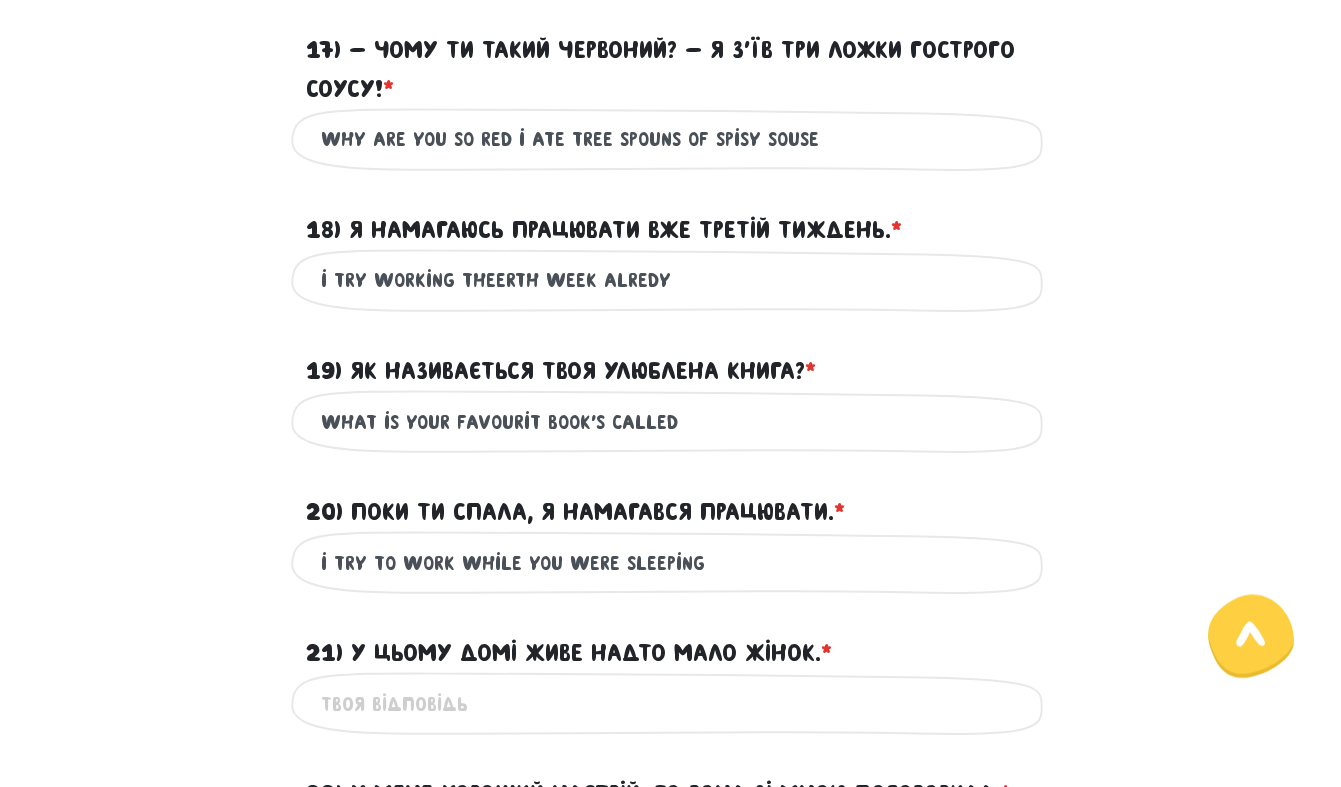 scroll, scrollTop: 2450, scrollLeft: 0, axis: vertical 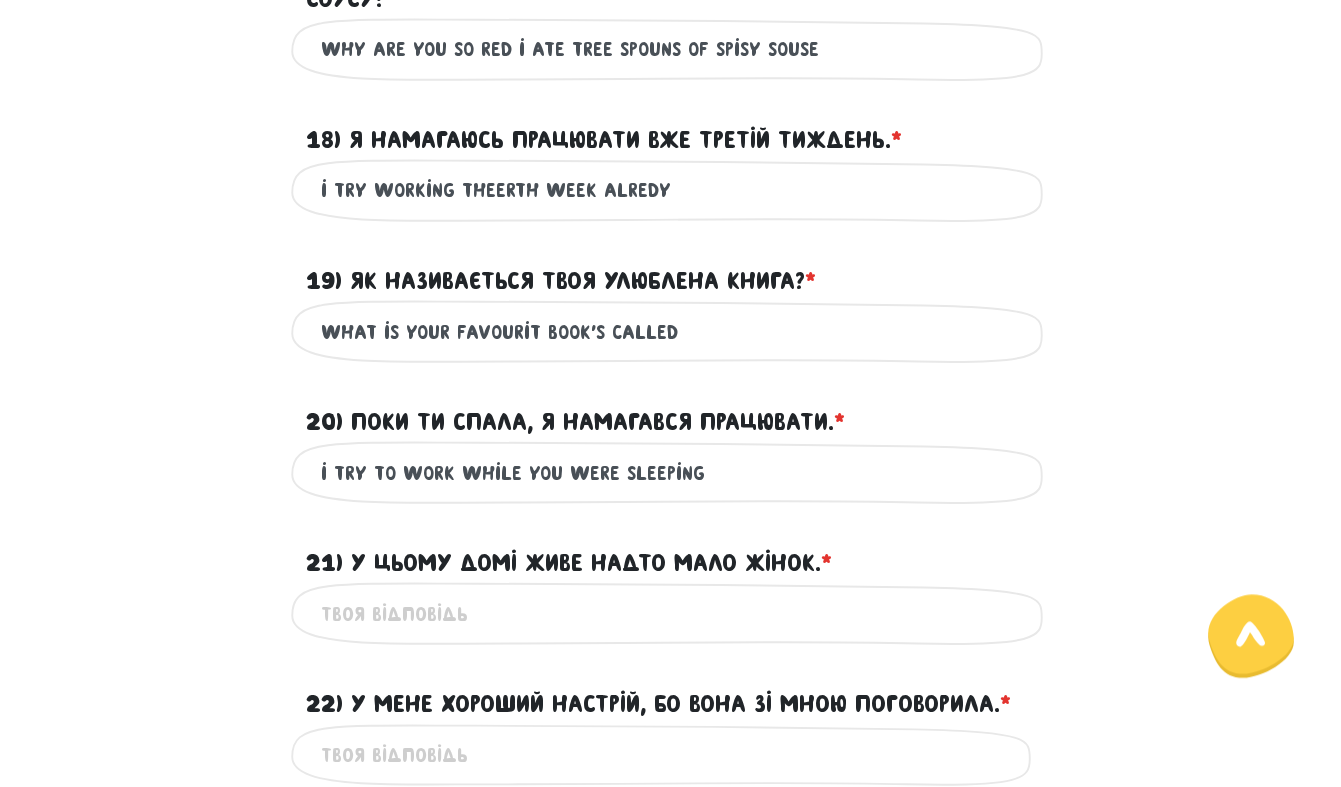 type on "i try to work while you were sleeping" 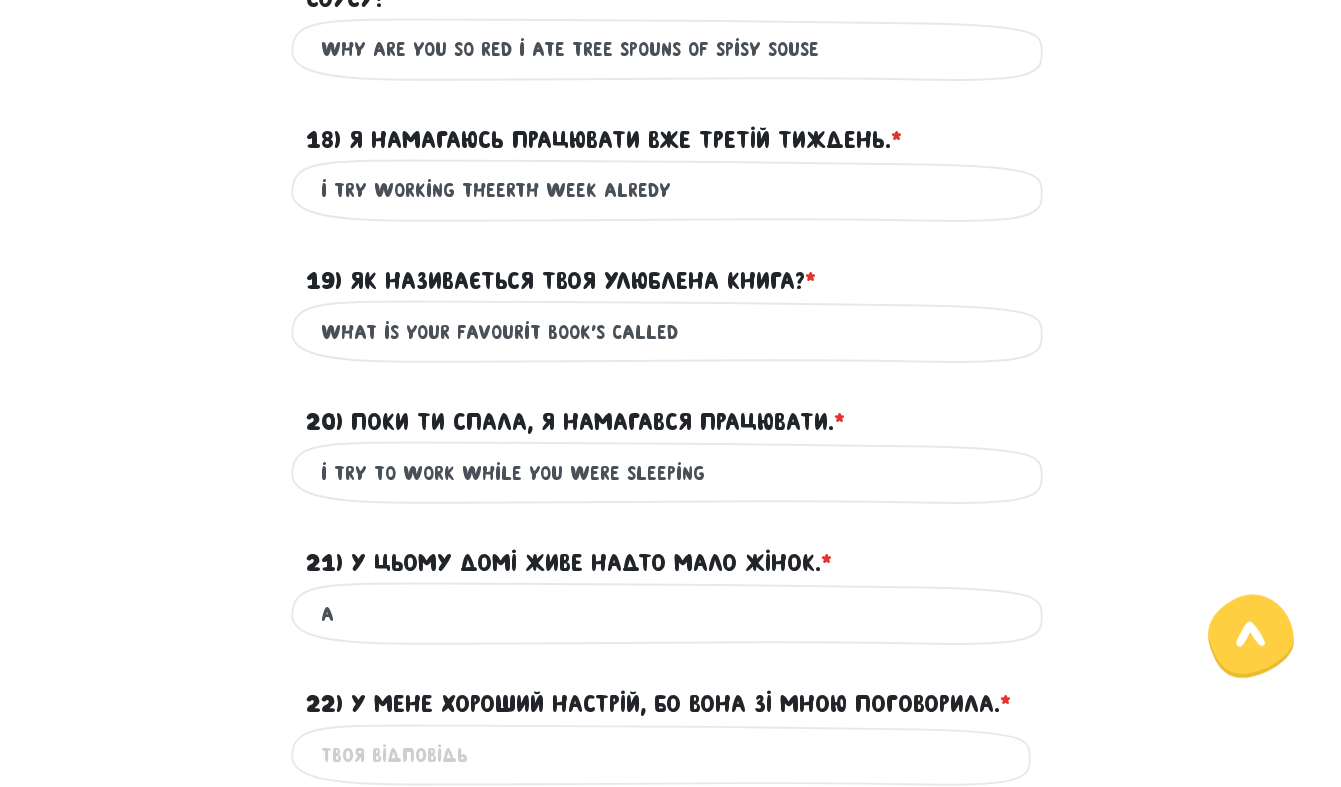 type on "a" 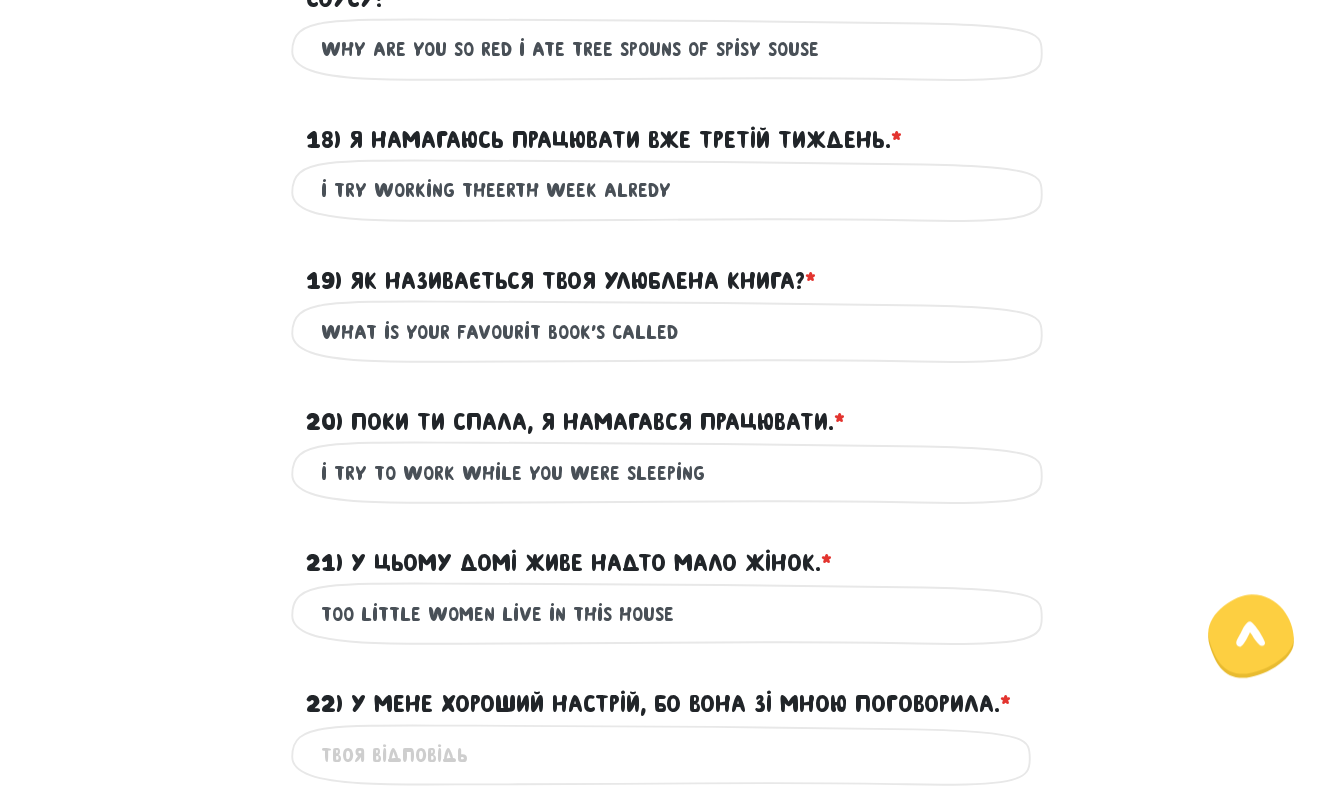 type on "too little women live in this house" 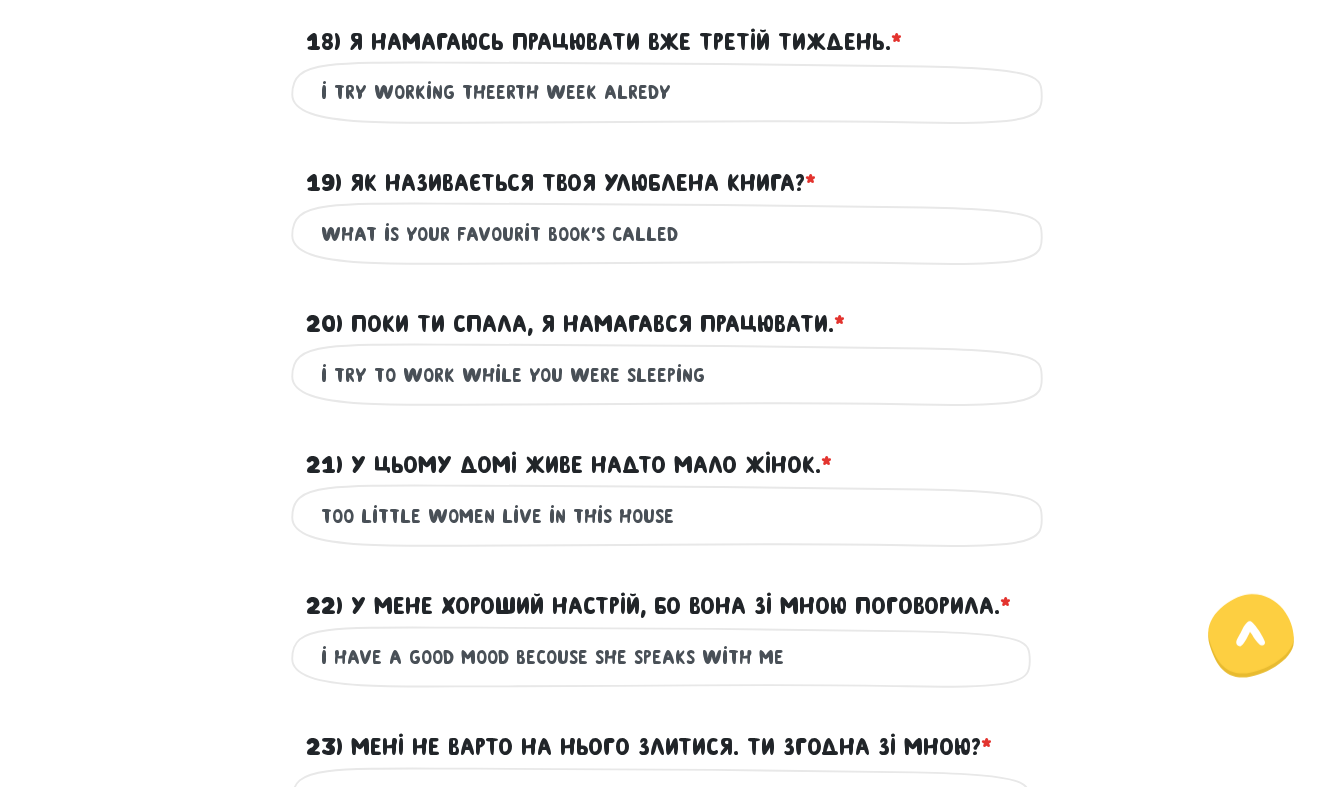 scroll, scrollTop: 2630, scrollLeft: 0, axis: vertical 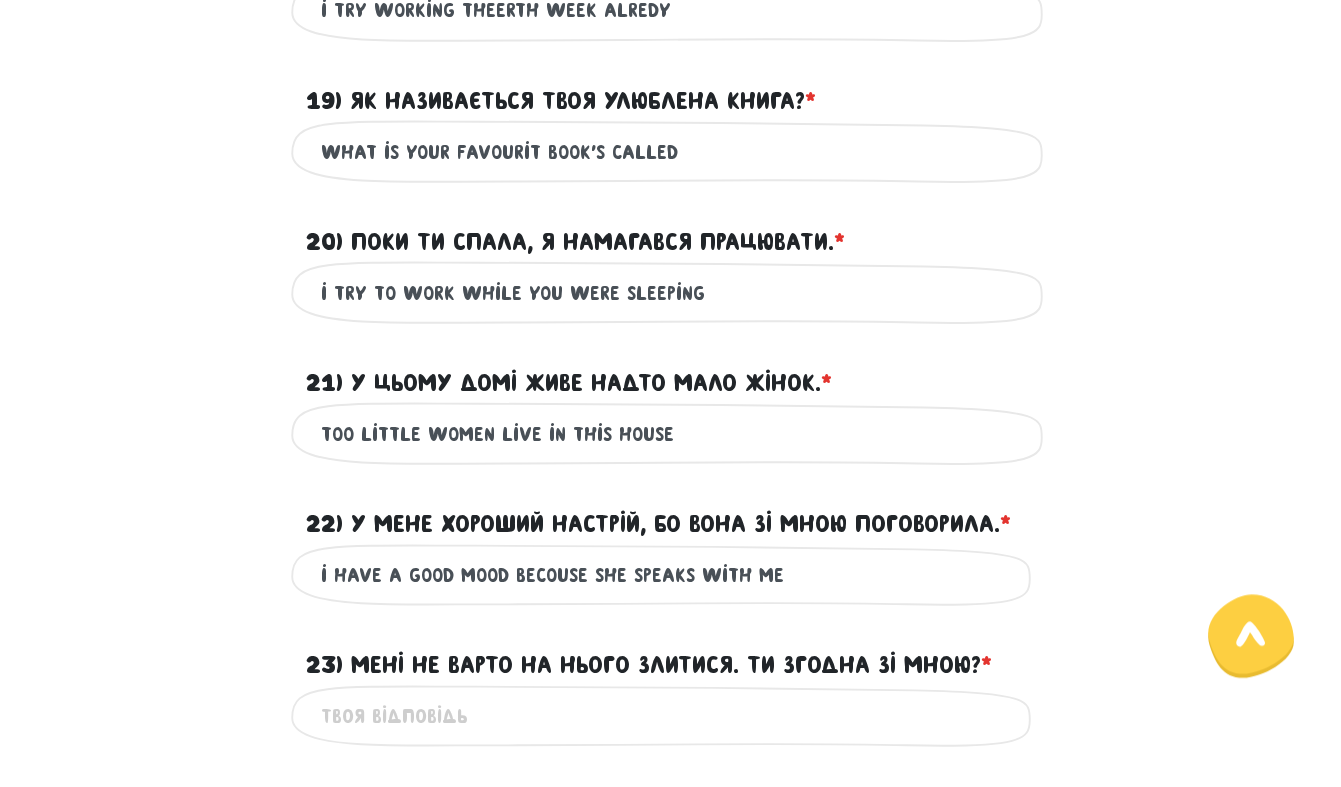 type on "i have a good mood becouse she speaks with me" 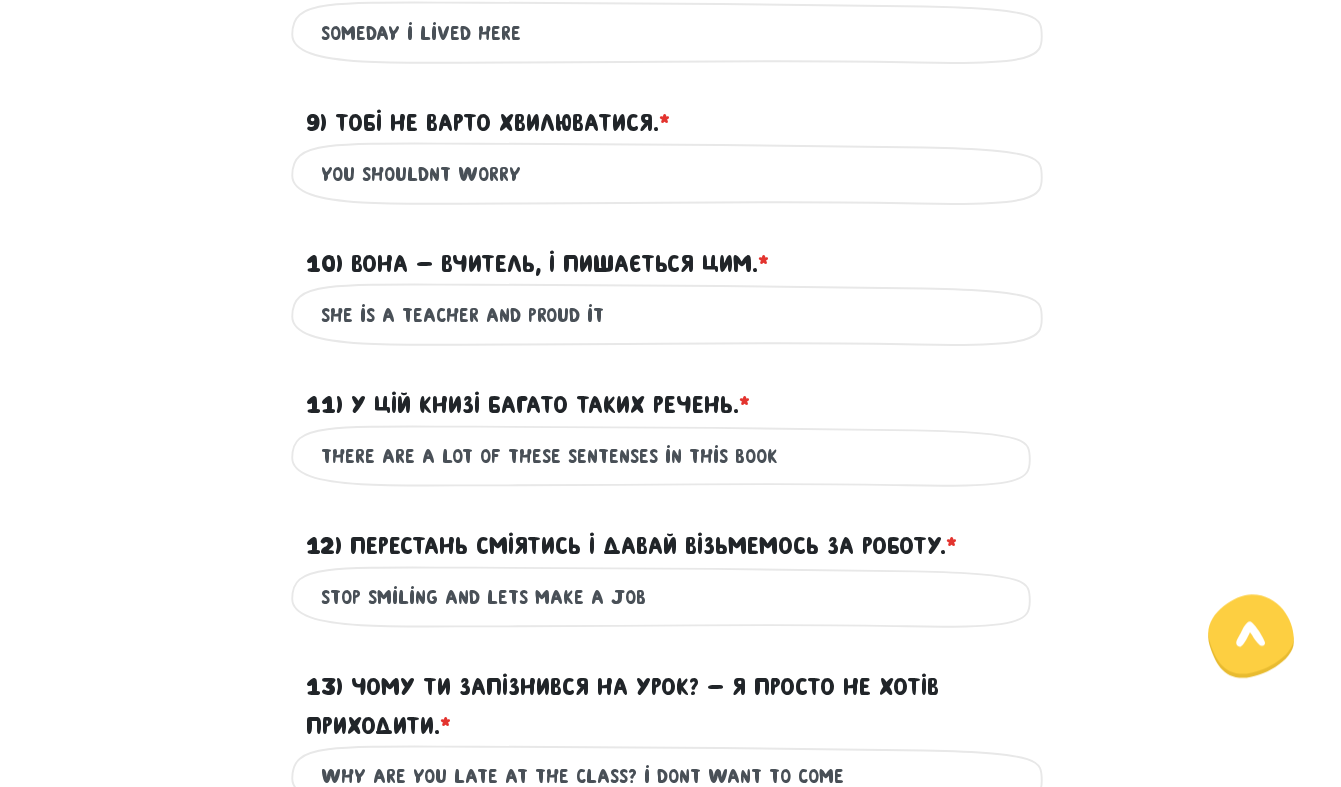 scroll, scrollTop: 920, scrollLeft: 0, axis: vertical 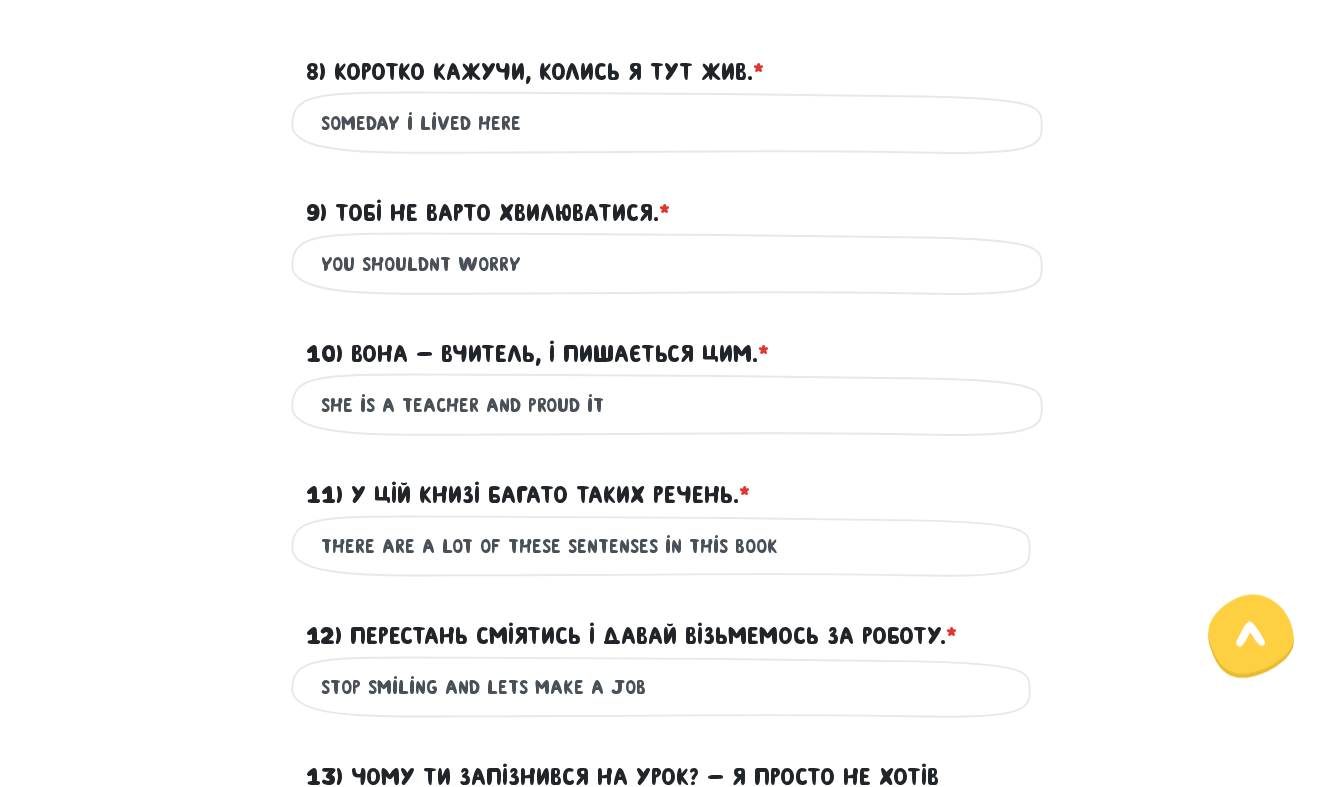 click on "you shouldn``t worry" at bounding box center (671, 263) 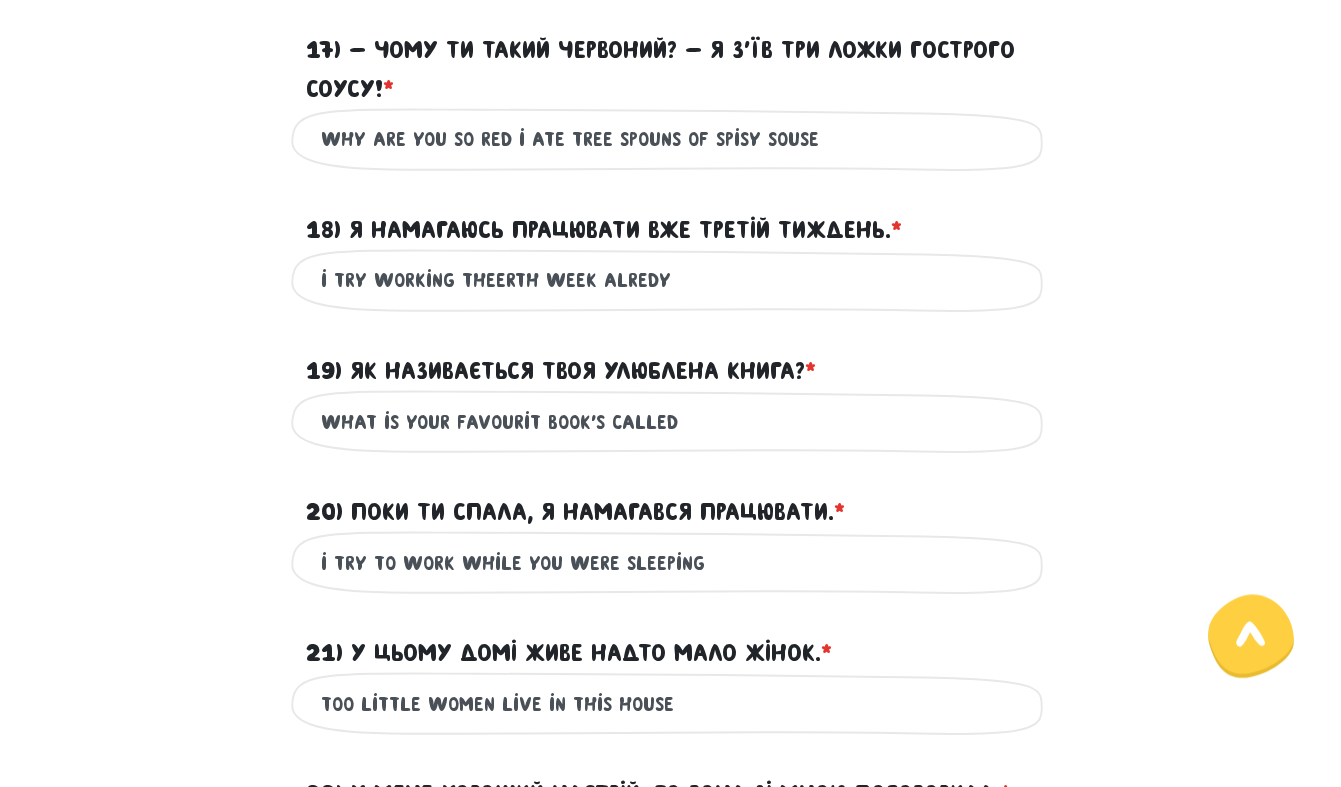 scroll, scrollTop: 2450, scrollLeft: 0, axis: vertical 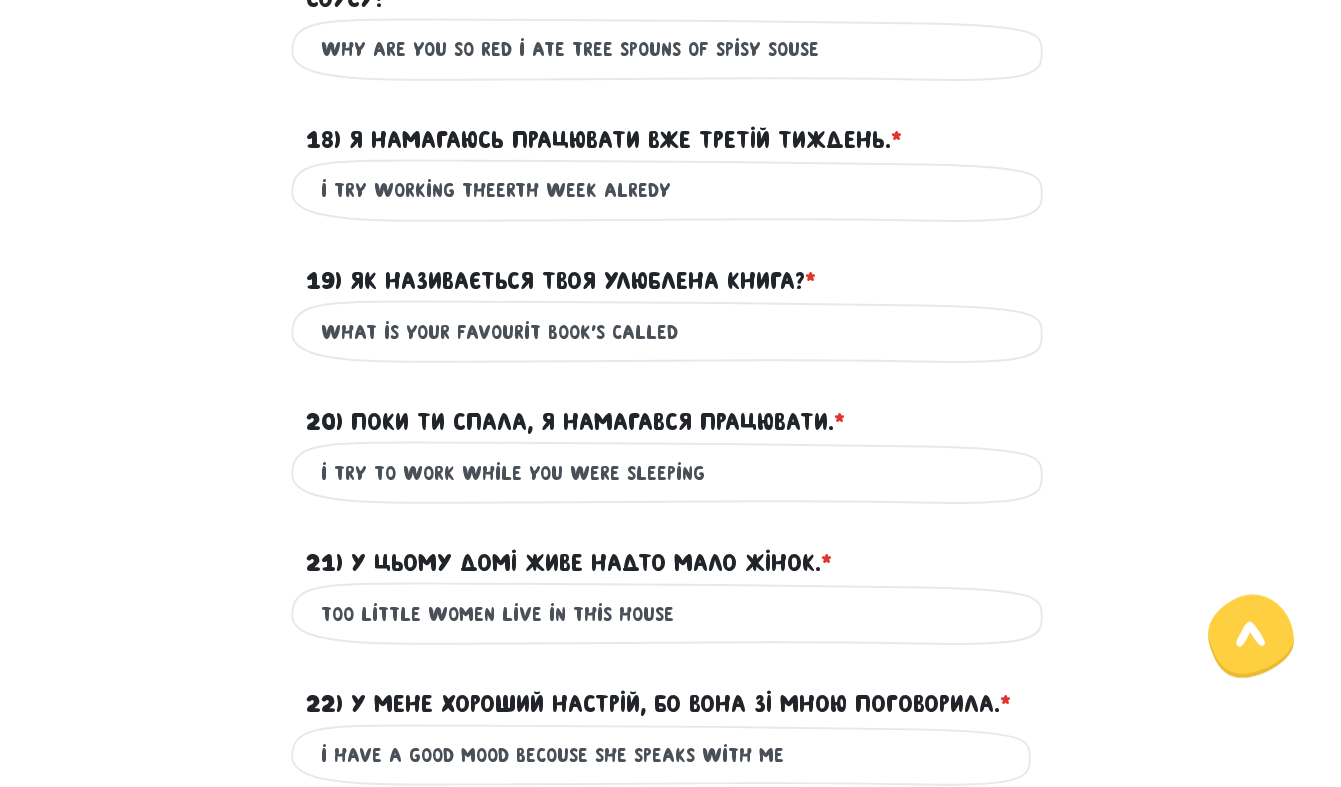 click on "i souldn't" at bounding box center [671, 896] 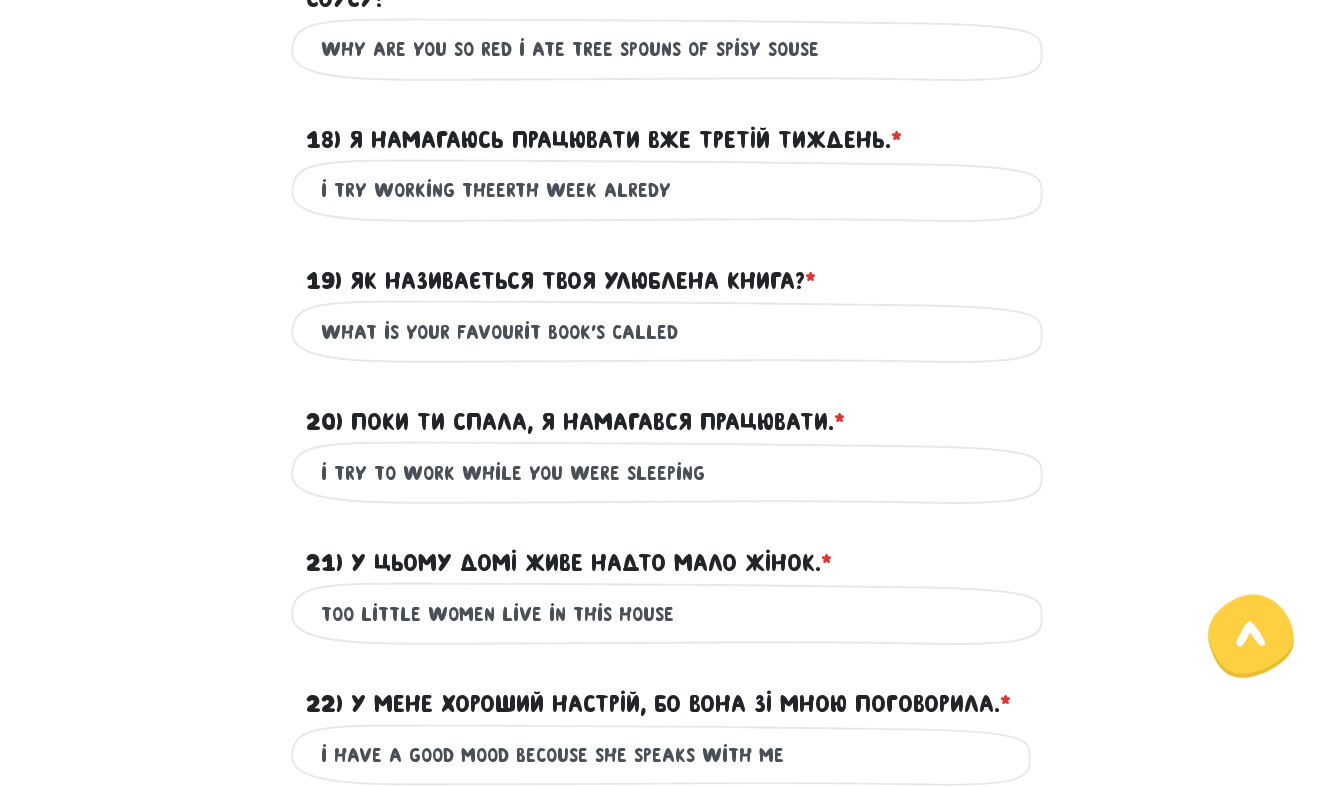 paste on "shouldn``t" 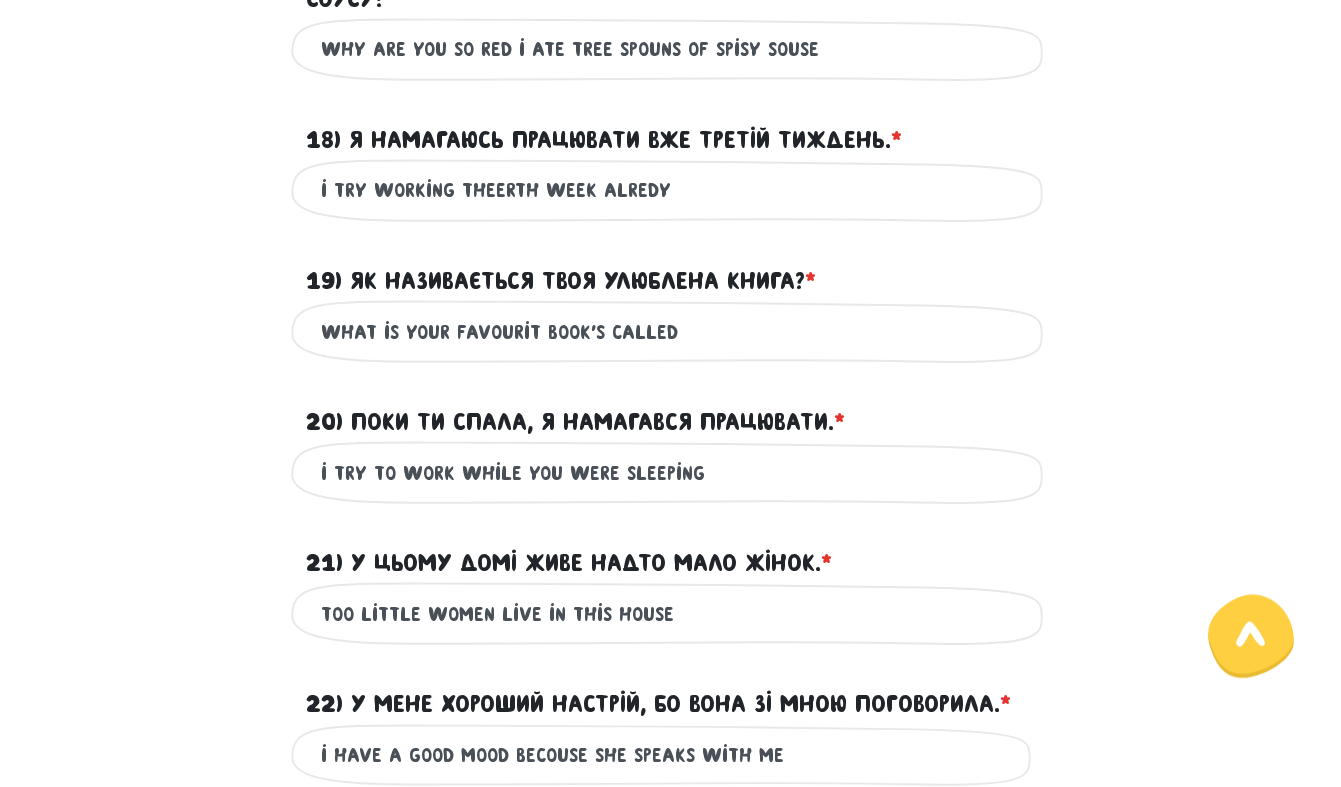 click on "i shouldn``t" at bounding box center [671, 896] 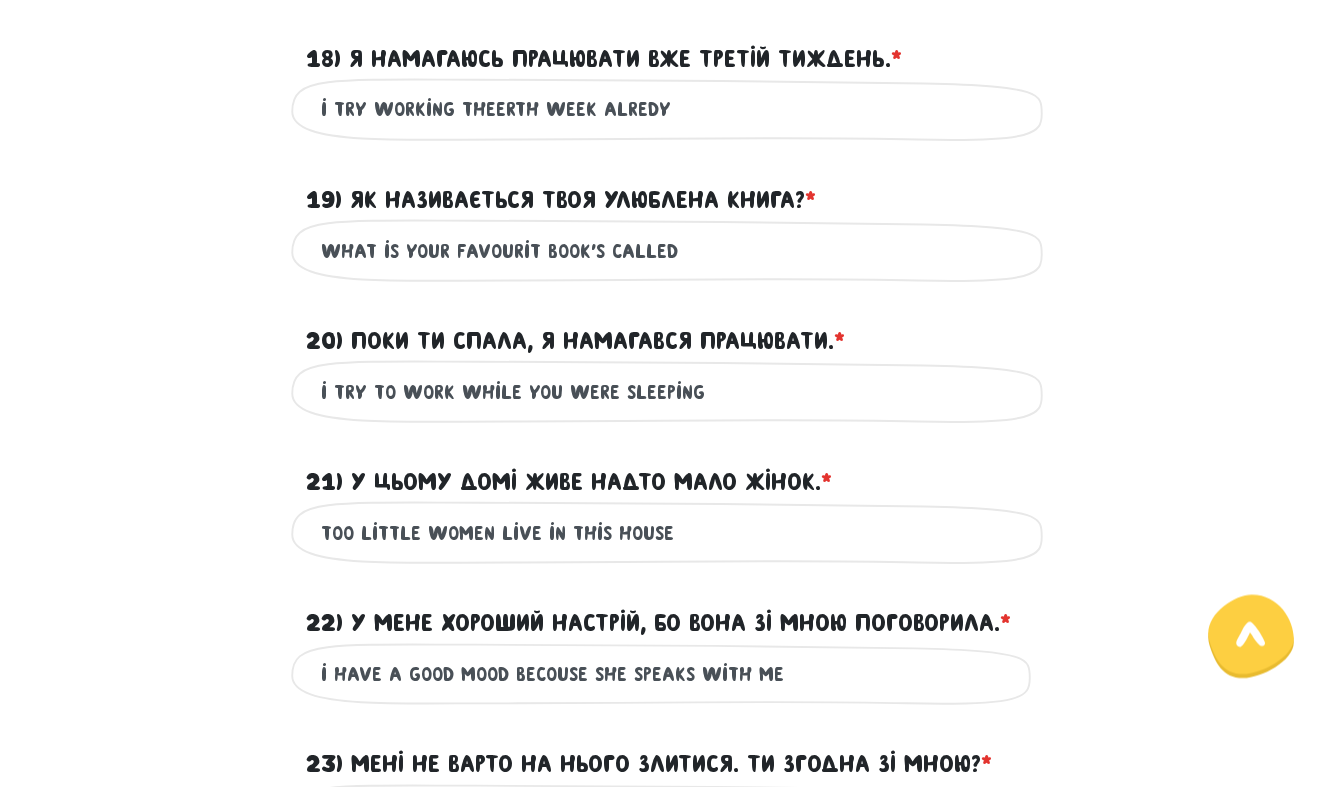 scroll, scrollTop: 2630, scrollLeft: 0, axis: vertical 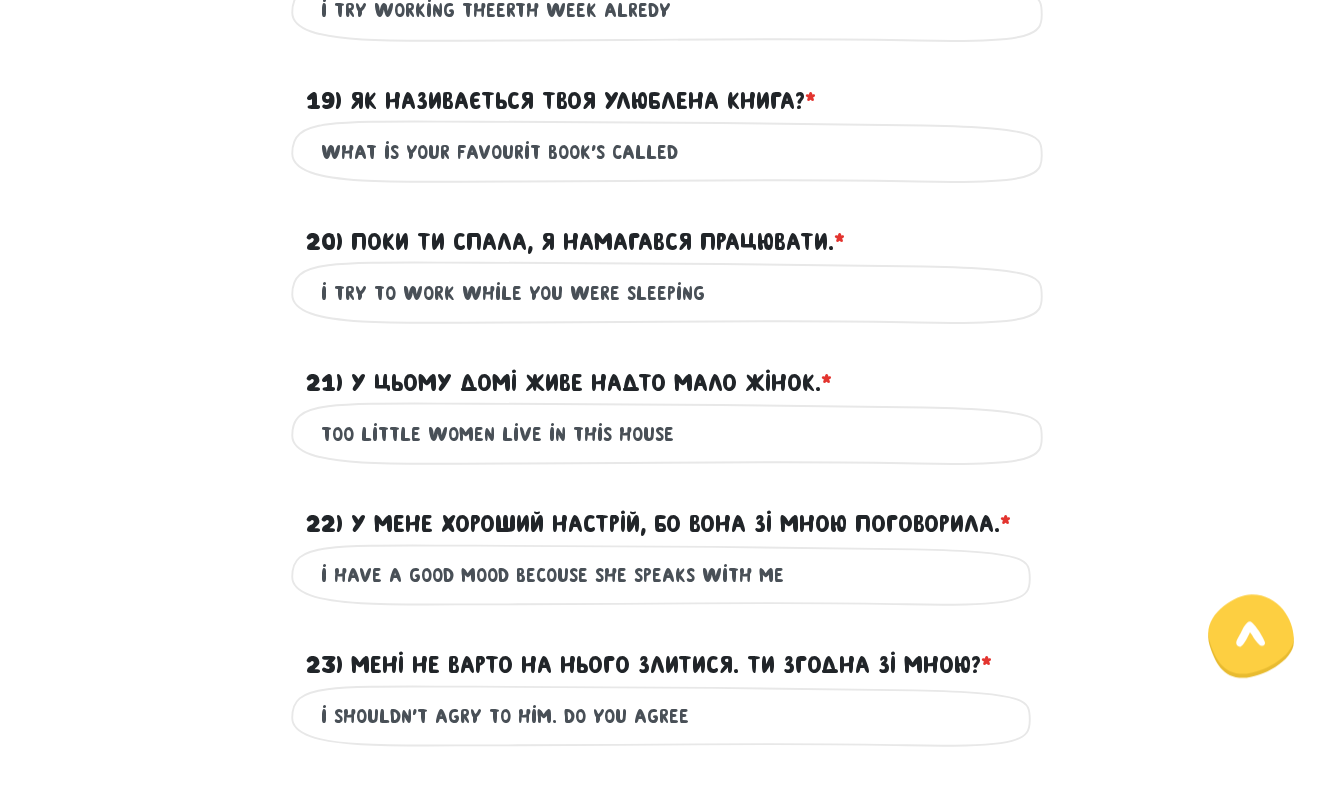 type on "i shouldn``'t agry to him. do you agree" 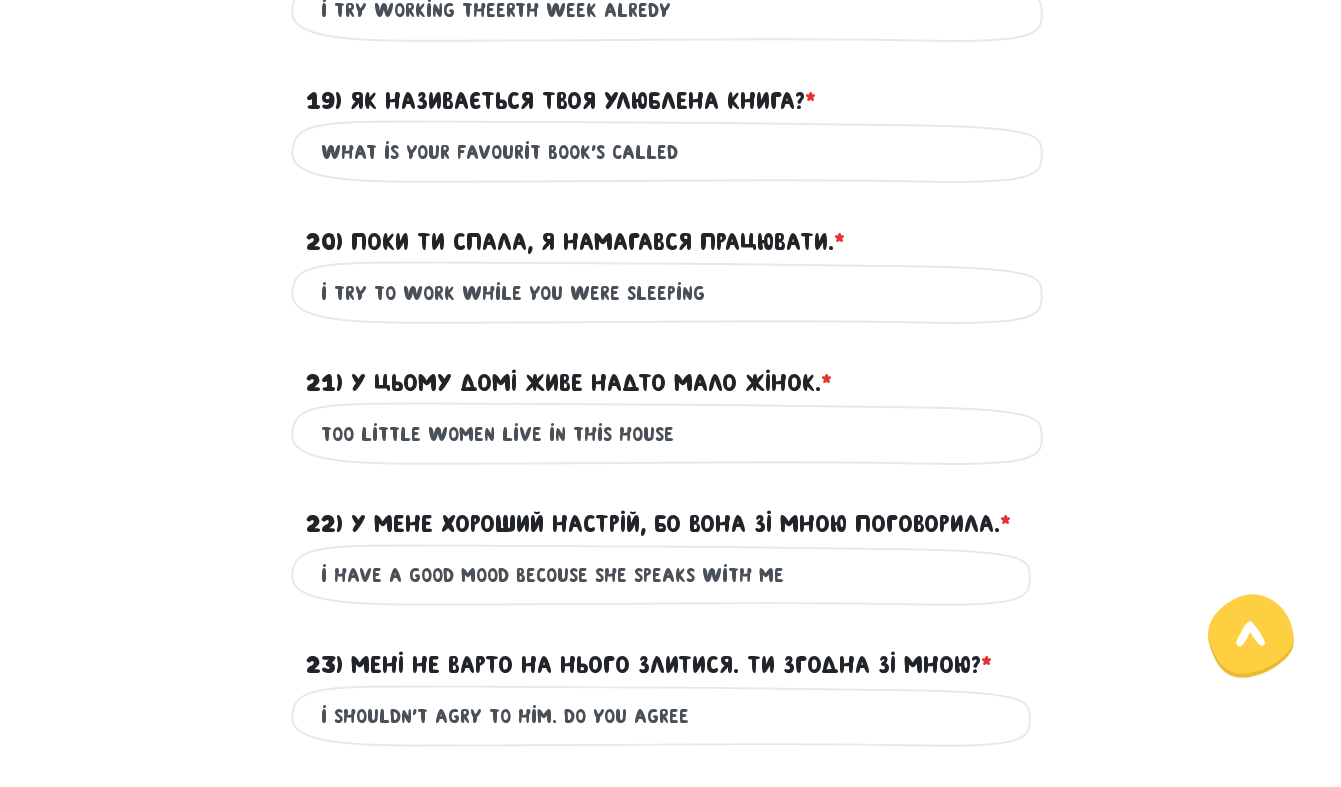 scroll, scrollTop: 2720, scrollLeft: 0, axis: vertical 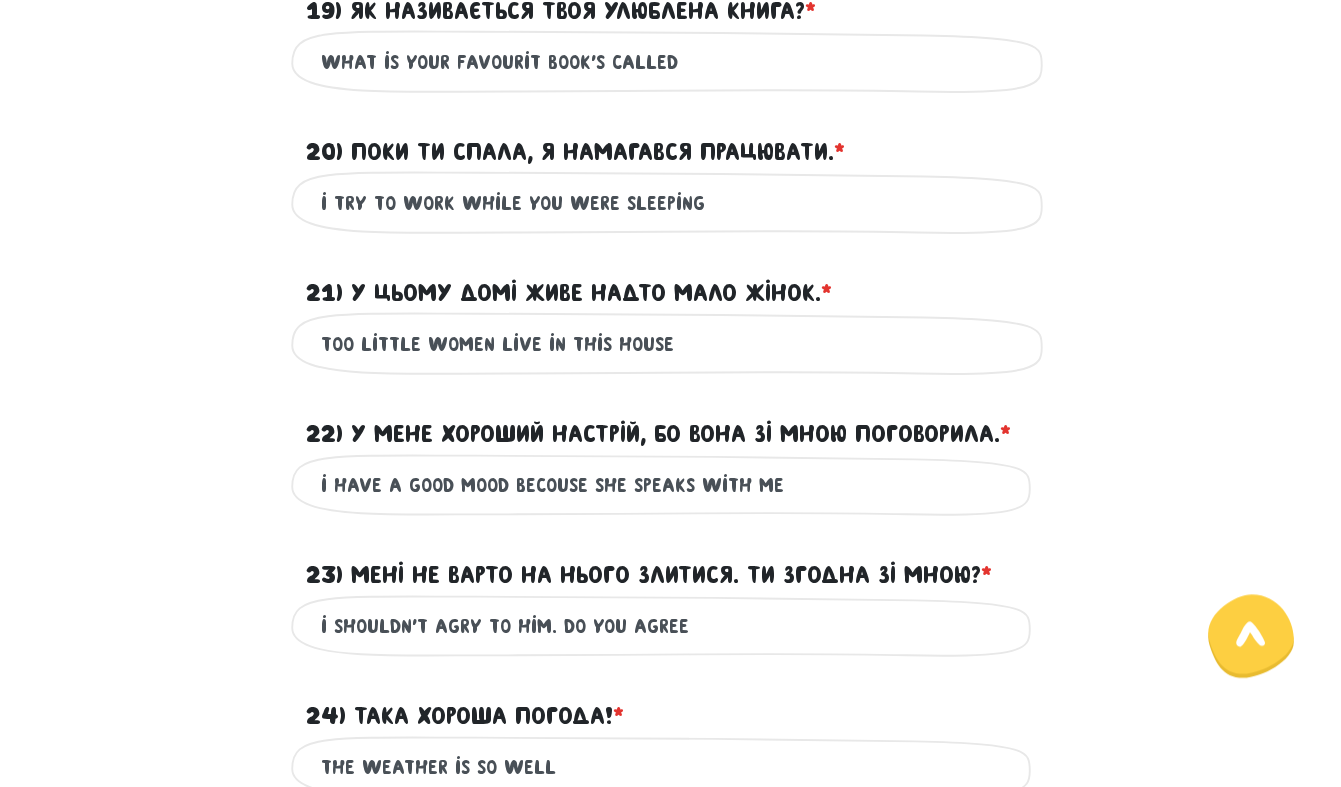 type on "the weather is so well" 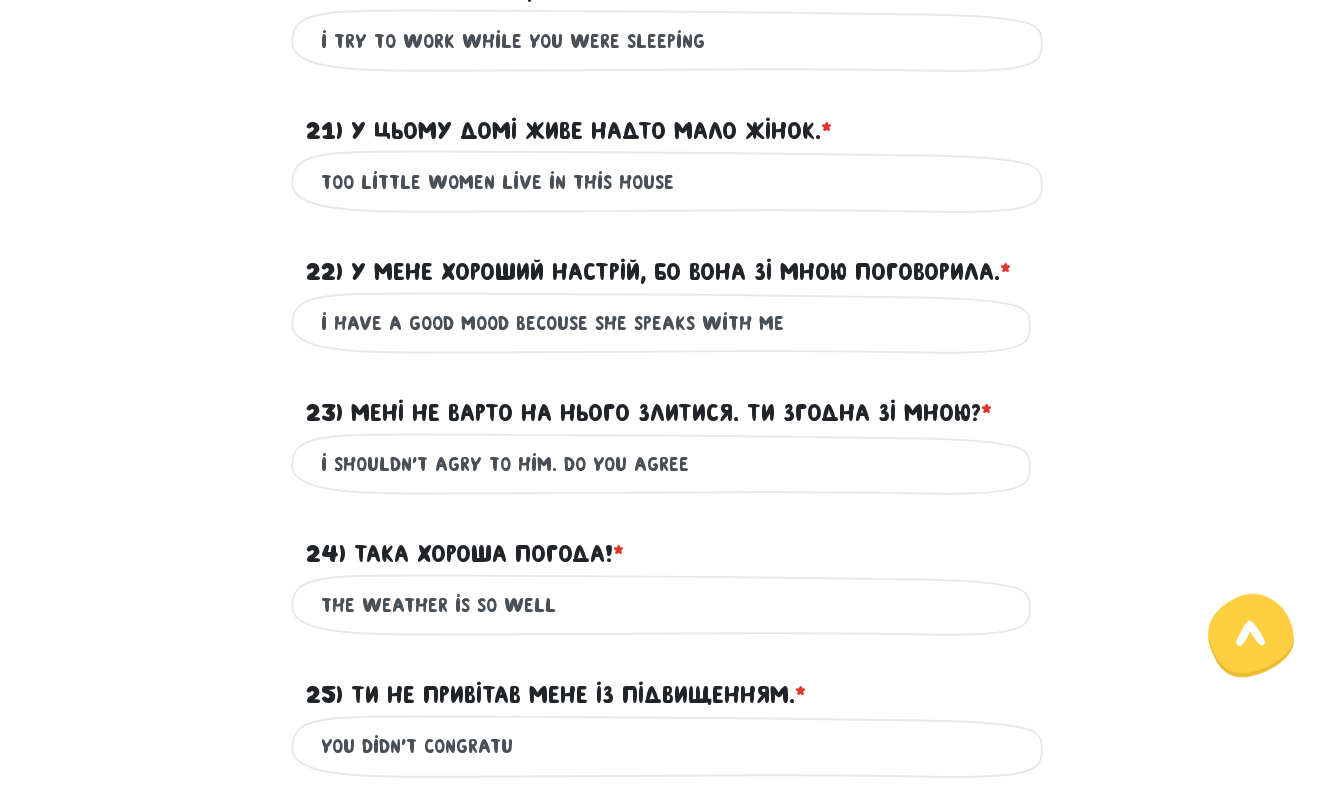 scroll, scrollTop: 2900, scrollLeft: 0, axis: vertical 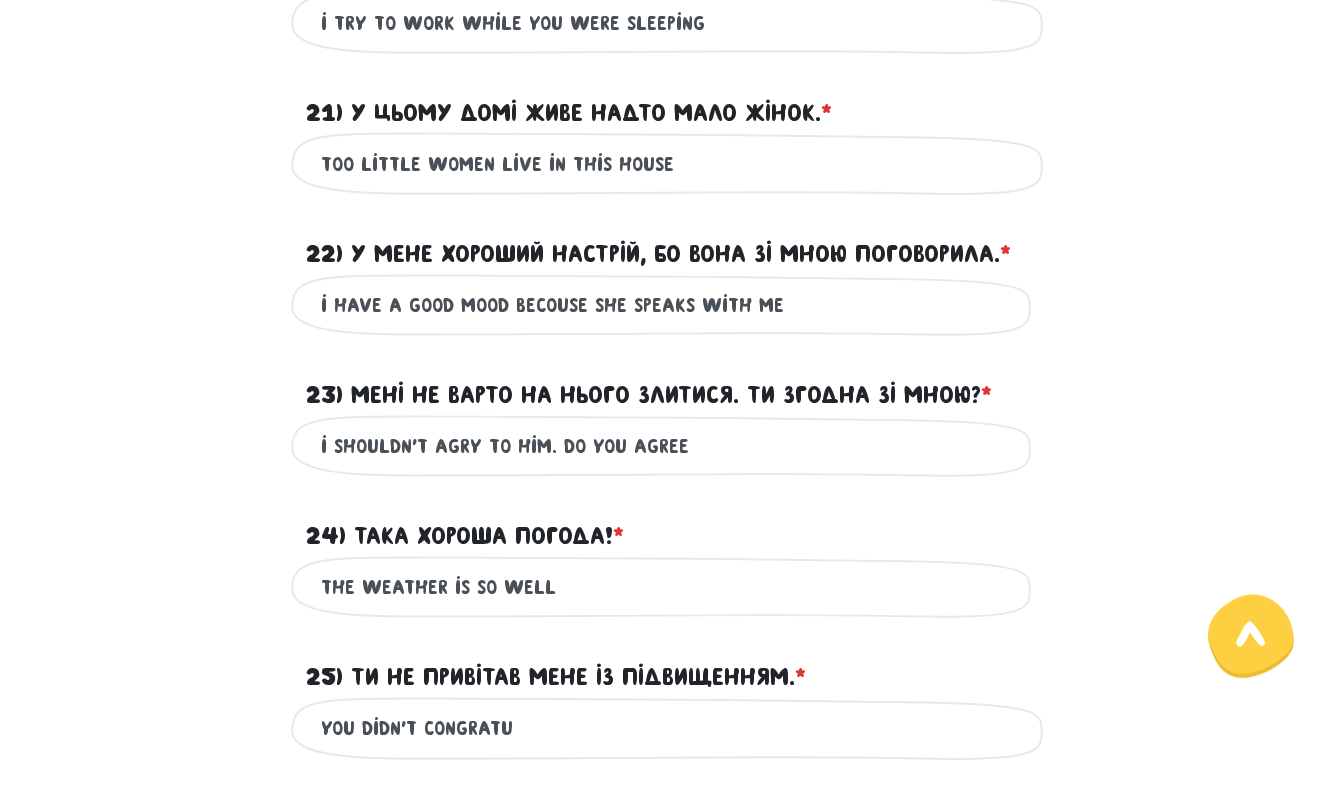 click on "you didn't congratu" at bounding box center [671, 728] 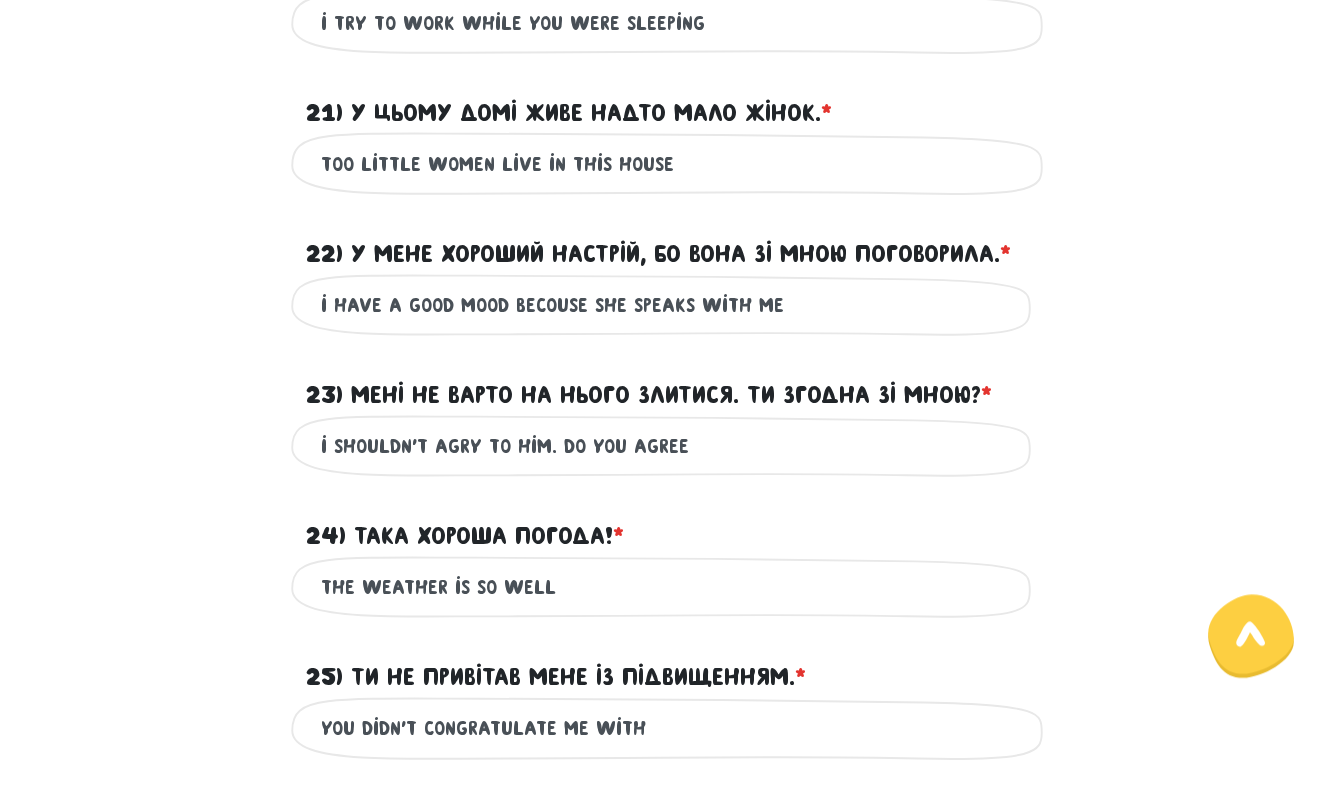 type on "you didn't congratulate me with" 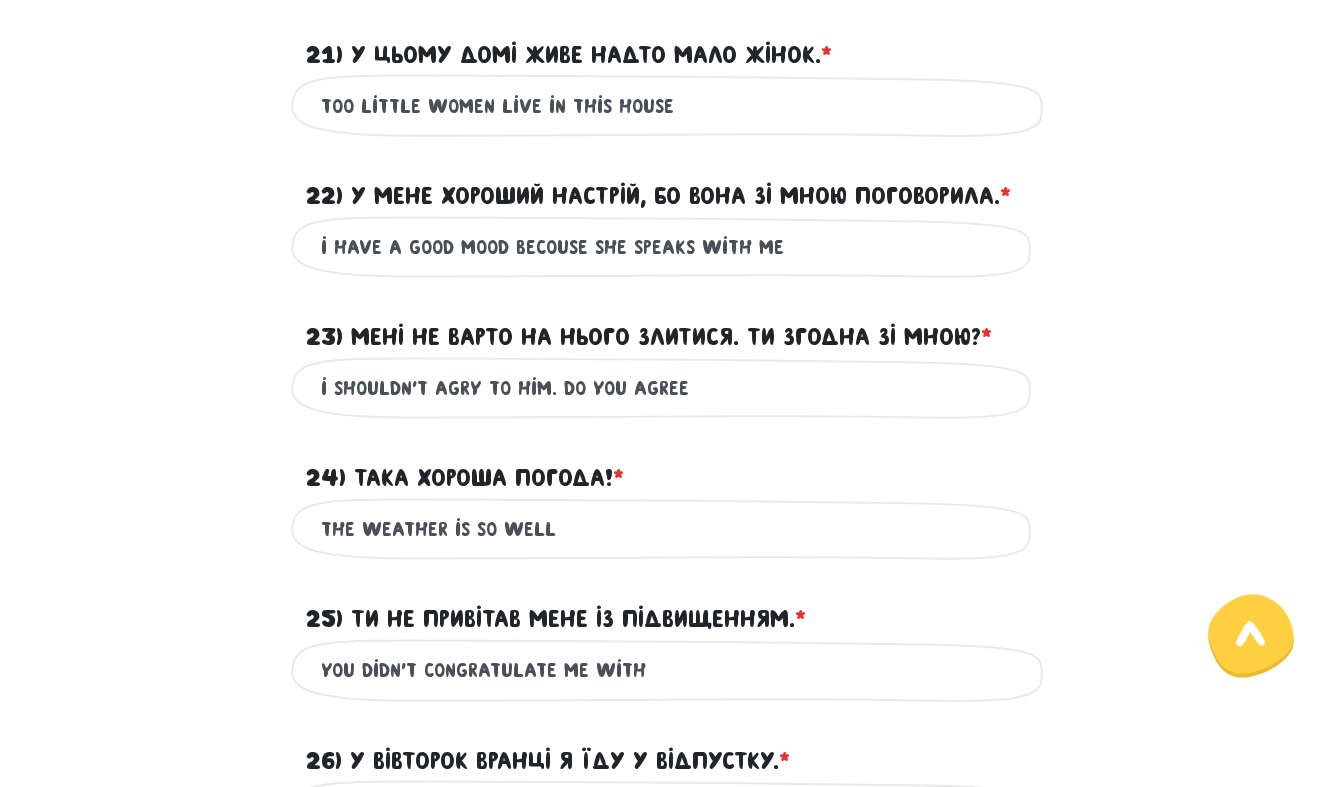 scroll, scrollTop: 2990, scrollLeft: 0, axis: vertical 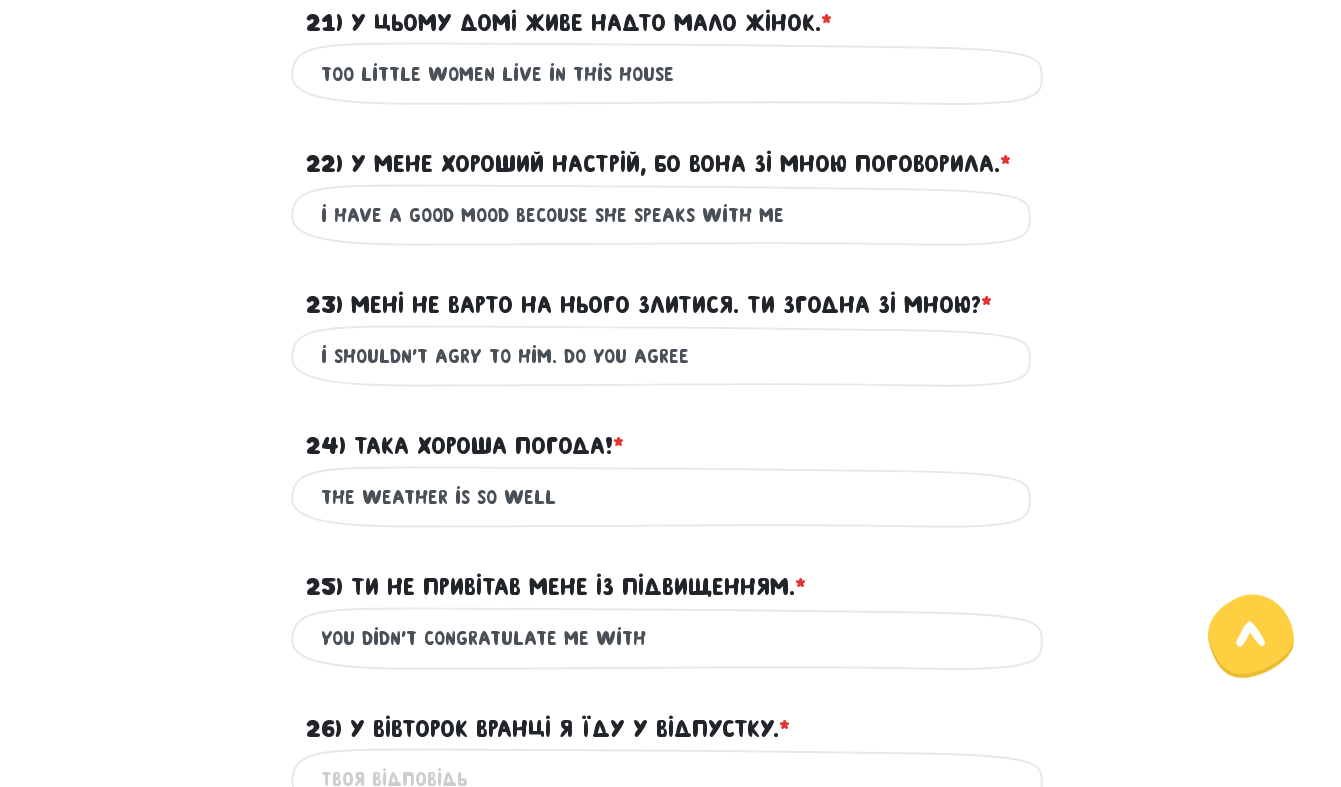 click on "26) У вівторок вранці я їду у відпустку. *
?" at bounding box center [671, 779] 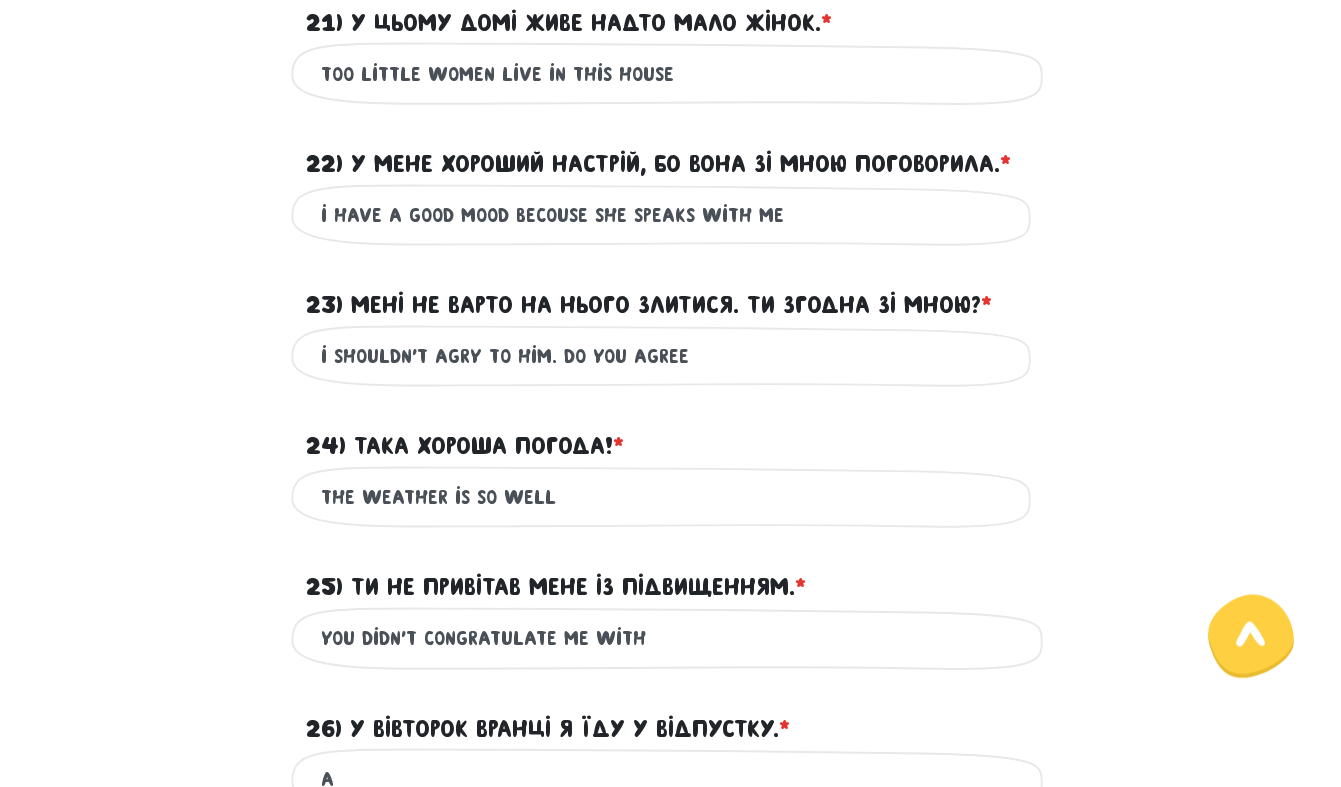 type on "a" 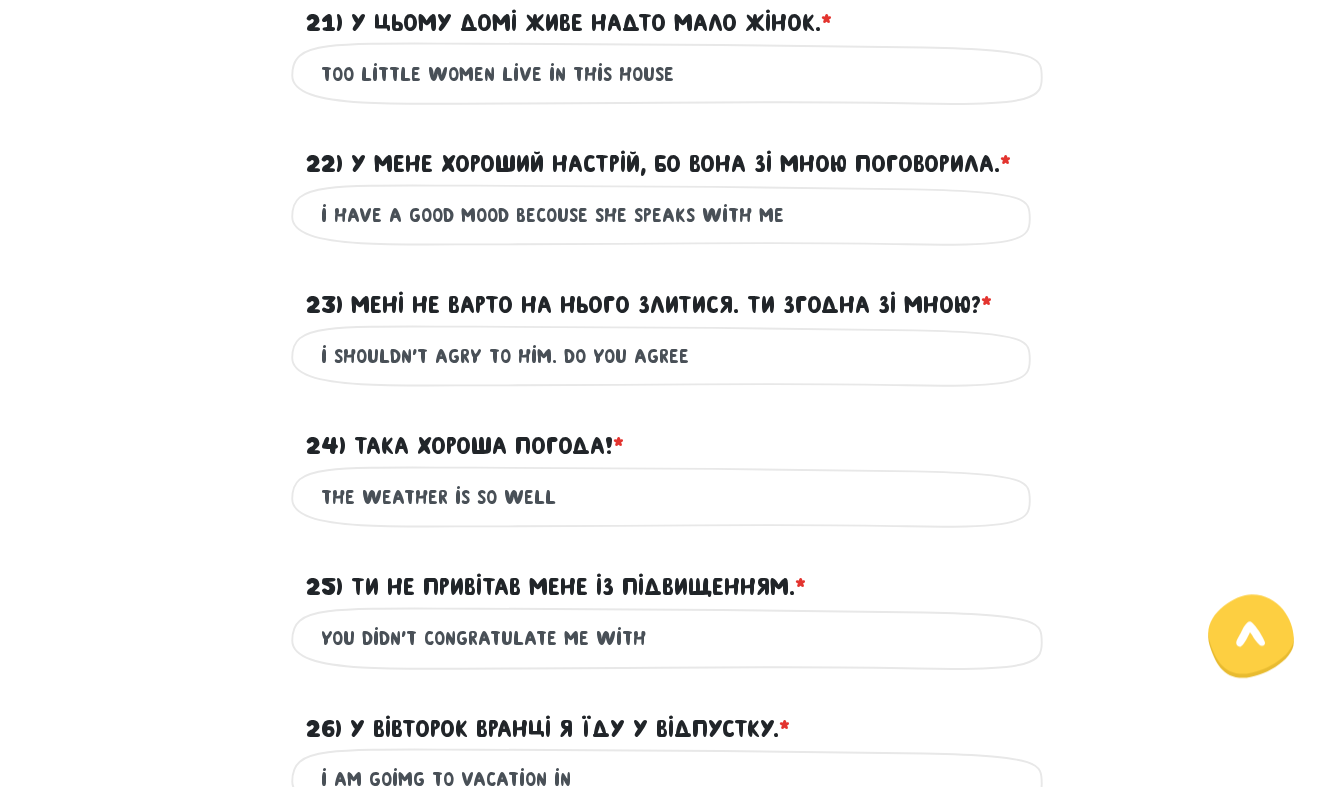 paste on "Tuesday" 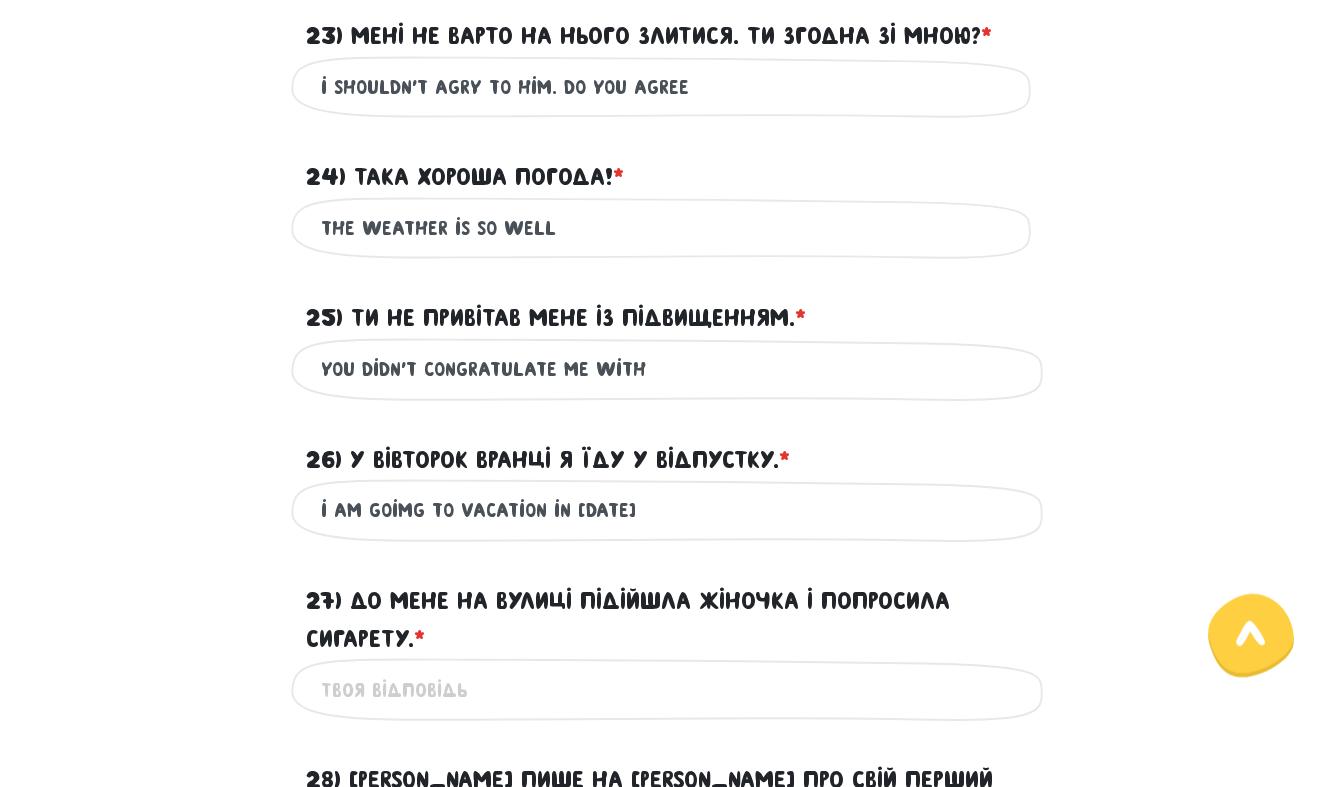 scroll, scrollTop: 3260, scrollLeft: 0, axis: vertical 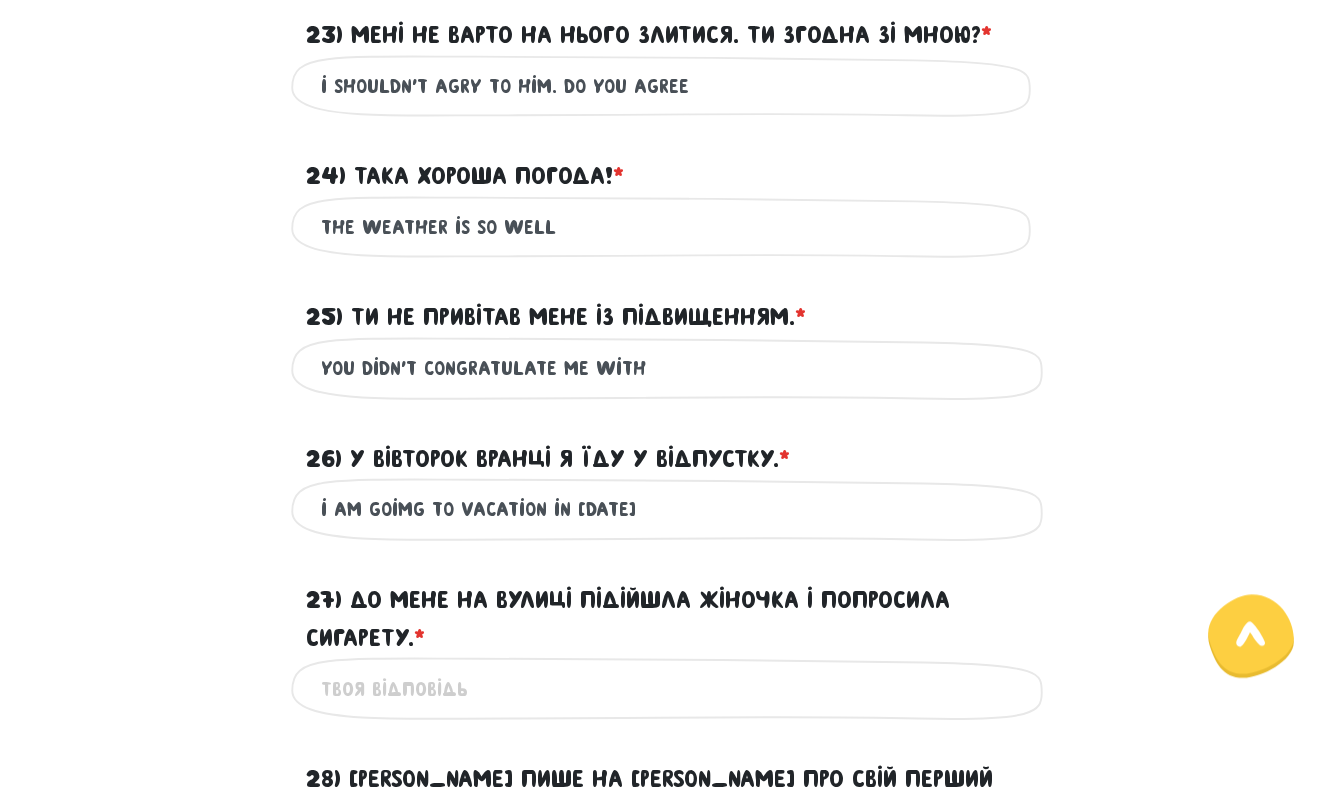 type on "i am goimg to vacation in Tuesday" 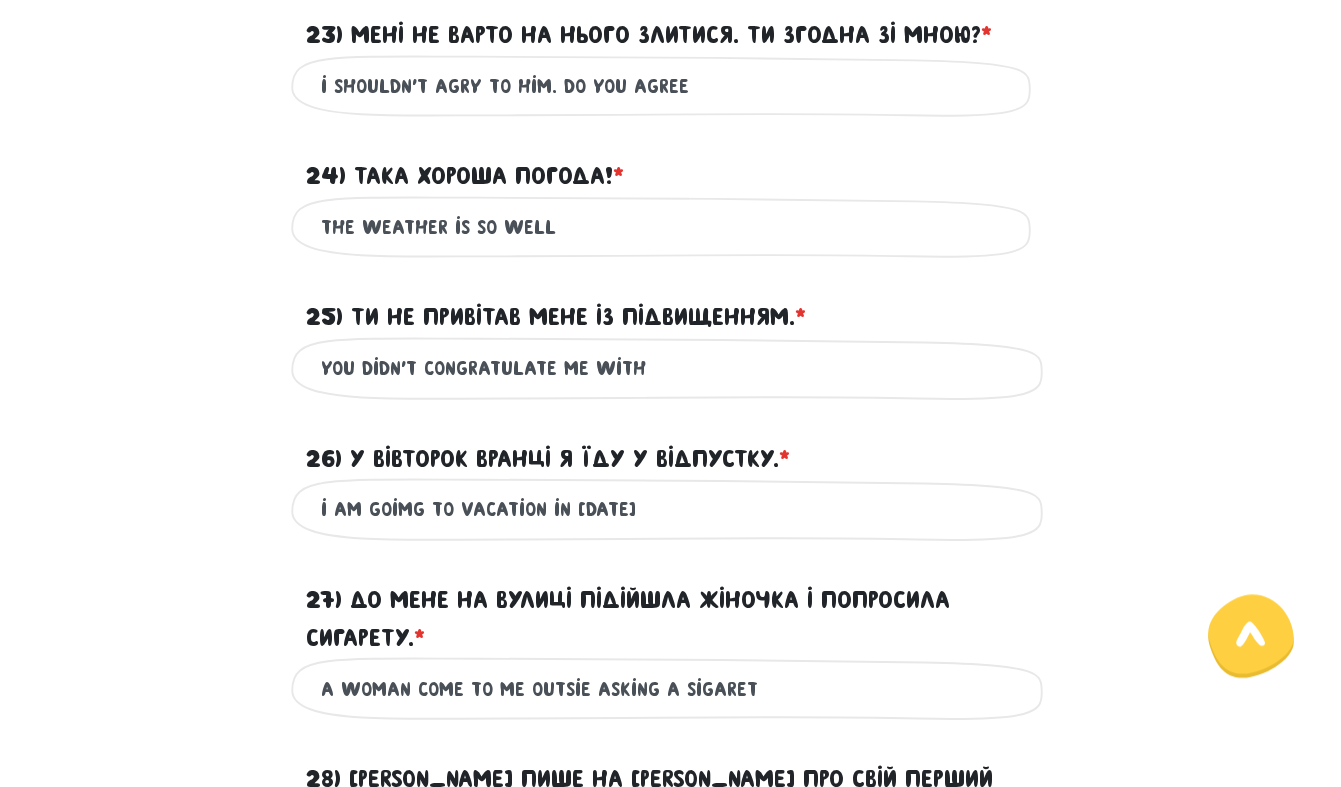 type on "a woman come to me outsie asking a sigaret" 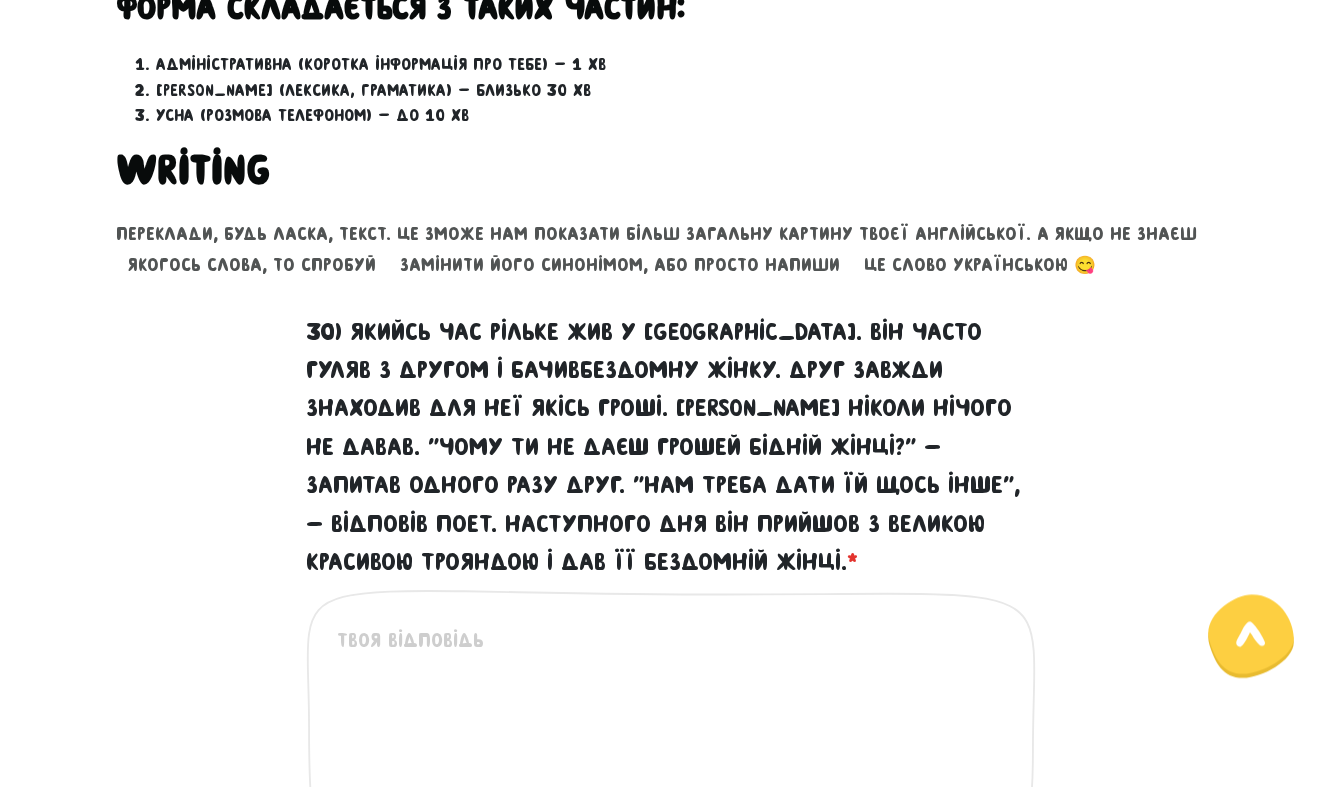 scroll, scrollTop: 677, scrollLeft: 0, axis: vertical 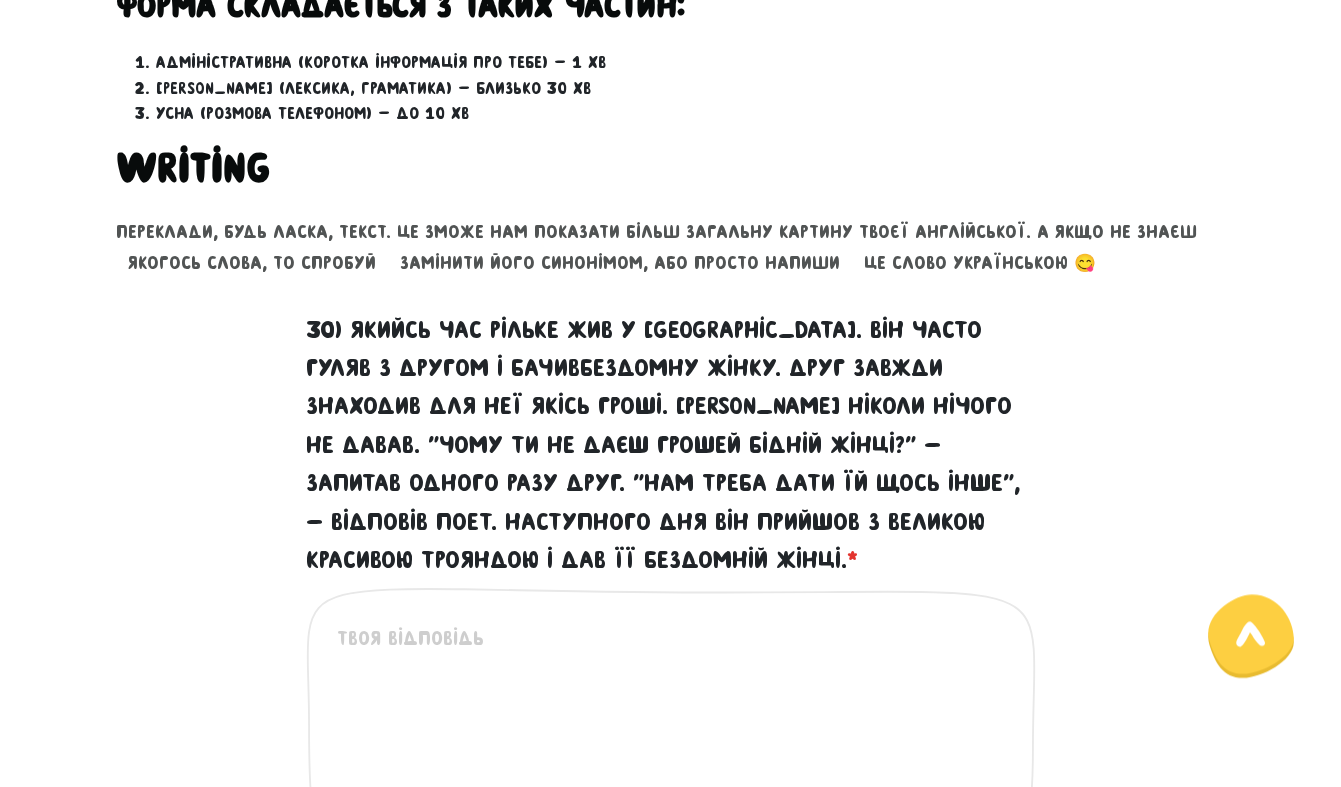 click on "30) Якийсь час Рільке жив у Парижі. Він часто гуляв з другом і бачивбездомну жінку. Друг завжди знаходив для неї якісь гроші. Рільке ніколи нічого не давав. "Чому ти не даєш грошей бідній жінці?" - запитав одного разу друг. "Нам треба дати їй щось інше", - відповів поет. Наступного дня він прийшов з великою красивою трояндою і дав її бездомній жінці.
*" at bounding box center [672, 746] 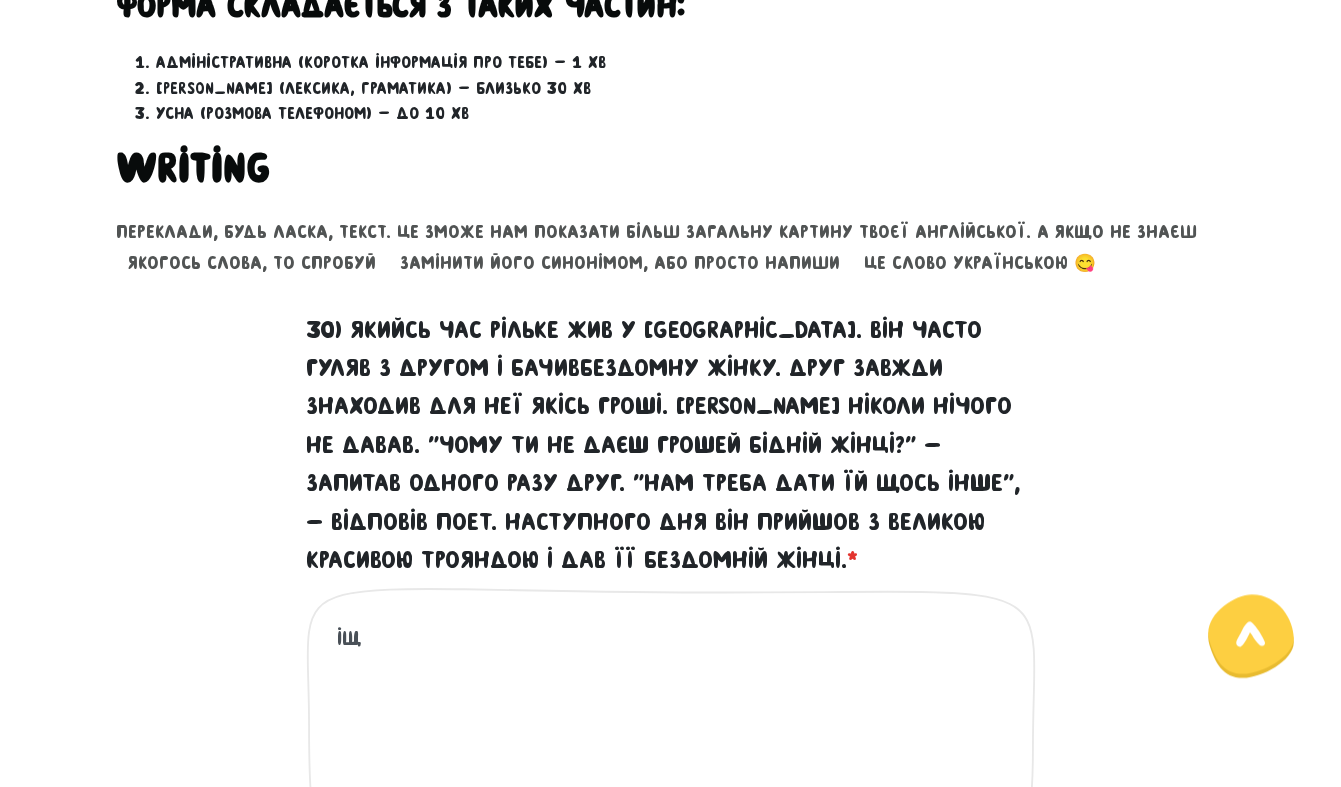 type on "і" 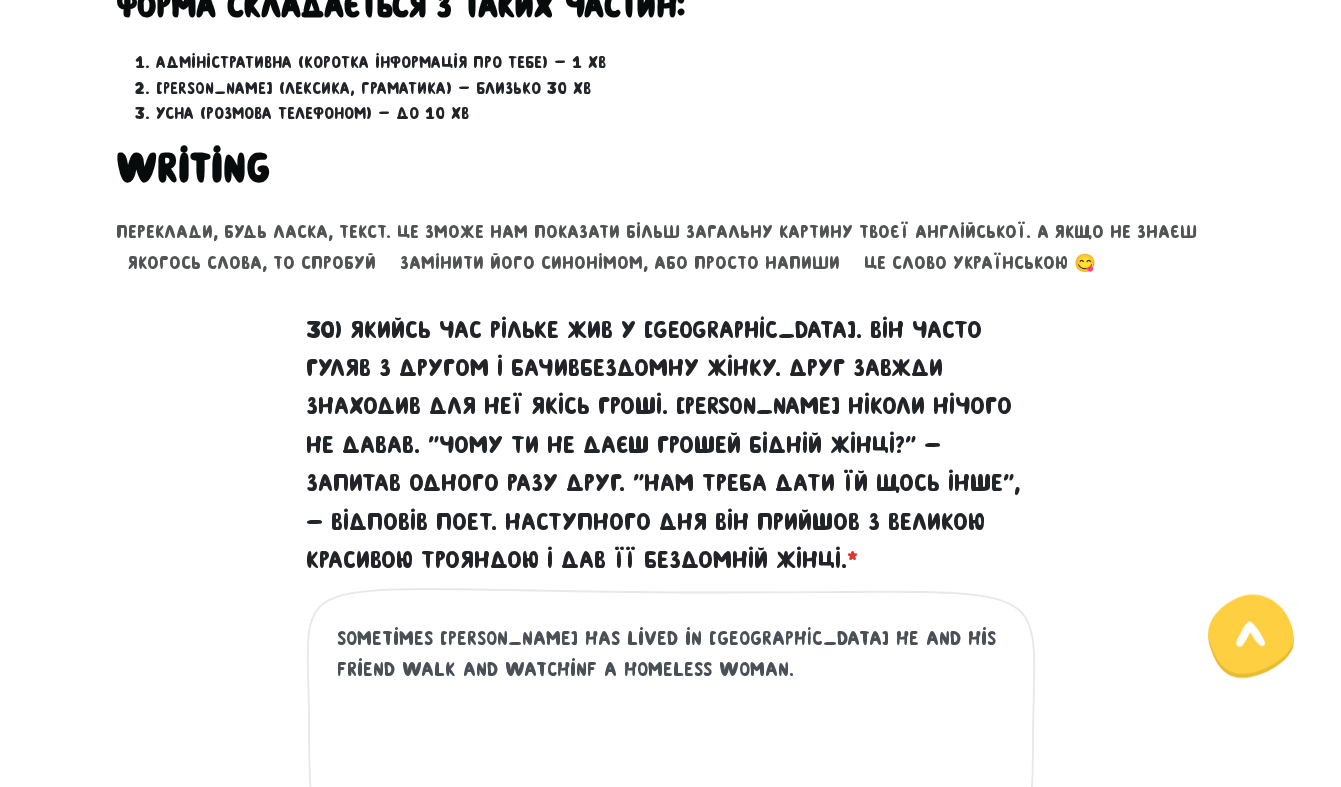 click on "sometimes Rilke has lived in Paris. he and his friend walk and watchinf a homeless woman." at bounding box center [672, 746] 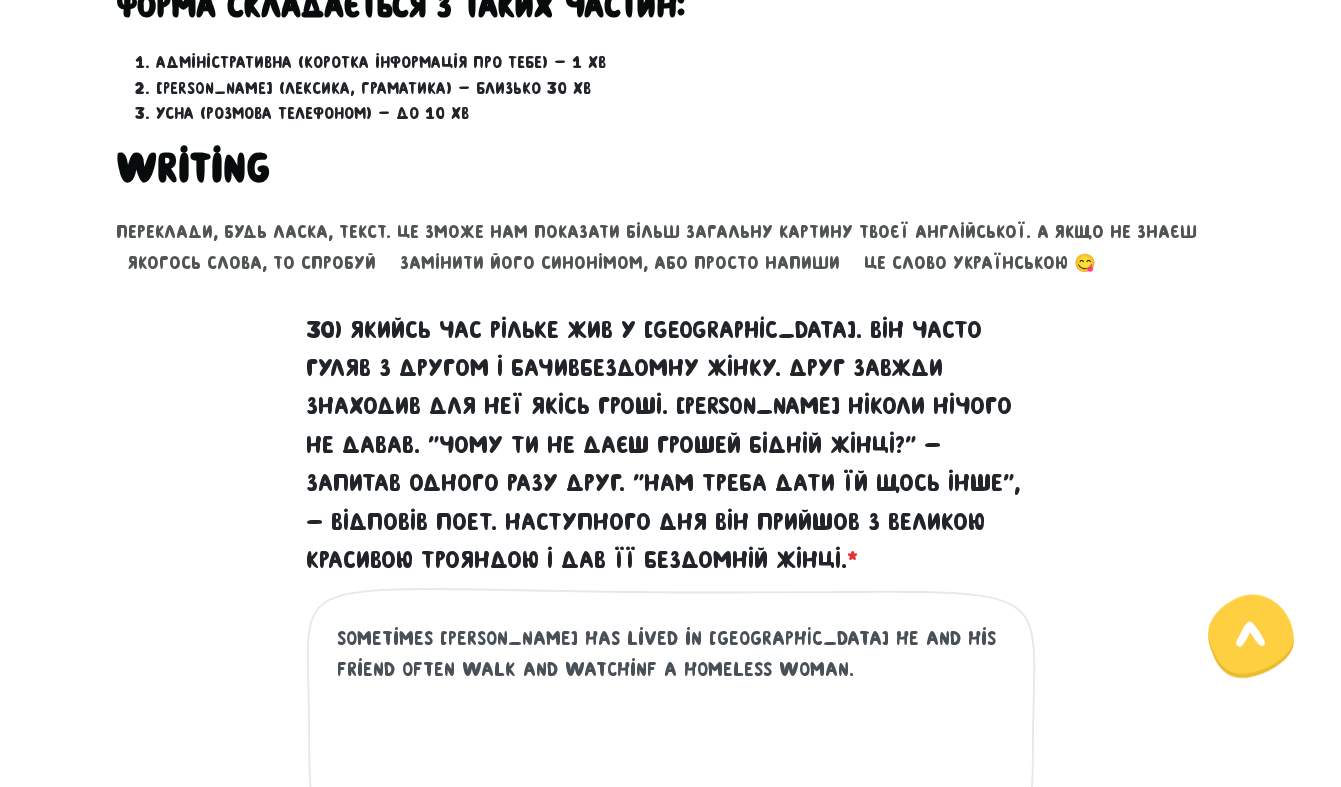 click on "sometimes Rilke has lived in Paris. he and his friend often walk and watchinf a homeless woman." at bounding box center [672, 746] 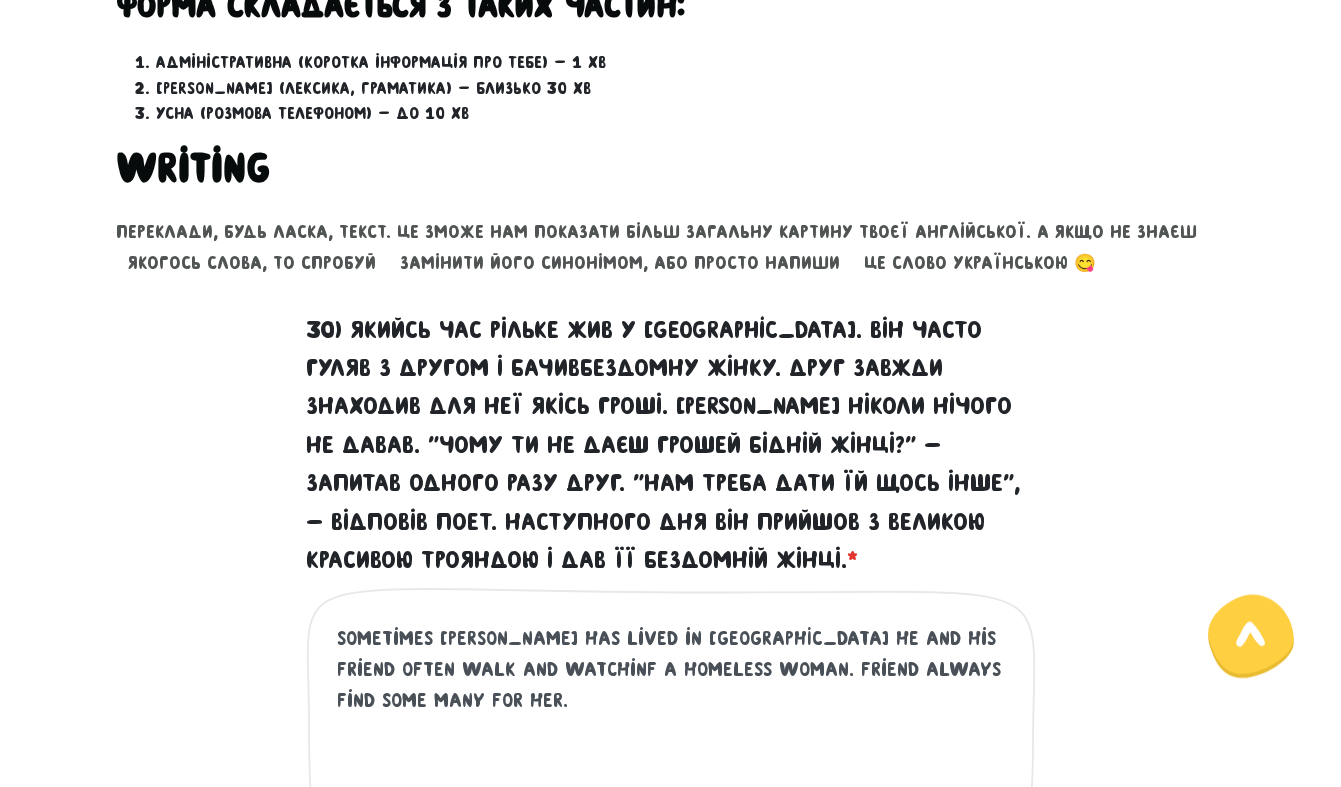 click on "sometimes Rilke has lived in Paris. he and his friend often walk and watchinf a homeless woman. Friend always find some many for her." at bounding box center (672, 746) 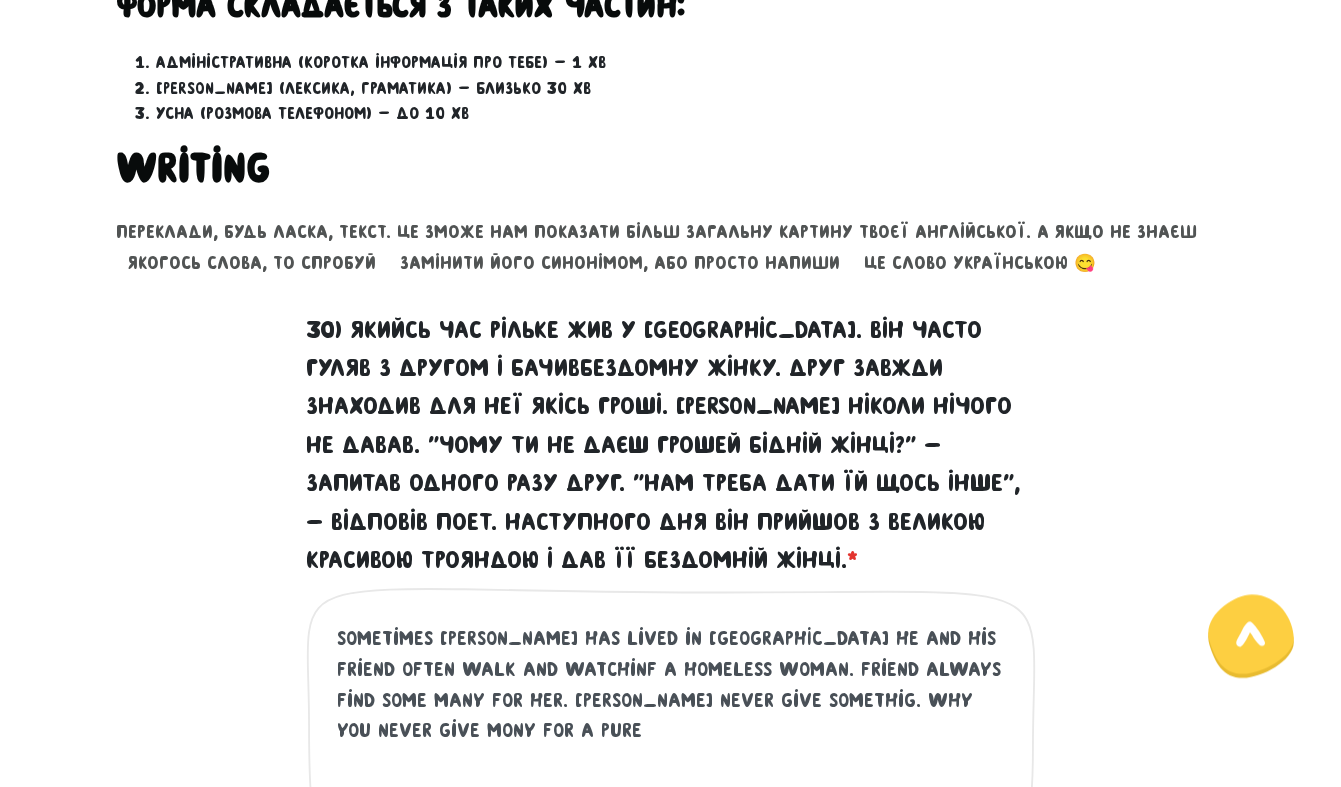 click on "sometimes Rilke has lived in Paris. he and his friend often walk and watchinf a homeless woman. Friend always find some many for her. Rilke never give somethig. Why you never give mony for a pure" at bounding box center (672, 746) 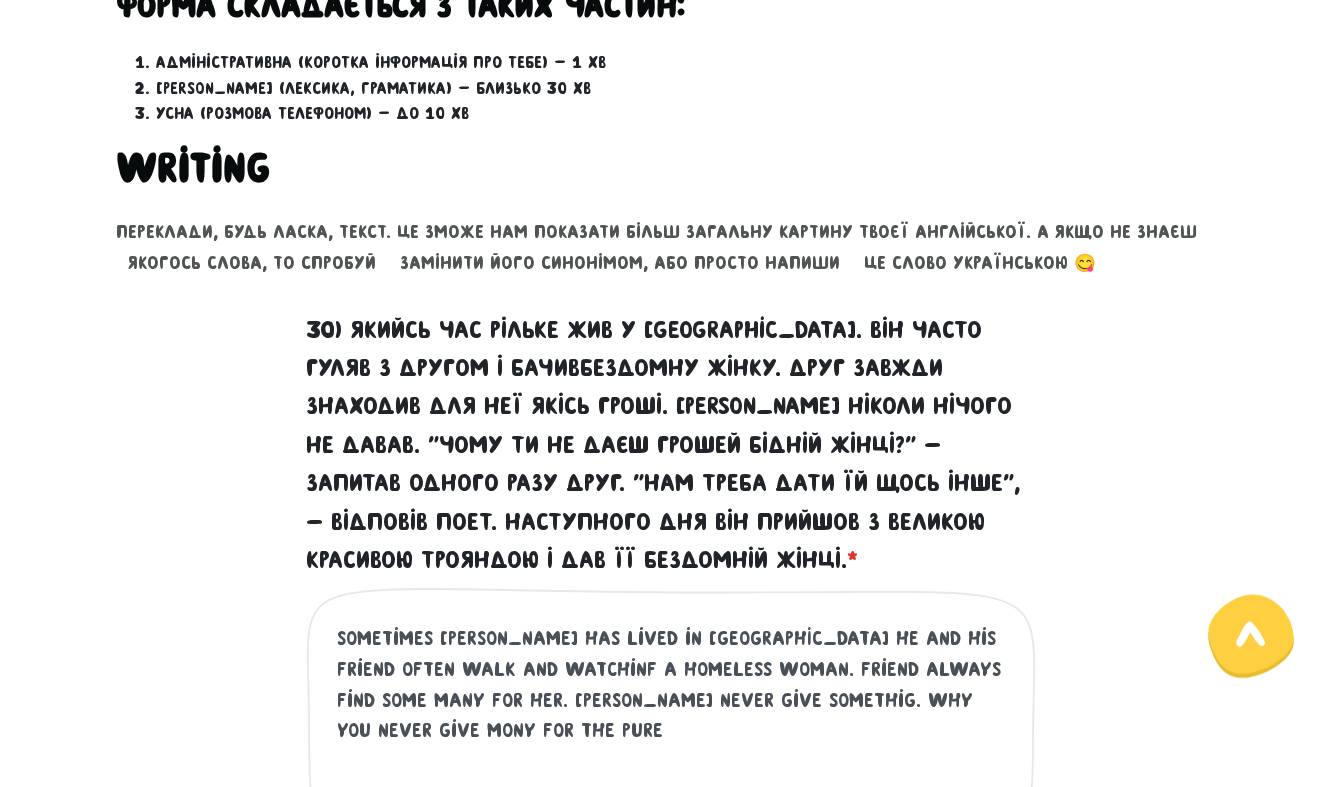 click on "sometimes Rilke has lived in Paris. he and his friend often walk and watchinf a homeless woman. Friend always find some many for her. Rilke never give somethig. Why you never give mony for the pure" at bounding box center [672, 746] 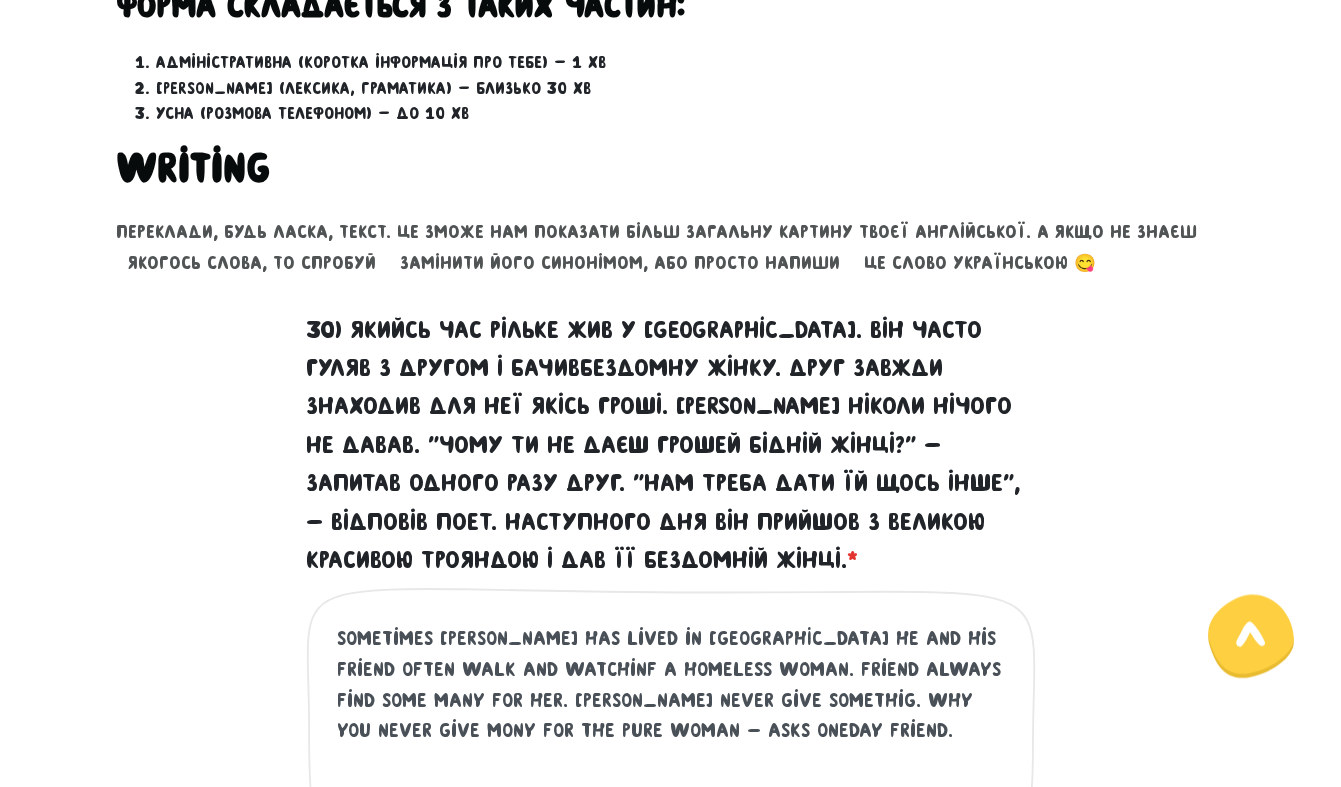 click on "sometimes Rilke has lived in Paris. he and his friend often walk and watchinf a homeless woman. Friend always find some many for her. Rilke never give somethig. Why you never give mony for the pure woman - asks oneday friend." at bounding box center [672, 746] 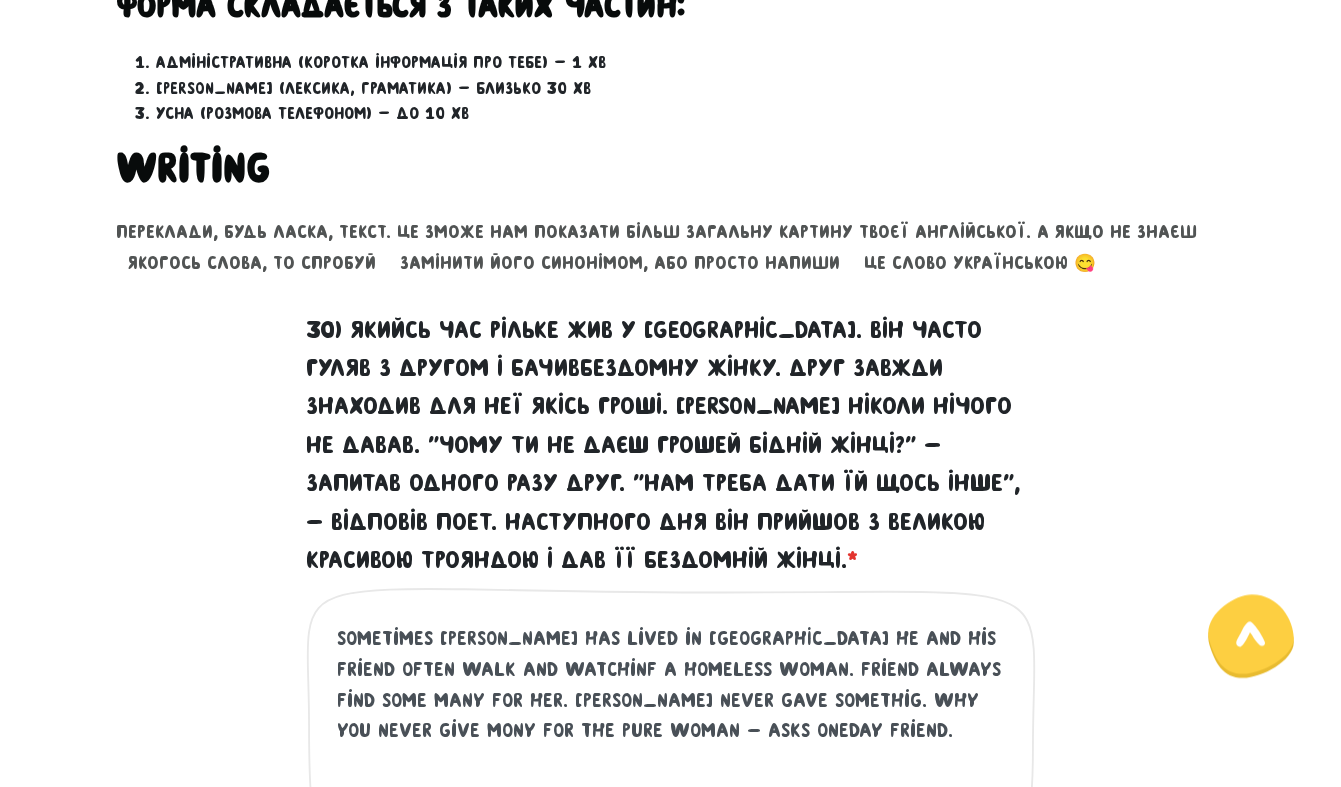 click on "sometimes Rilke has lived in Paris. he and his friend often walk and watchinf a homeless woman. Friend always find some many for her. Rilke never gave somethig. Why you never give mony for the pure woman - asks oneday friend." at bounding box center [672, 746] 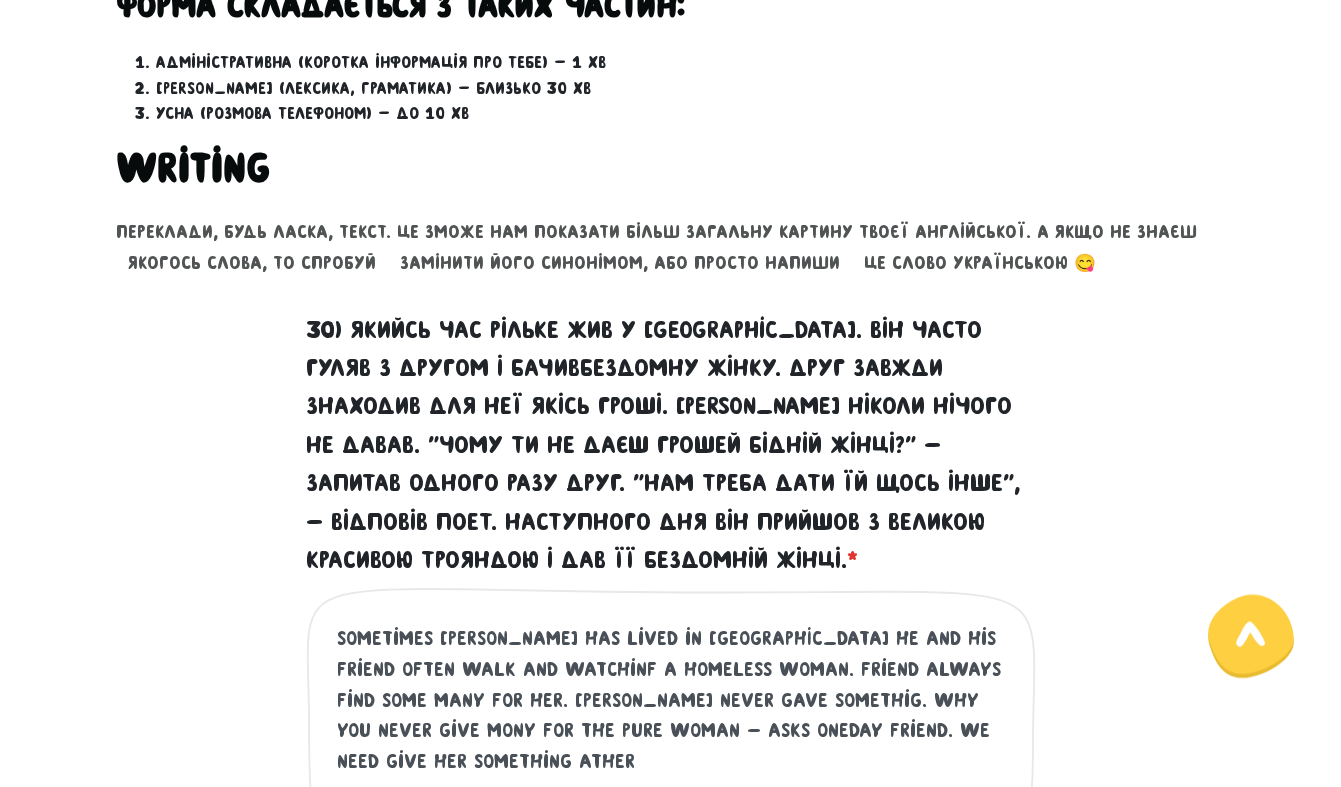 click on "sometimes Rilke has lived in Paris. he and his friend often walk and watchinf a homeless woman. Friend always find some many for her. Rilke never gave somethig. Why you never give mony for the pure woman - asks oneday friend. we need give her something ather" at bounding box center (672, 746) 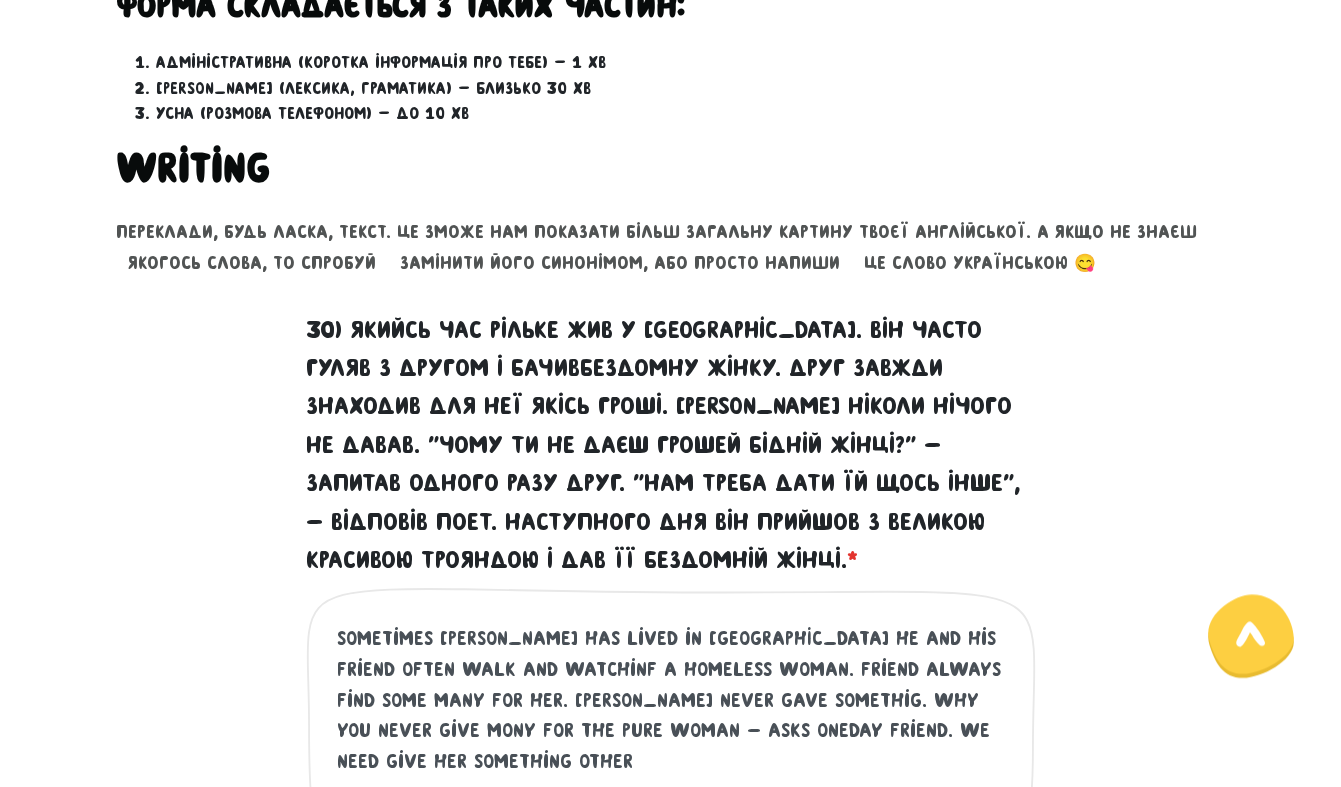 click on "sometimes Rilke has lived in Paris. he and his friend often walk and watchinf a homeless woman. Friend always find some many for her. Rilke never gave somethig. Why you never give mony for the pure woman - asks oneday friend. we need give her something other" at bounding box center (672, 746) 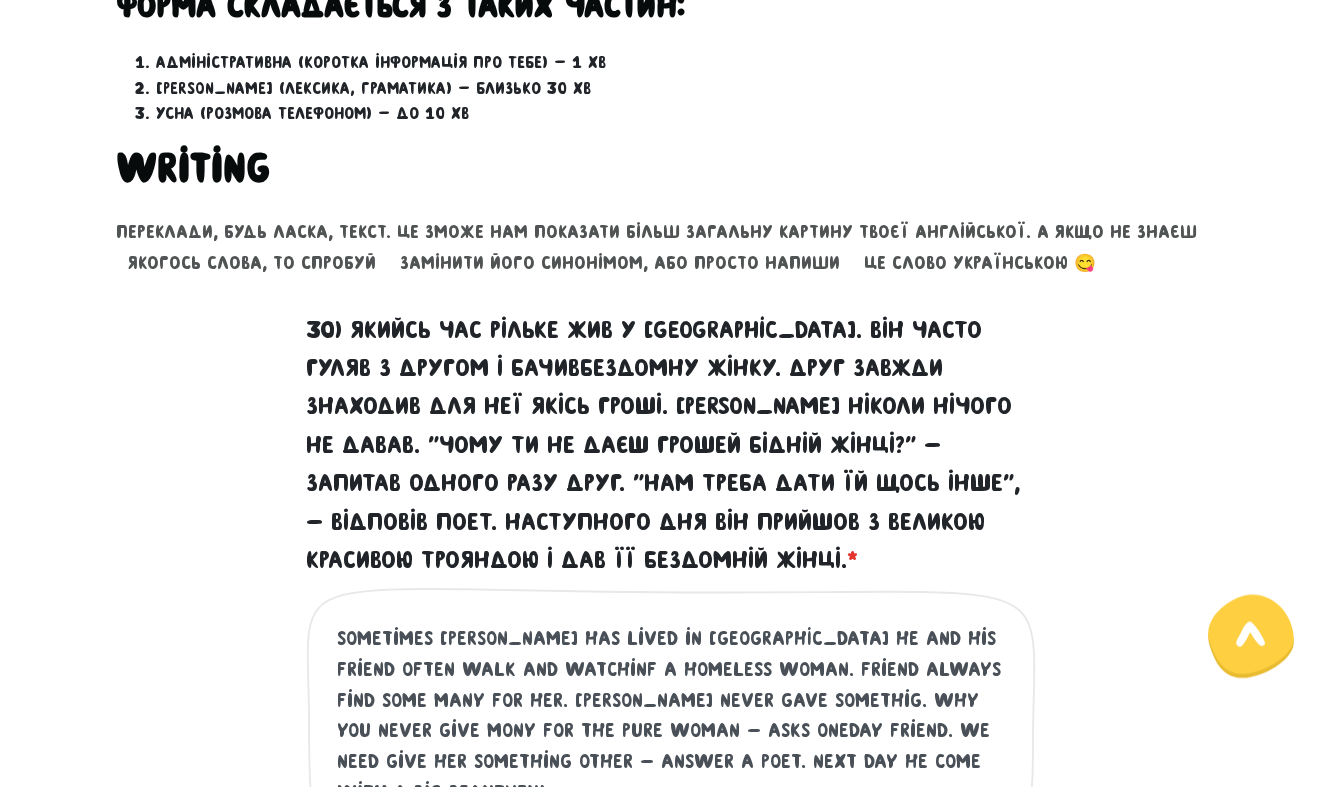 click on "sometimes Rilke has lived in Paris. he and his friend often walk and watchinf a homeless woman. Friend always find some many for her. Rilke never gave somethig. Why you never give mony for the pure woman - asks oneday friend. we need give her something other - answer a poet. next day he come with a big beautyful" at bounding box center (672, 746) 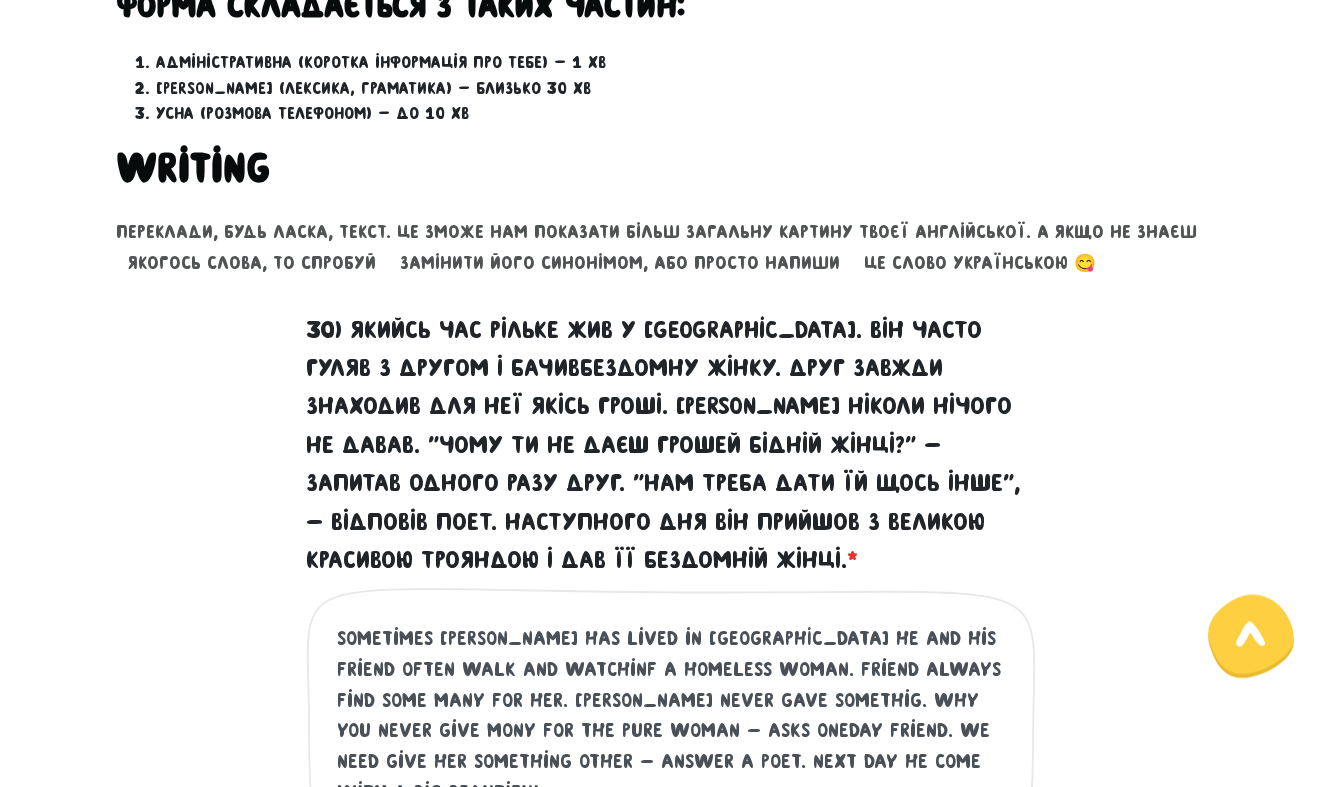 click on "sometimes Rilke has lived in Paris. he and his friend often walk and watchinf a homeless woman. Friend always find some many for her. Rilke never gave somethig. Why you never give mony for the pure woman - asks oneday friend. we need give her something other - answer a poet. next day he come with a big beautiful" at bounding box center [672, 746] 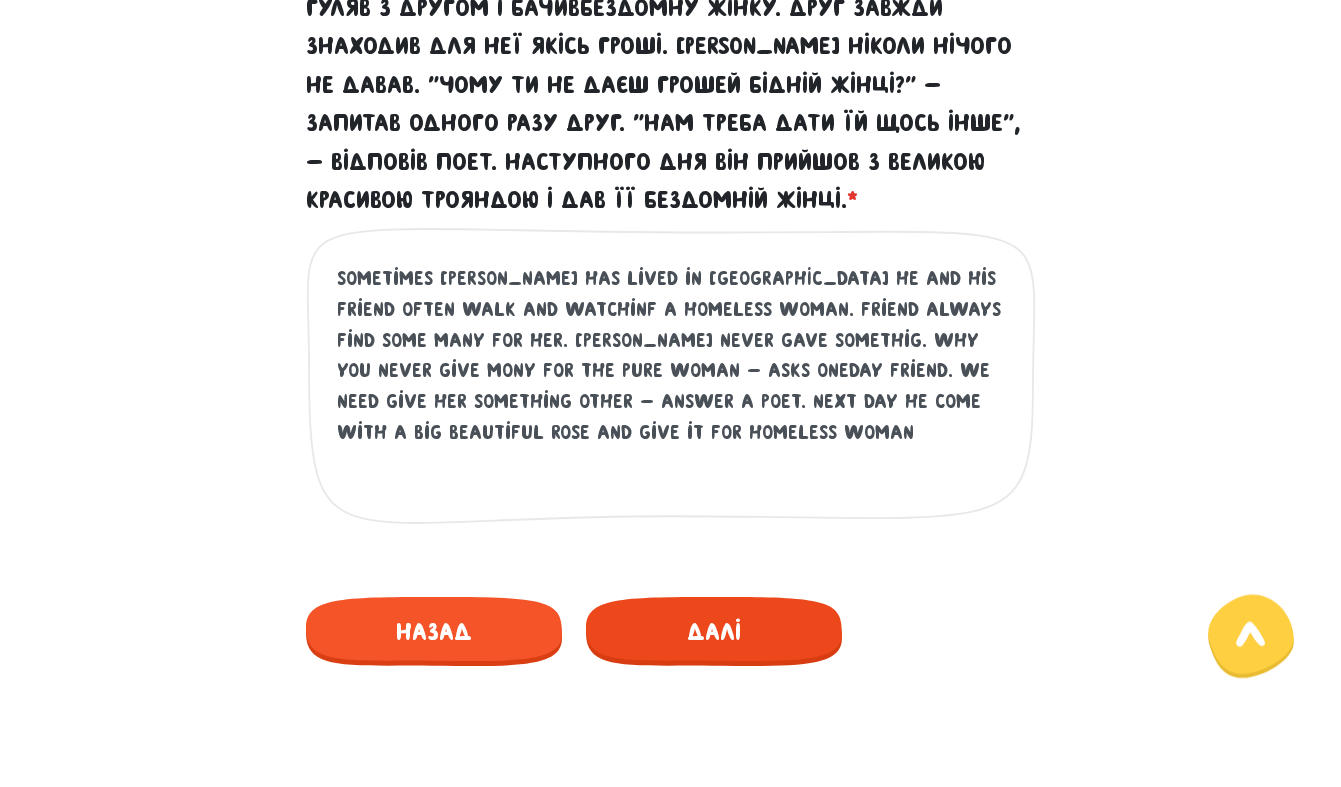 type on "sometimes Rilke has lived in Paris. he and his friend often walk and watchinf a homeless woman. Friend always find some many for her. Rilke never gave somethig. Why you never give mony for the pure woman - asks oneday friend. we need give her something other - answer a poet. next day he come with a big beautiful rose and give it for homeless woman" 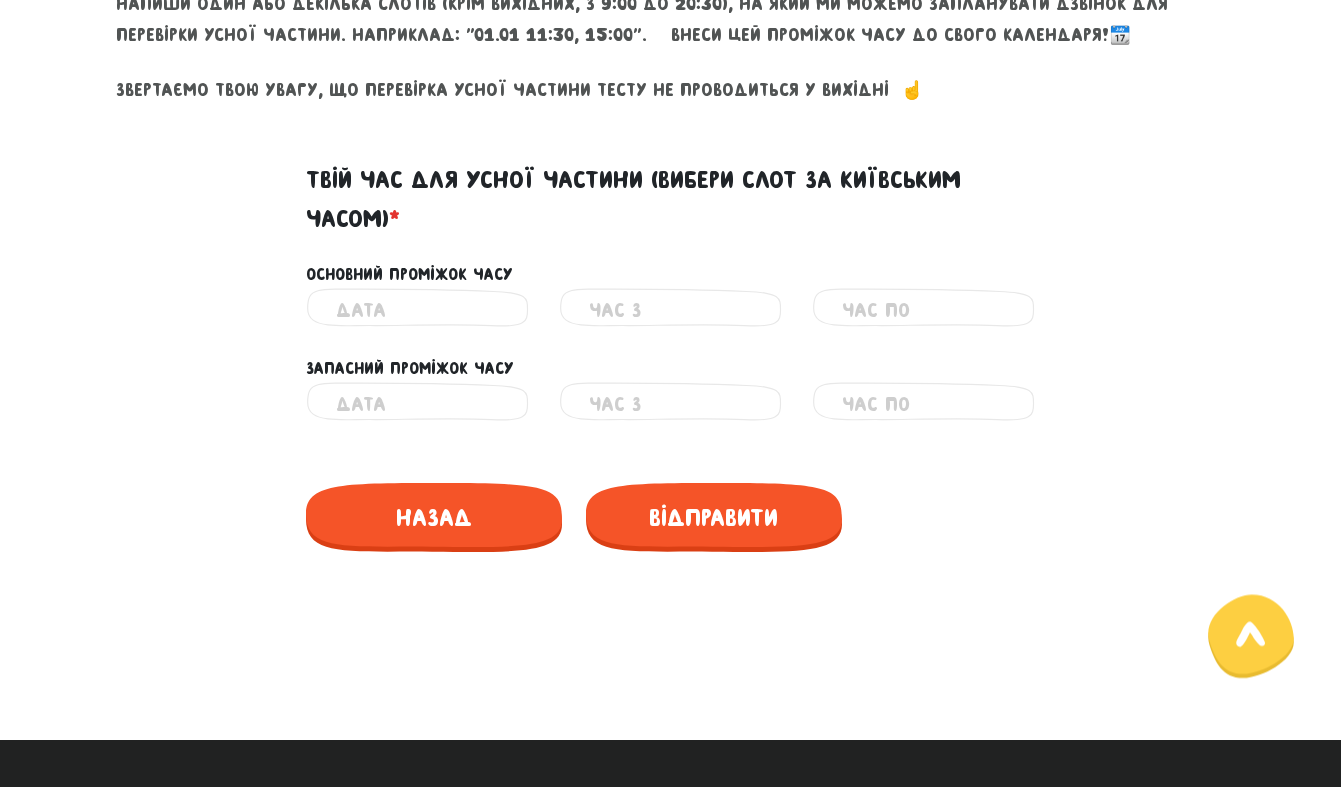 scroll, scrollTop: 926, scrollLeft: 0, axis: vertical 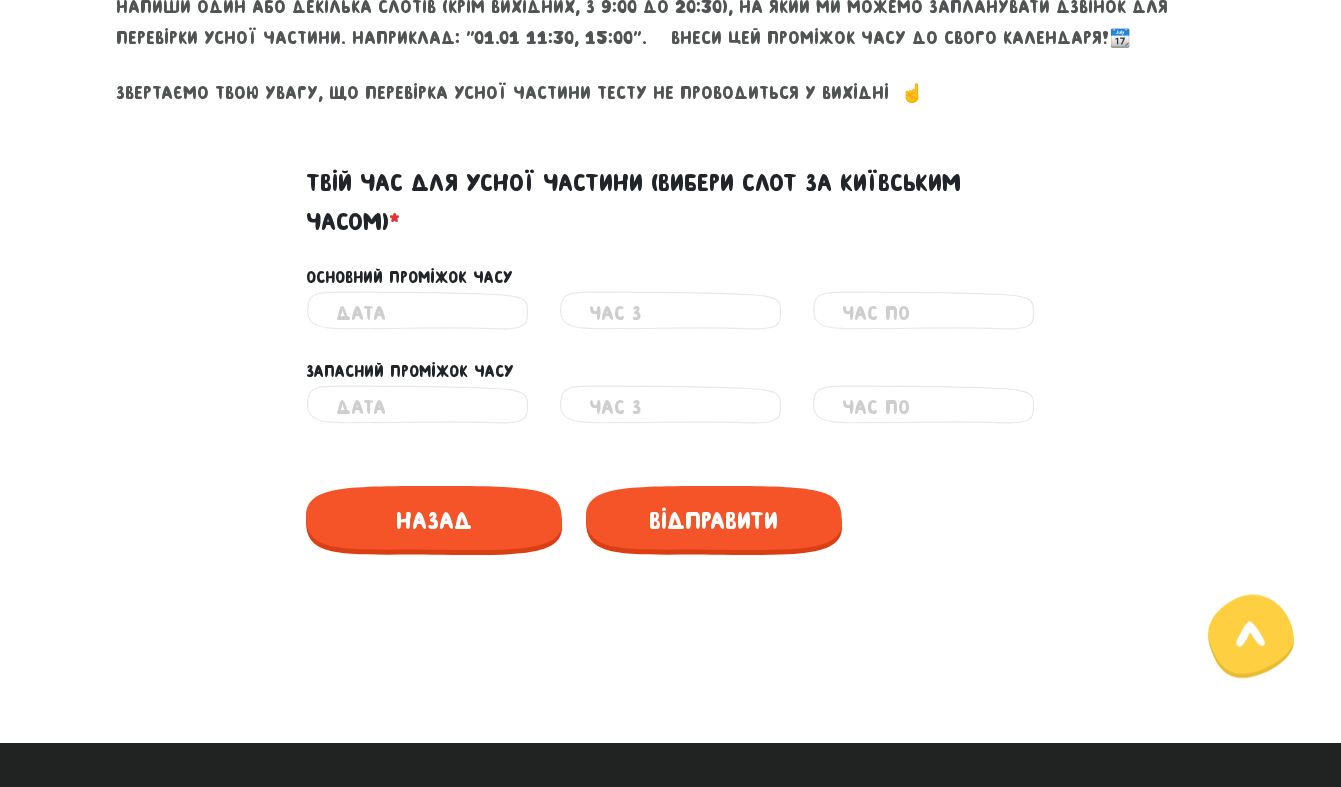 click at bounding box center (417, 313) 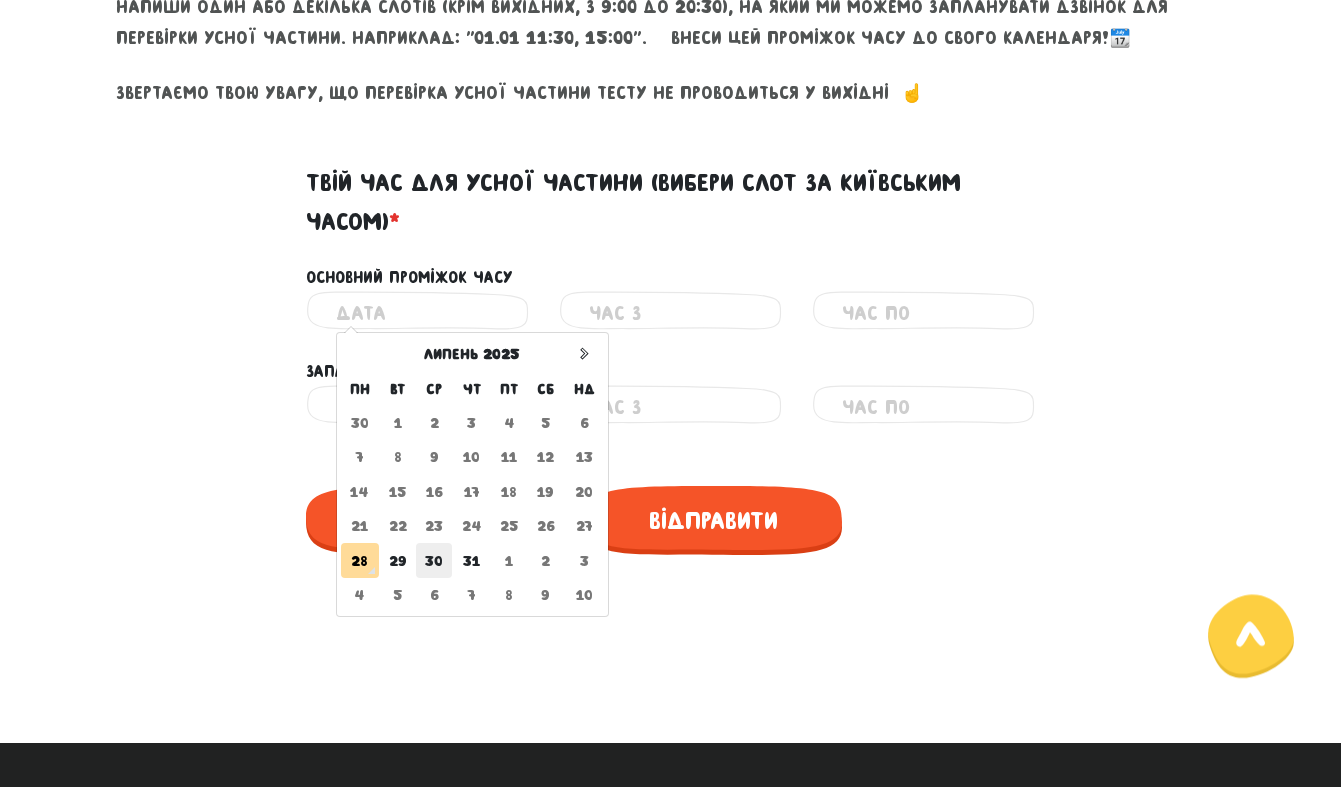 click on "30" at bounding box center [434, 560] 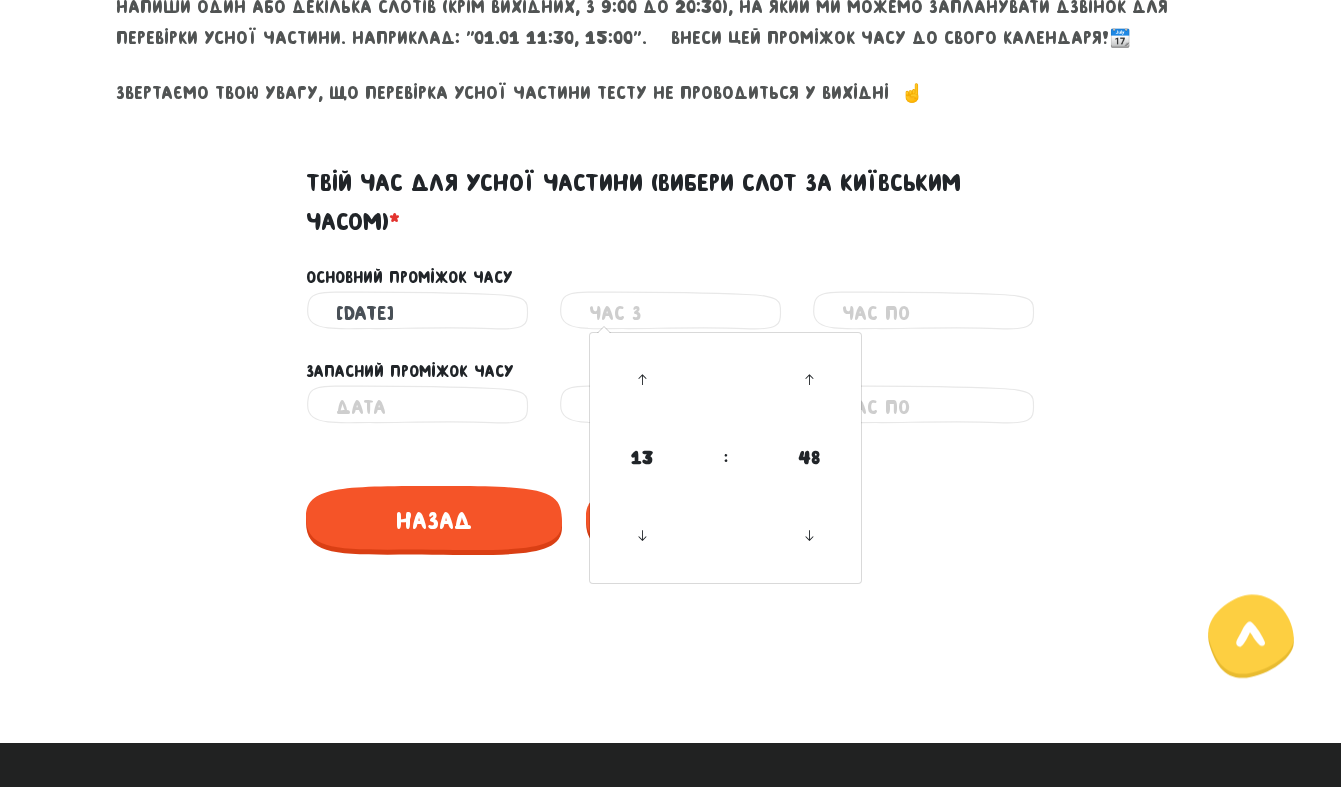 click at bounding box center (670, 313) 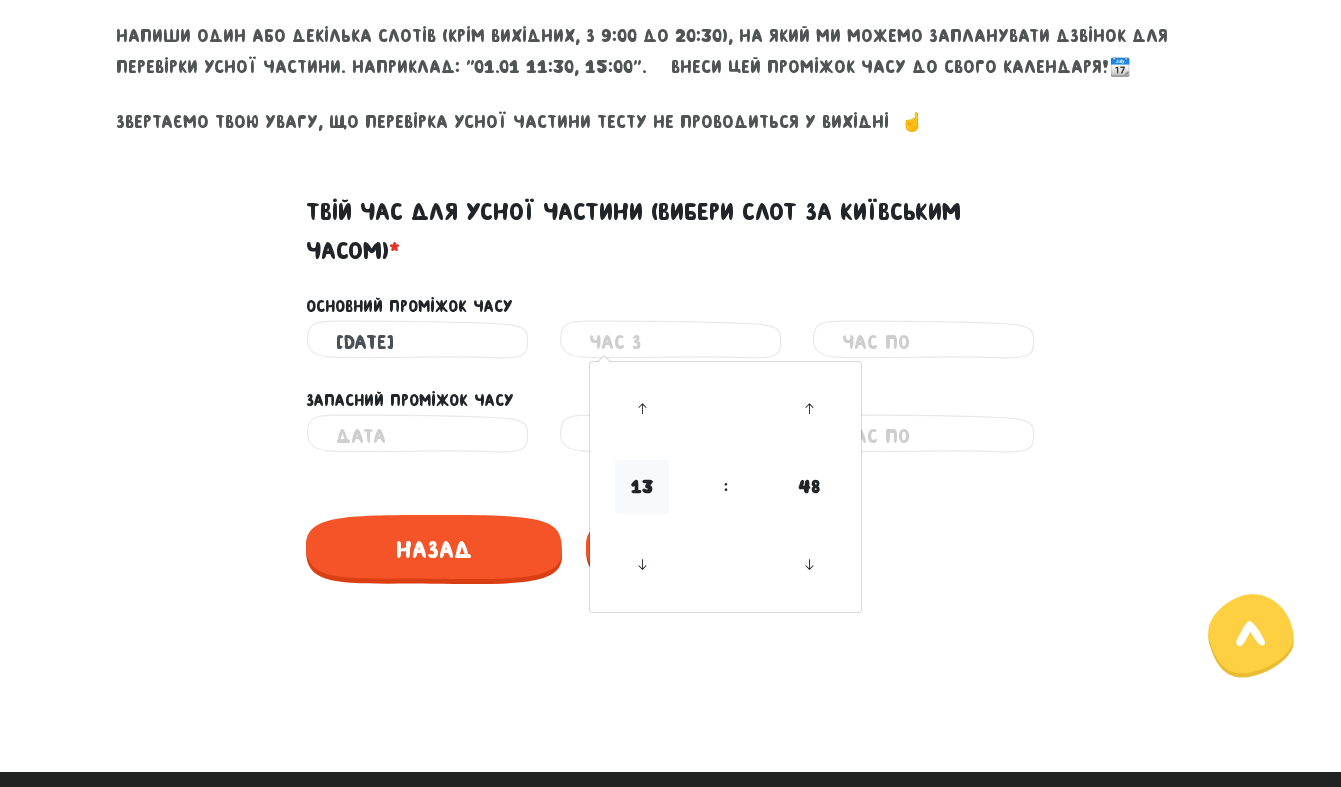 scroll, scrollTop: 926, scrollLeft: 0, axis: vertical 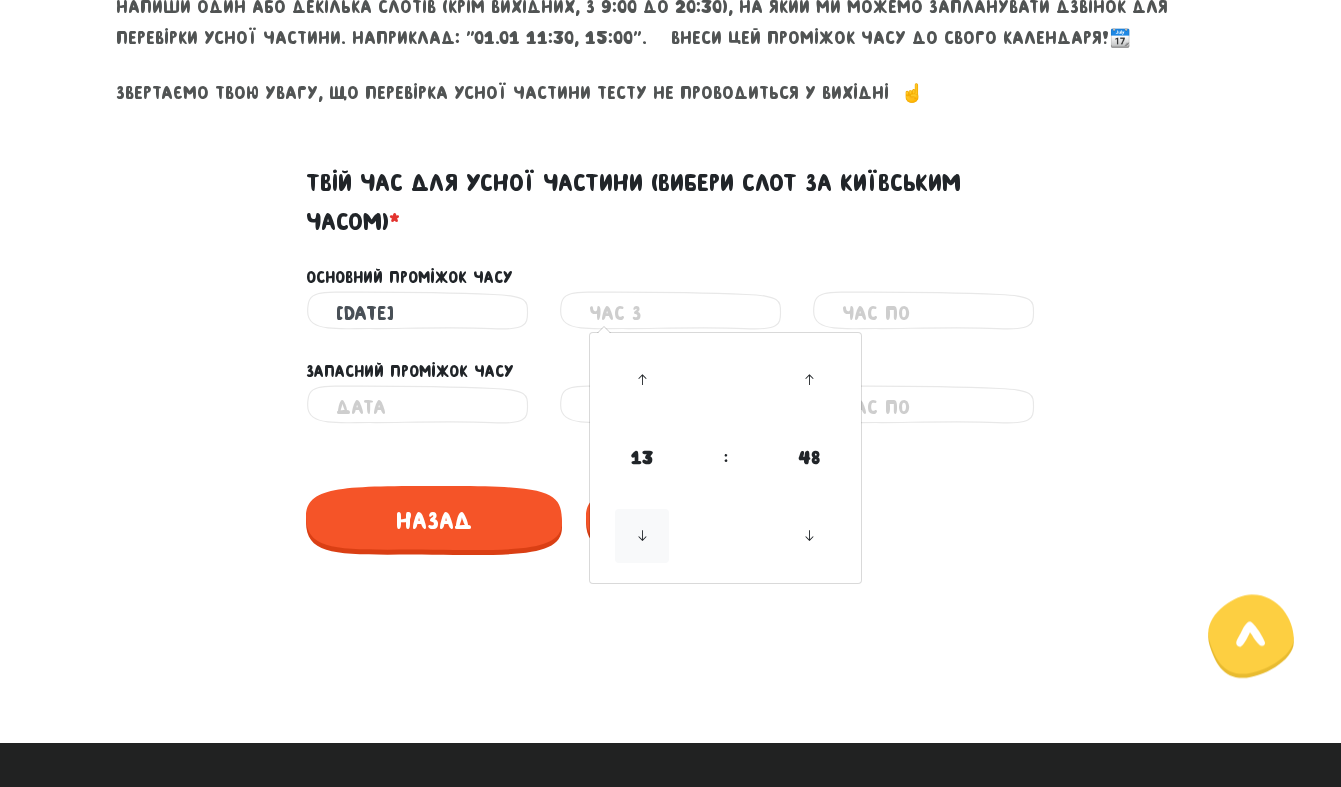 click at bounding box center (642, 536) 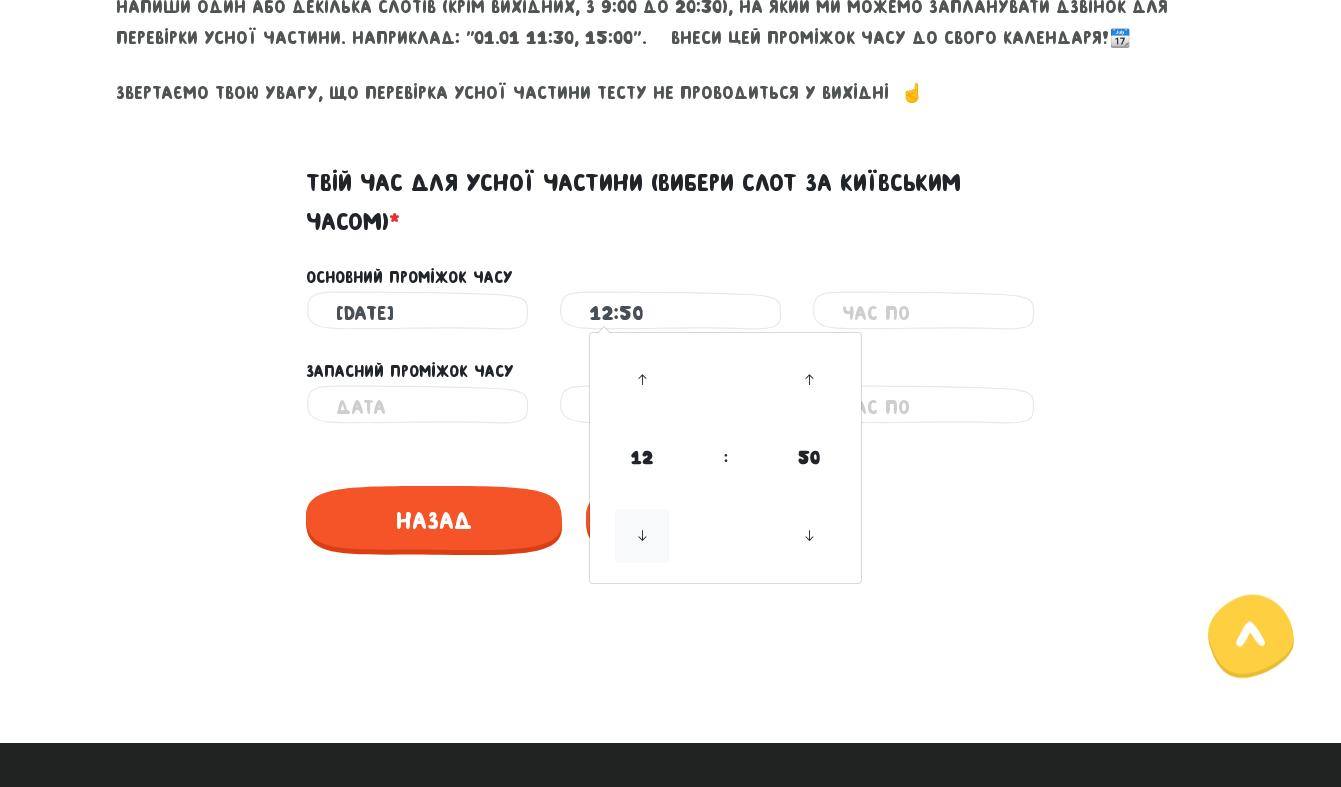 click at bounding box center [642, 536] 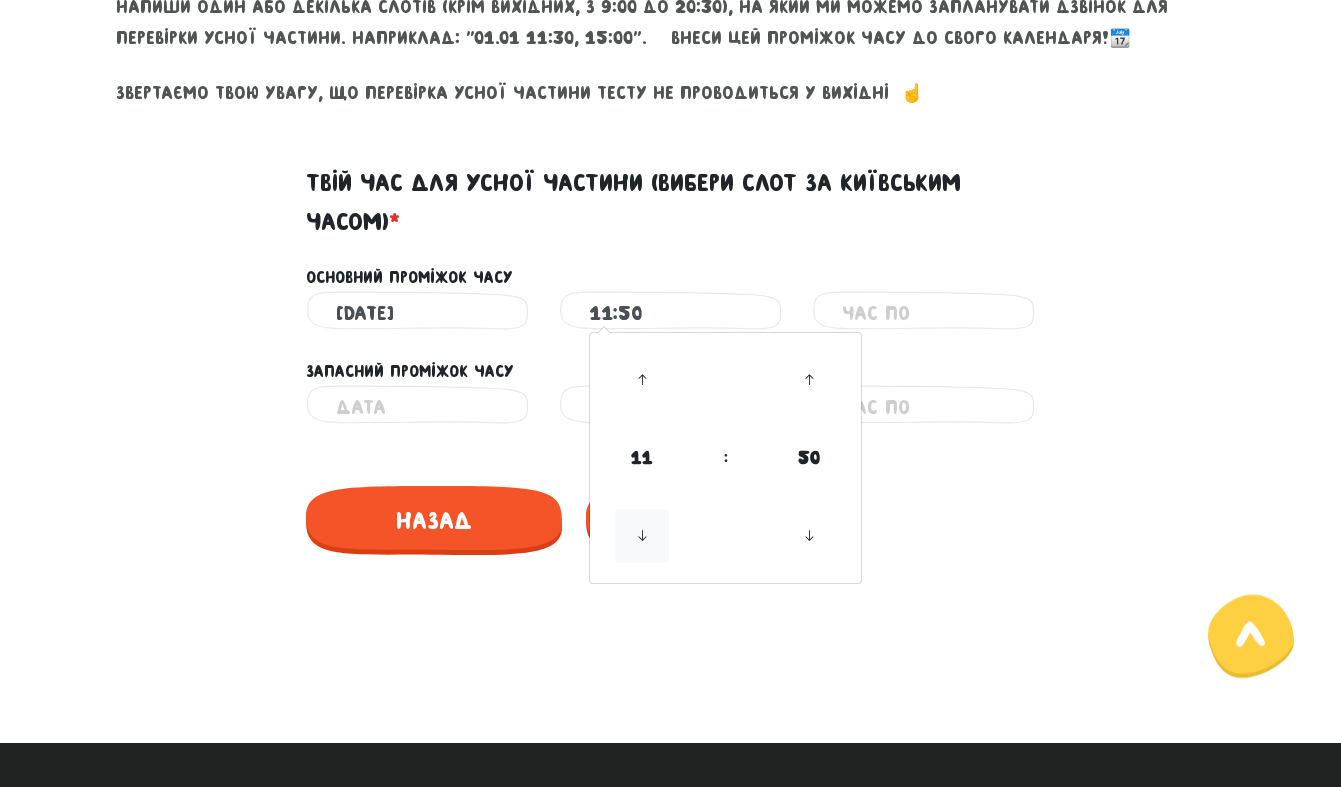 click at bounding box center [642, 536] 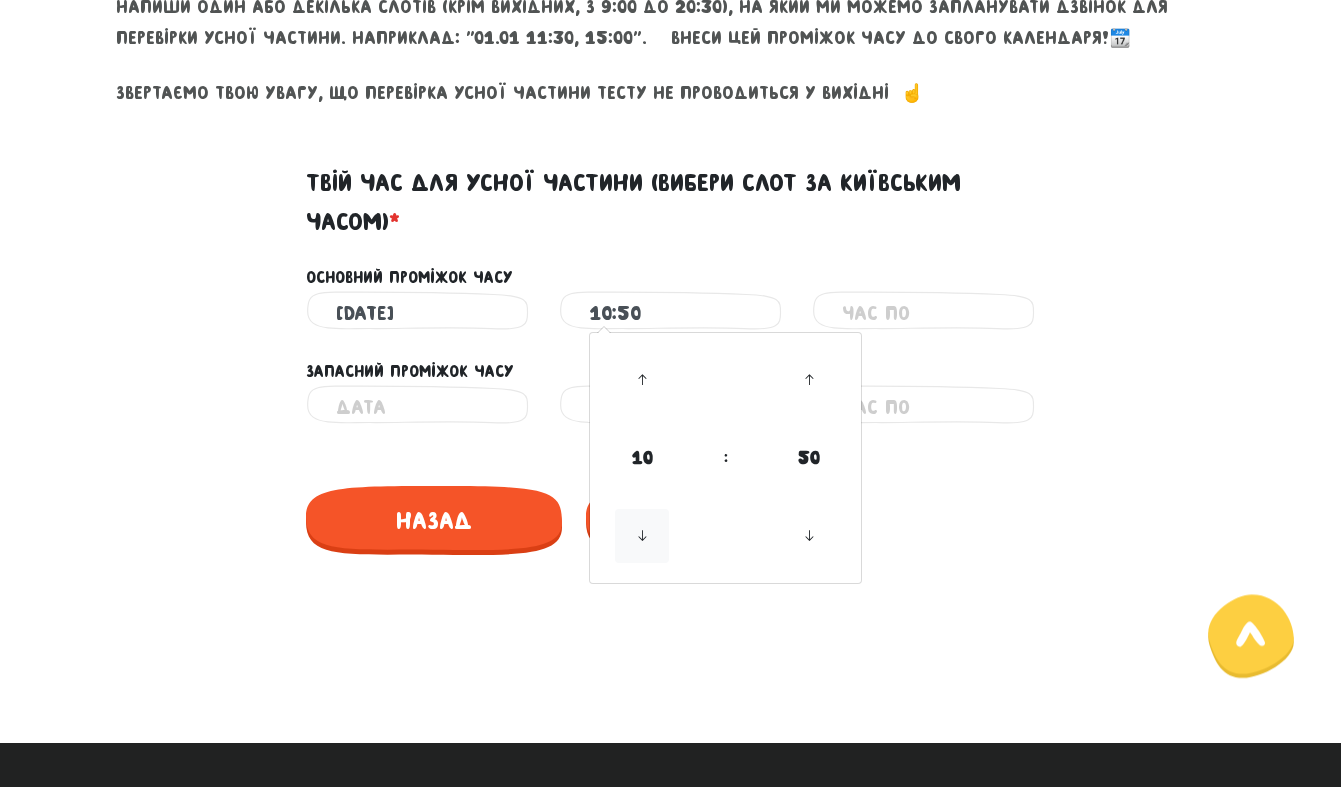 click at bounding box center (642, 536) 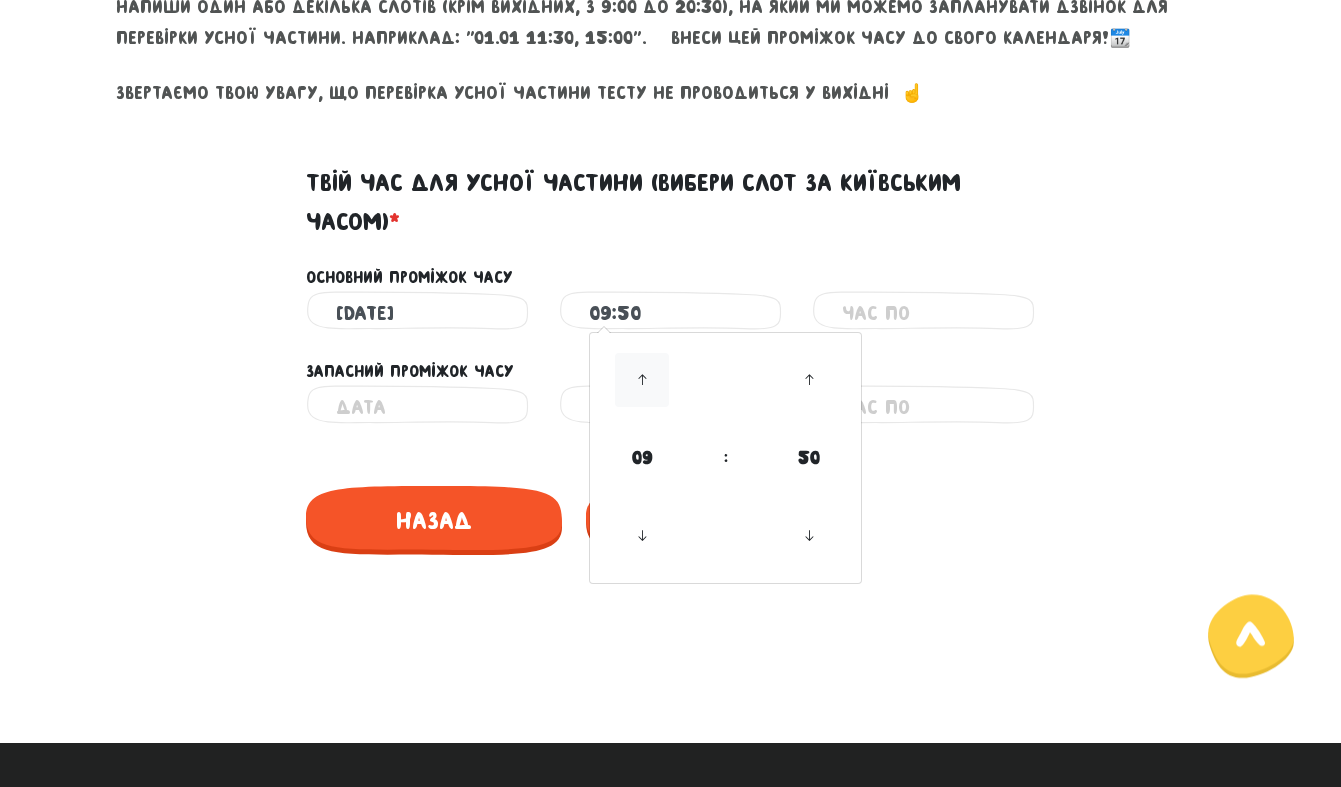 click at bounding box center [642, 380] 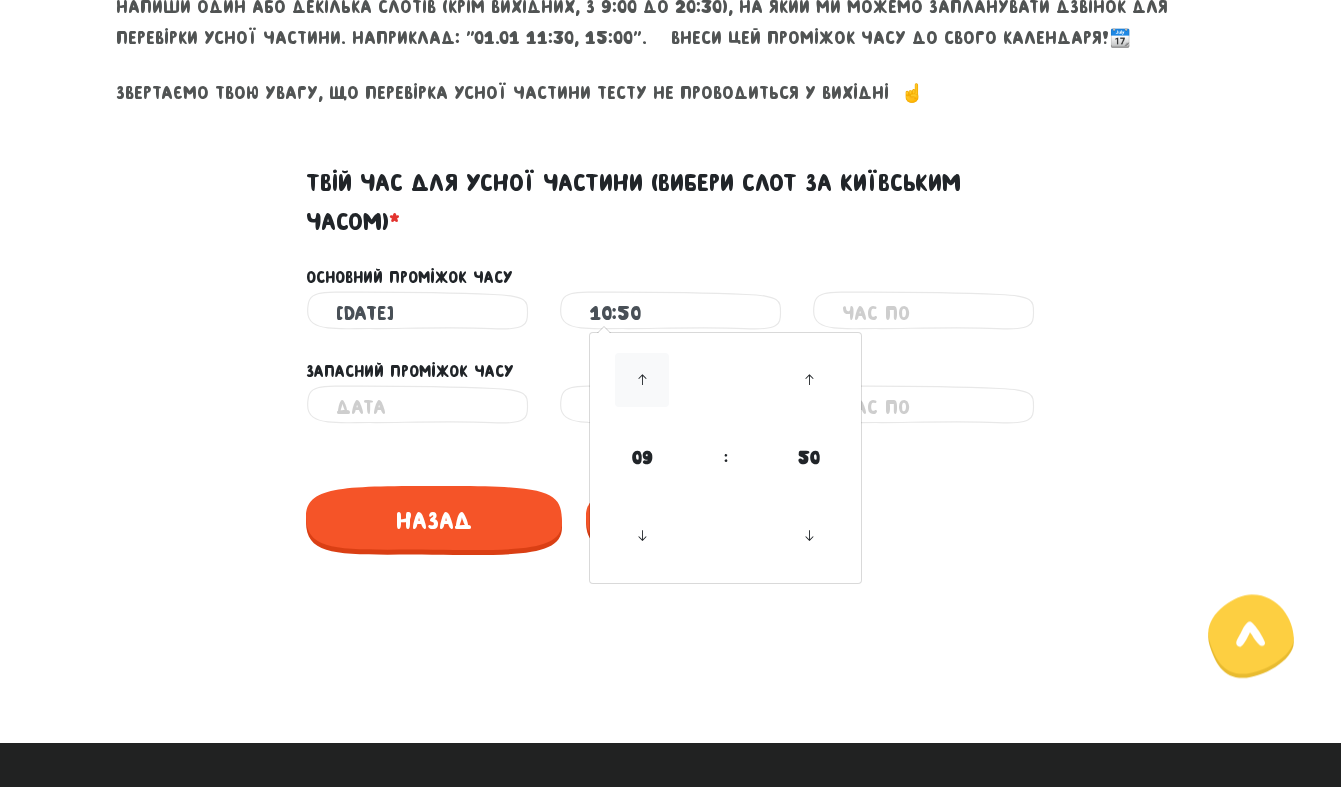 click at bounding box center (642, 380) 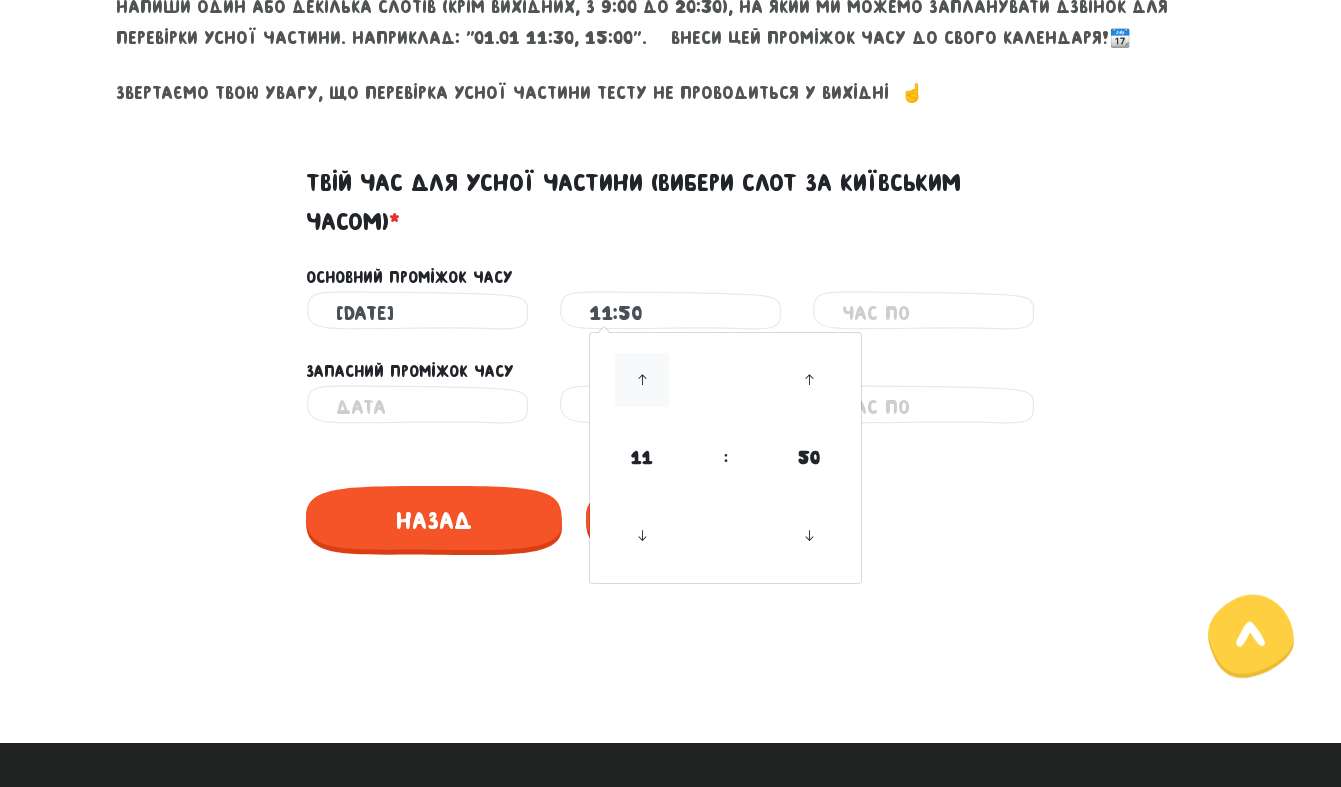 click at bounding box center [642, 380] 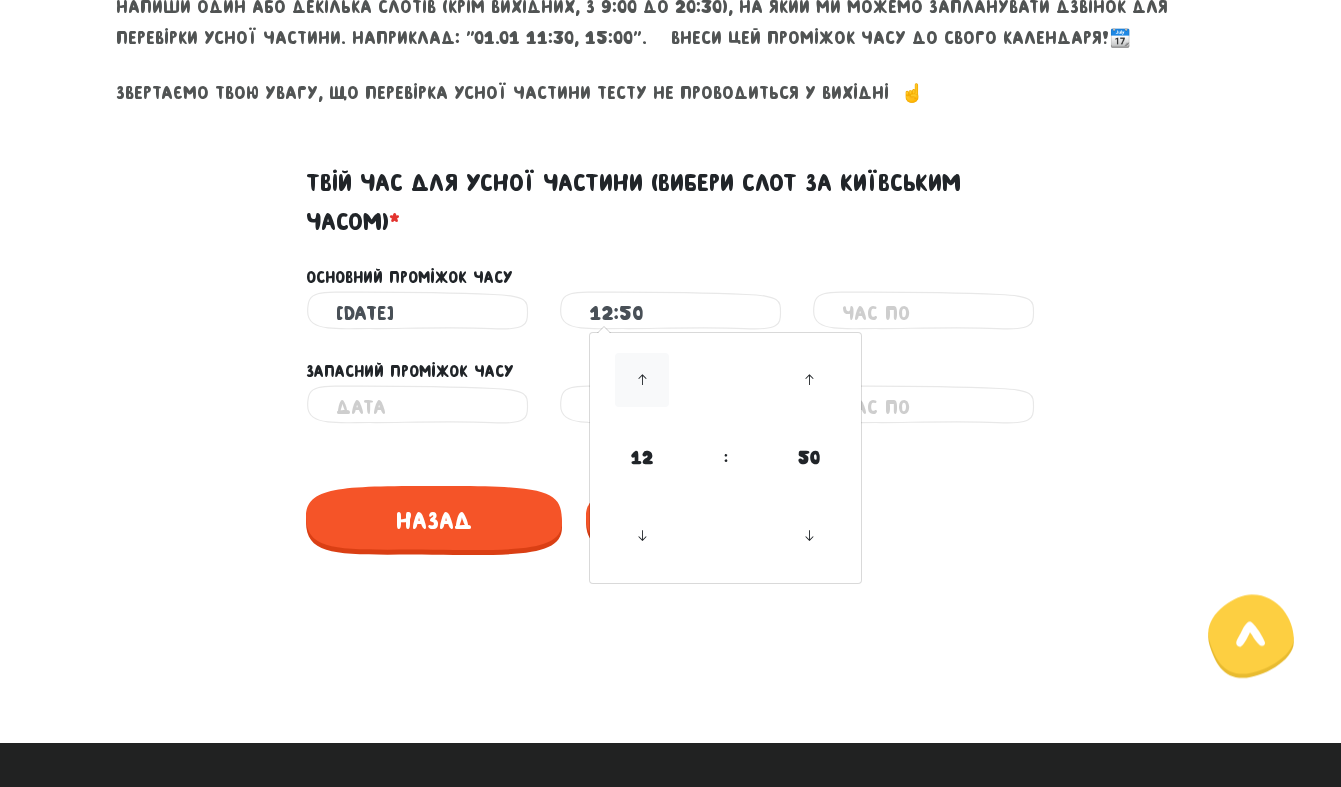 click at bounding box center [642, 380] 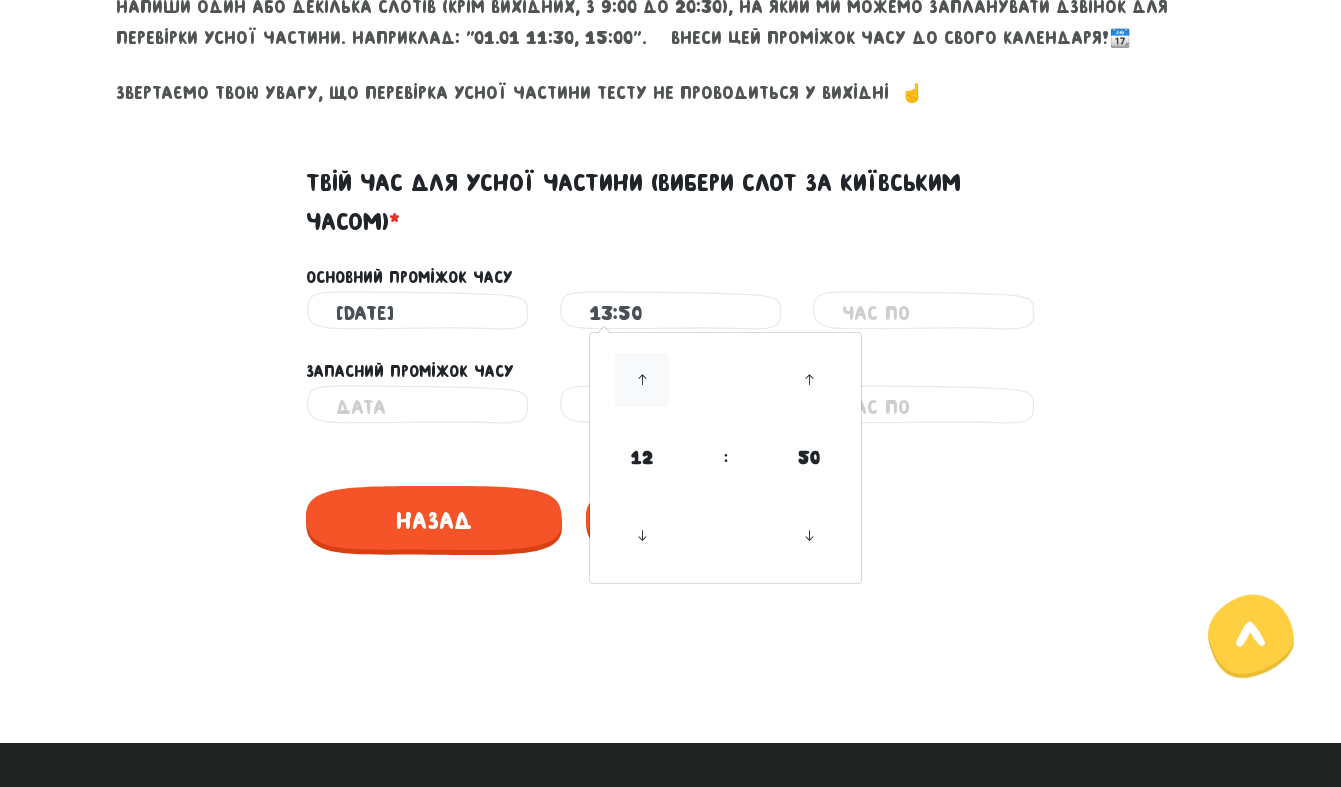 click at bounding box center [642, 380] 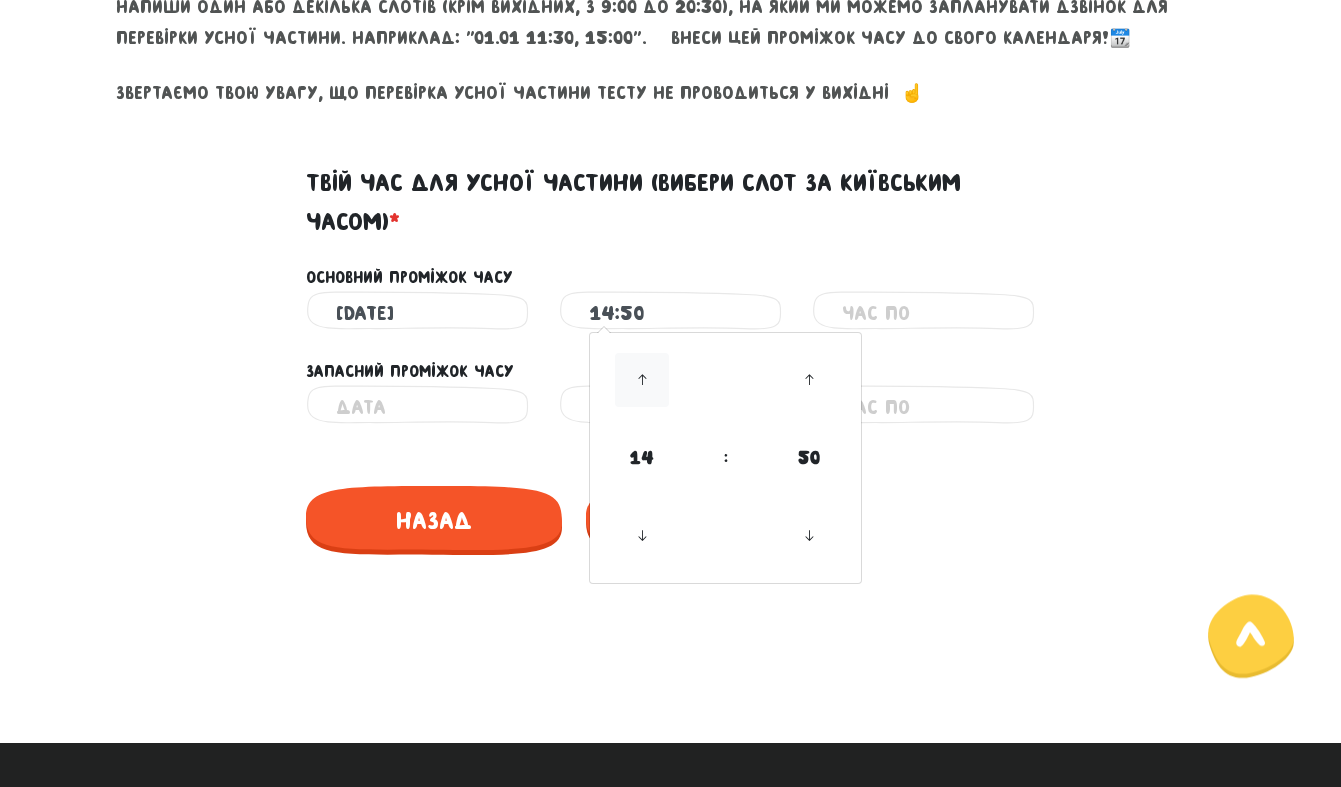 click at bounding box center [642, 380] 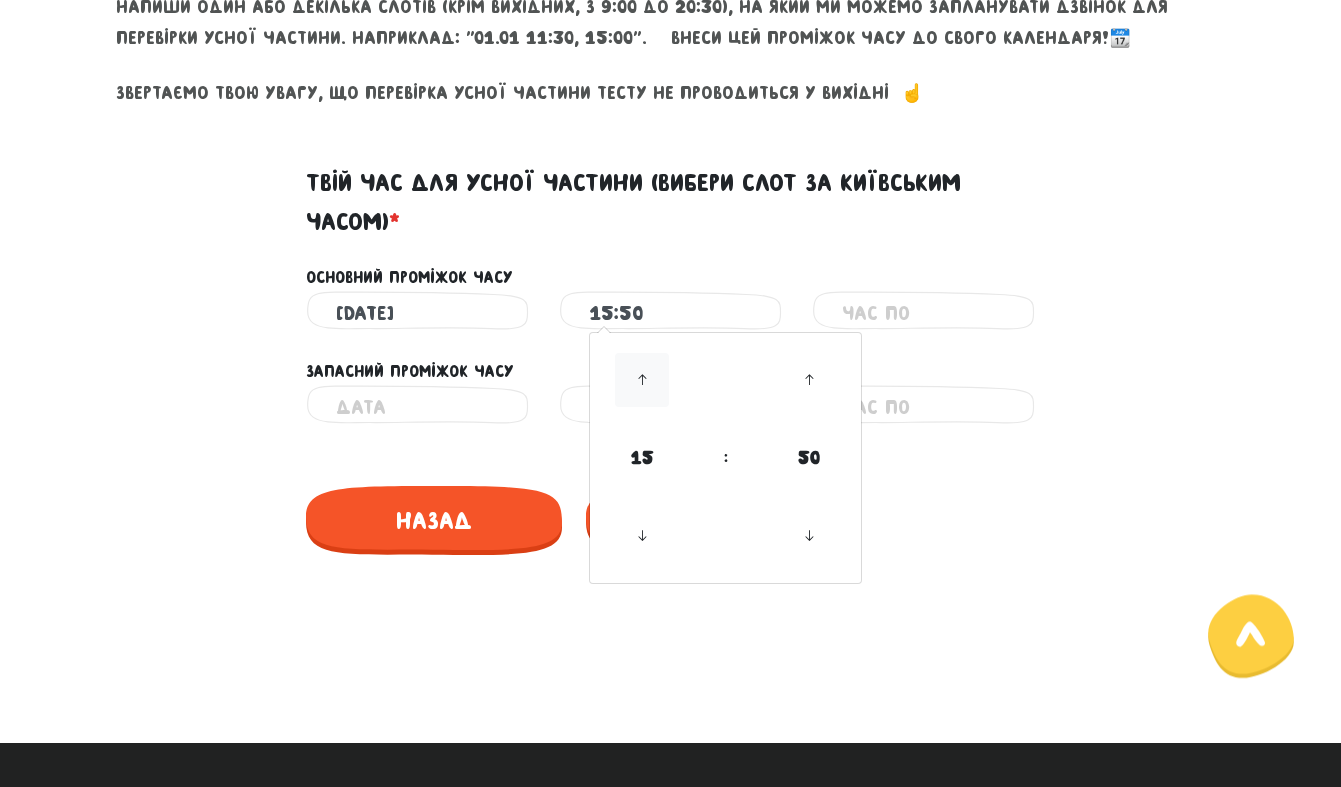 click at bounding box center [642, 380] 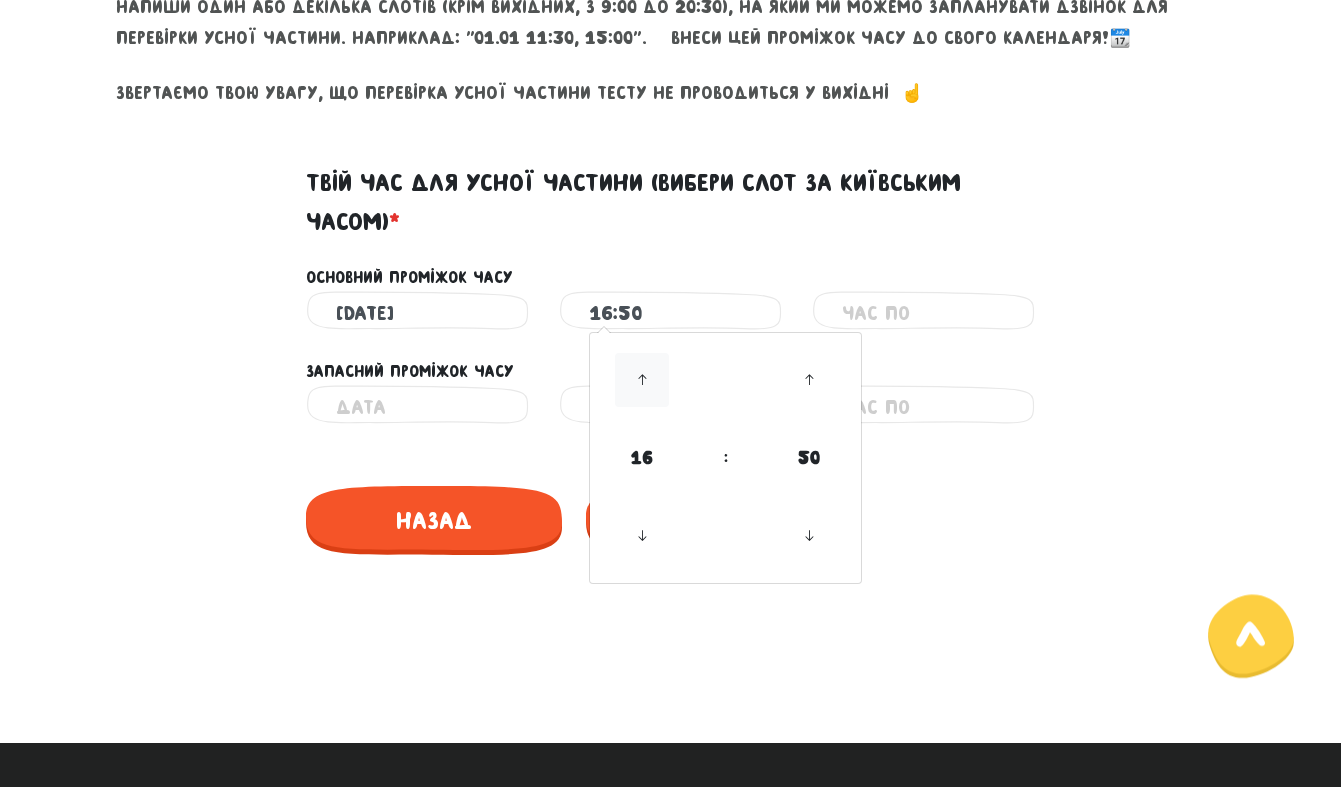 click at bounding box center [642, 380] 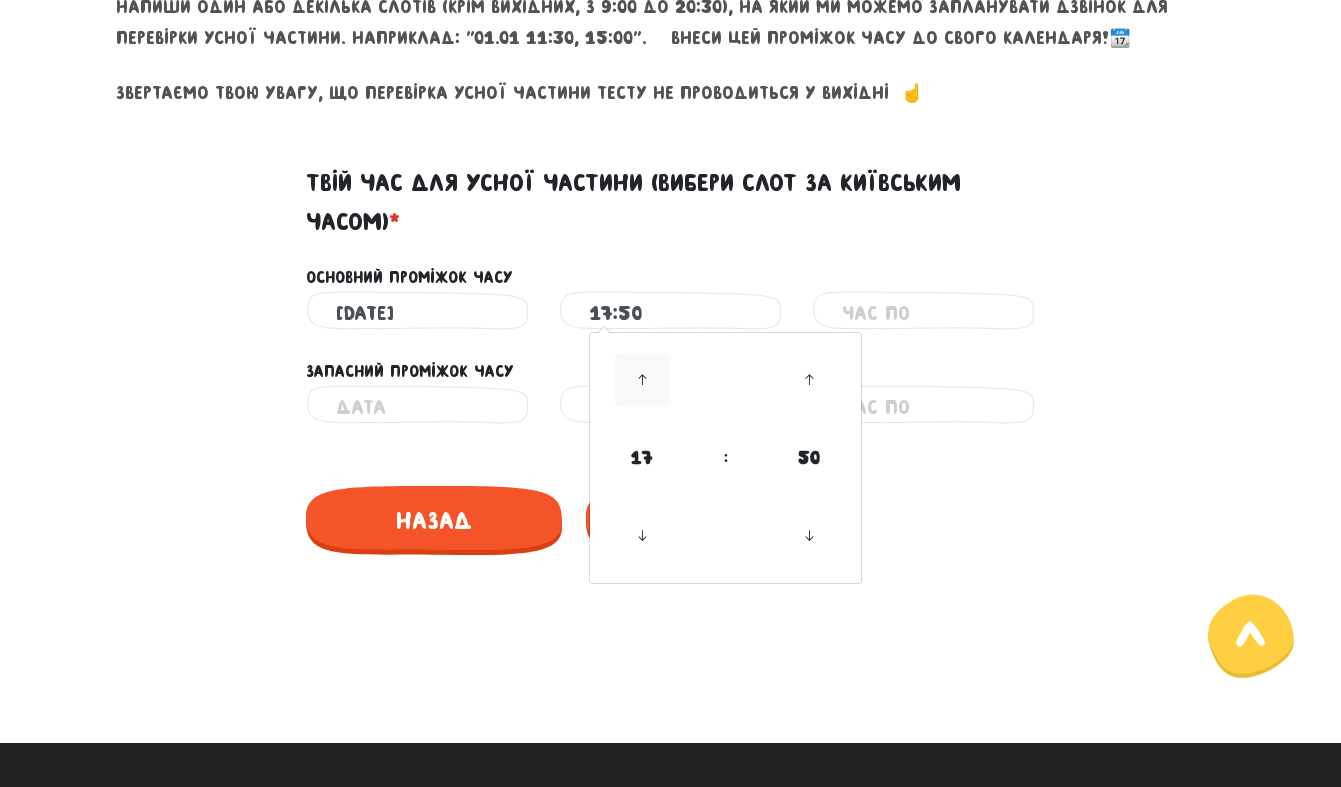 click at bounding box center (642, 380) 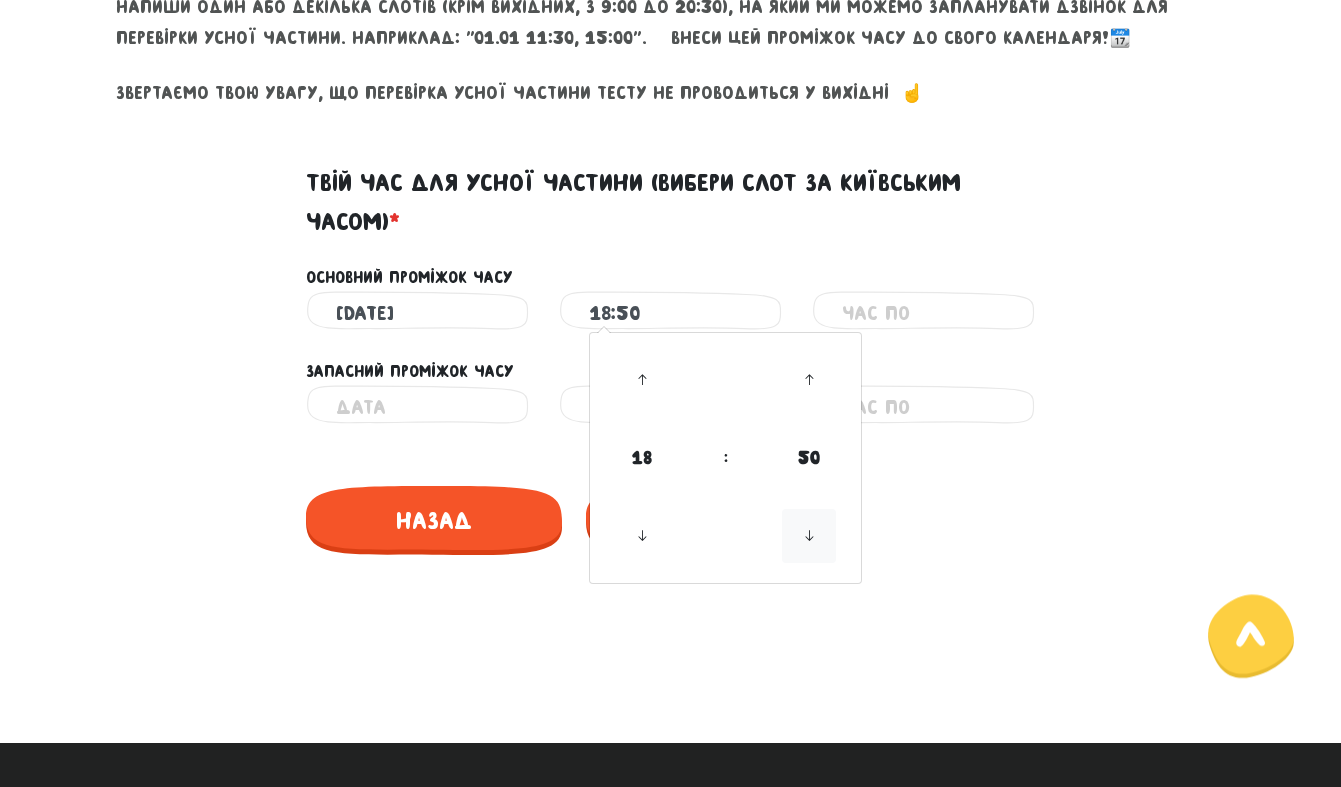 click at bounding box center [809, 536] 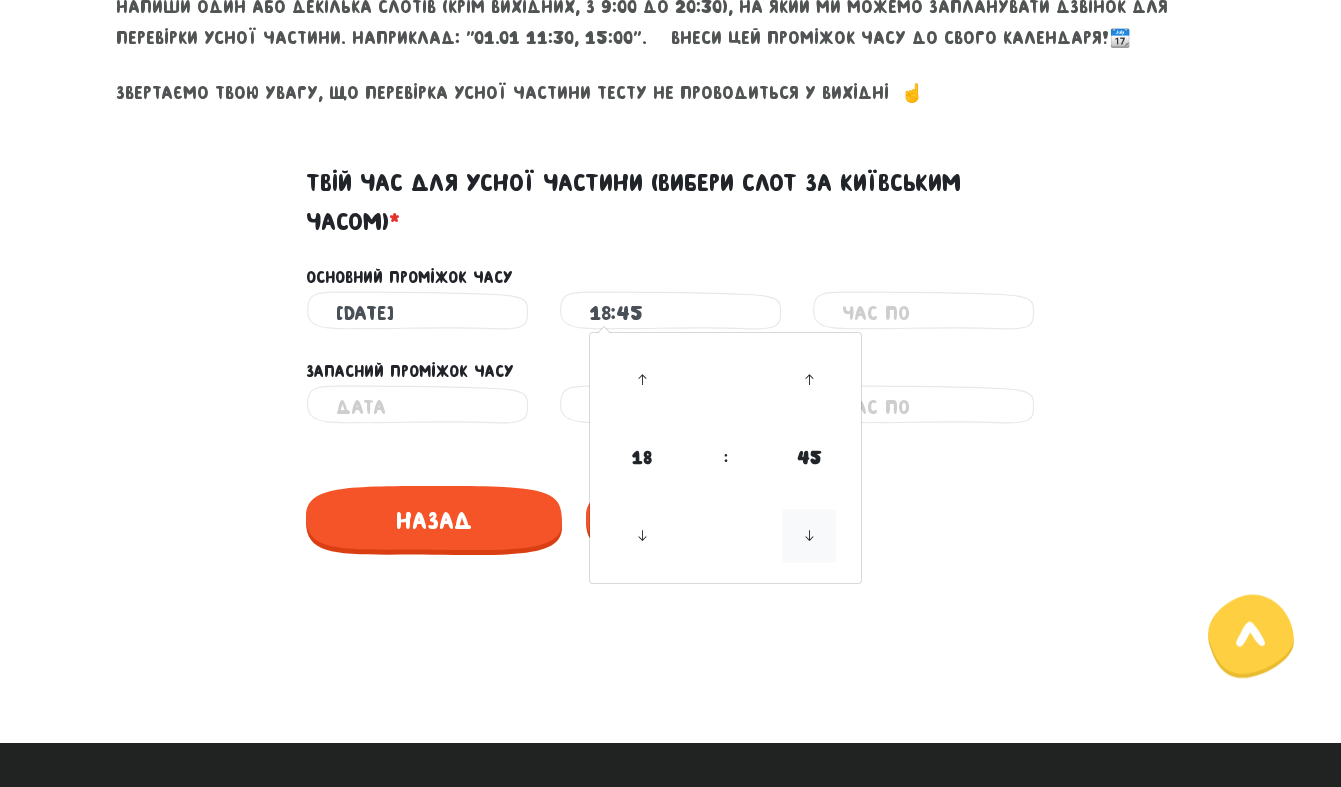 click at bounding box center [809, 536] 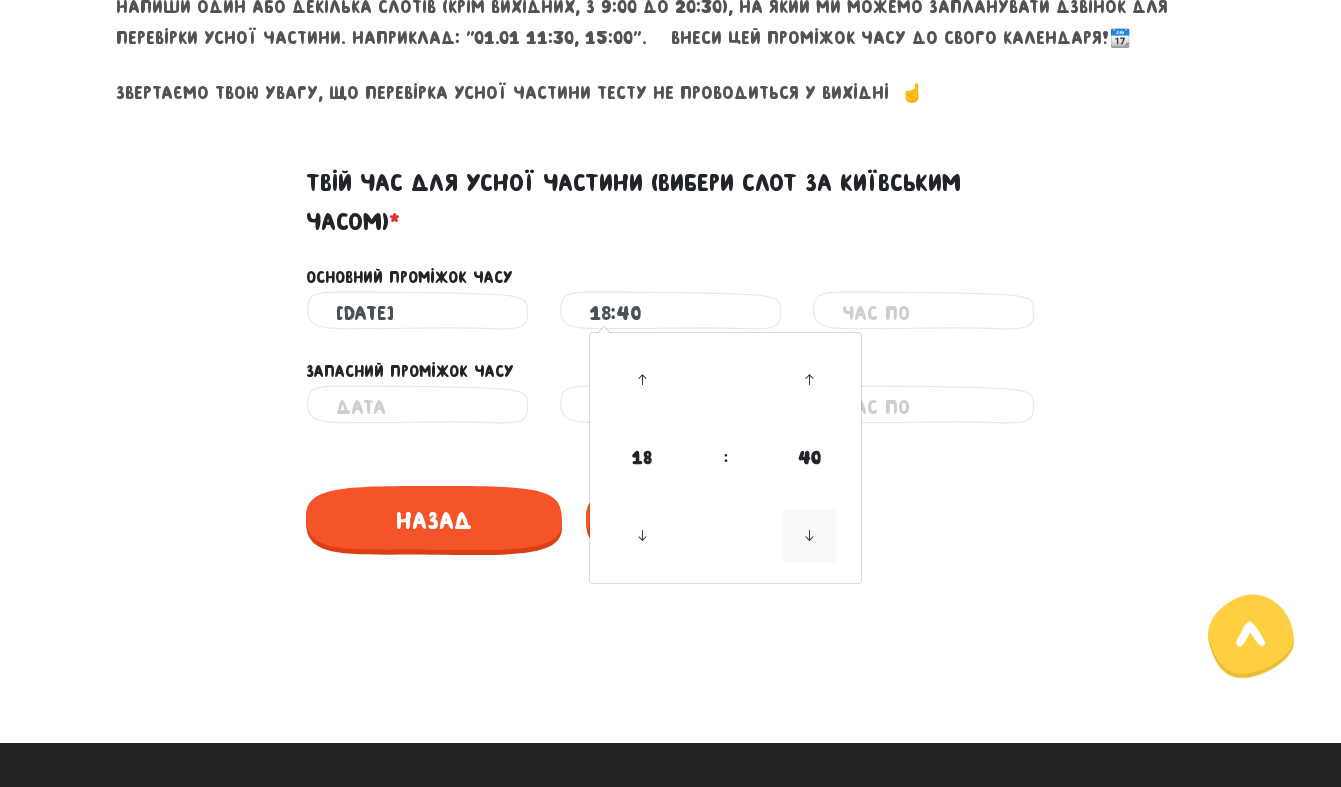 click at bounding box center [809, 536] 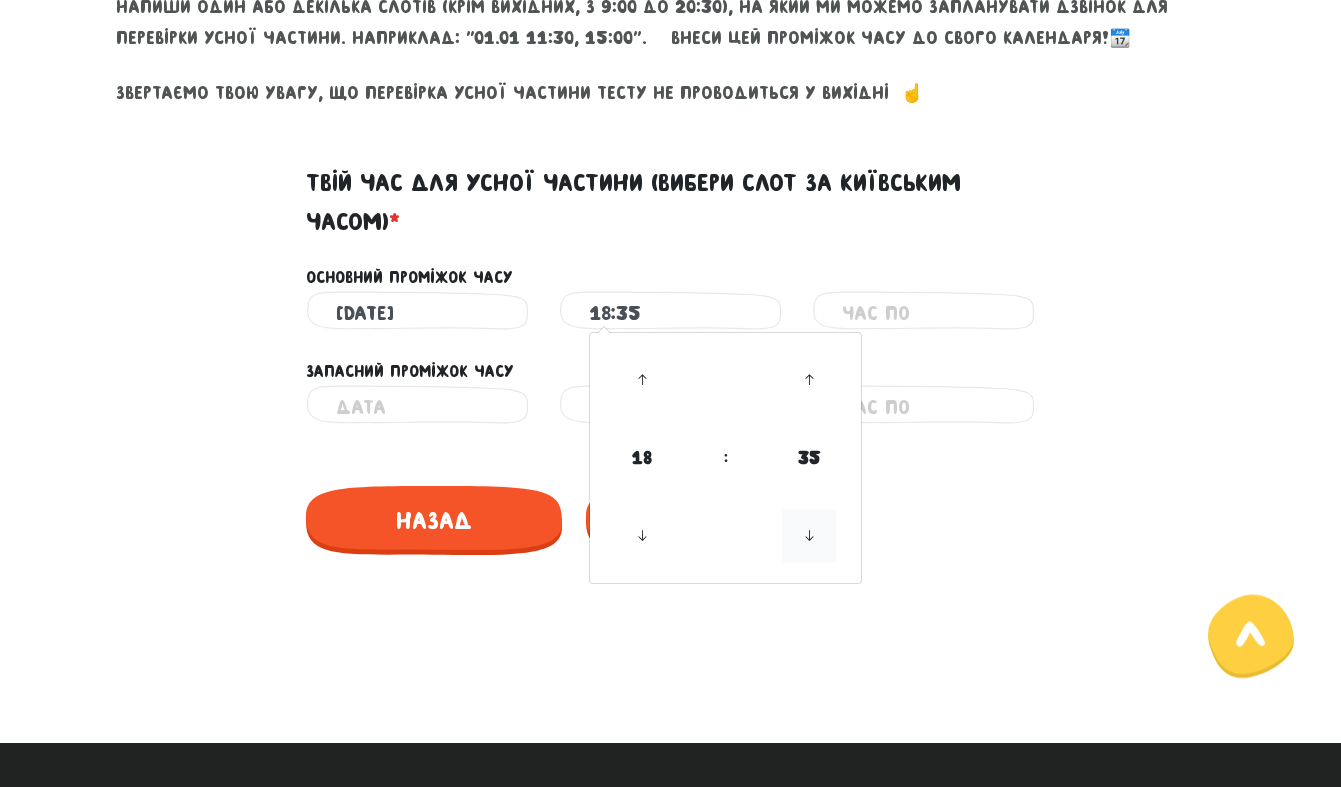 click at bounding box center (809, 536) 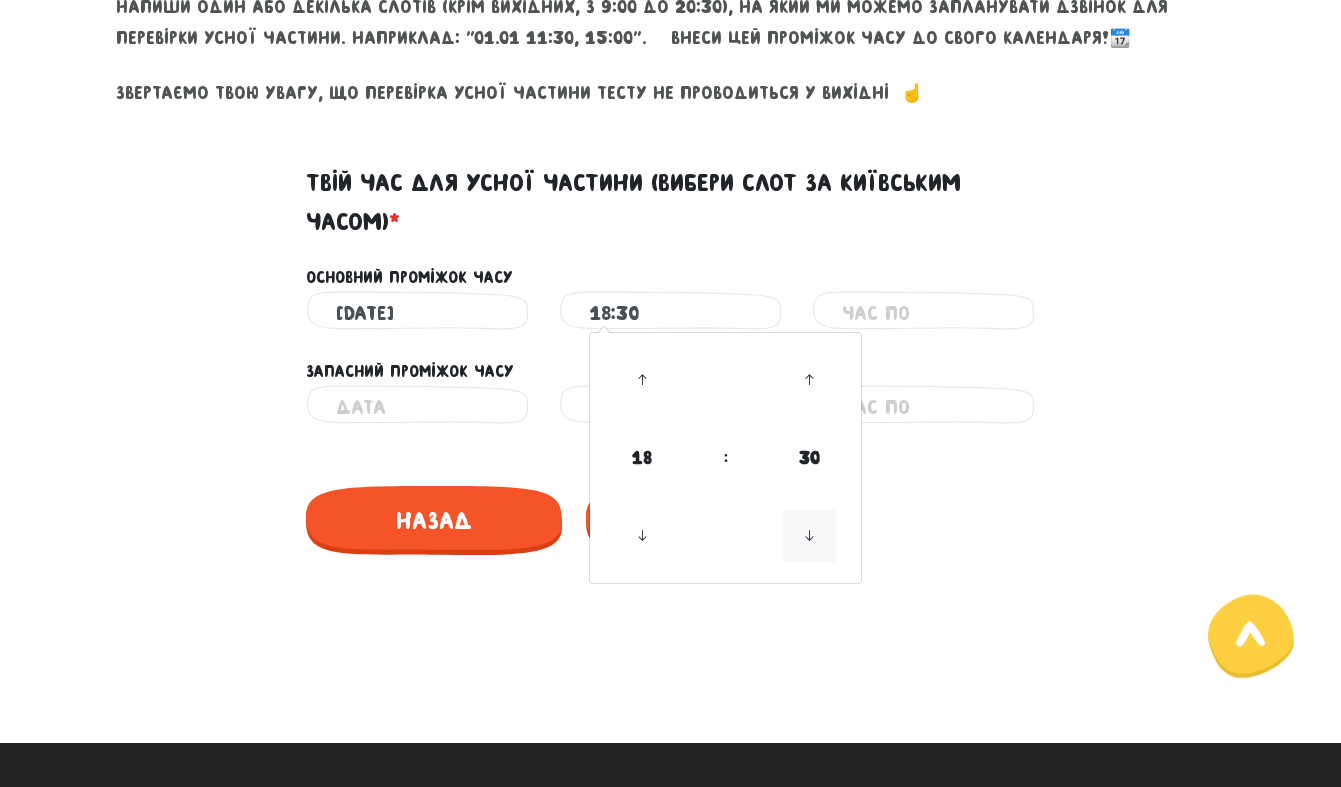 click at bounding box center [809, 536] 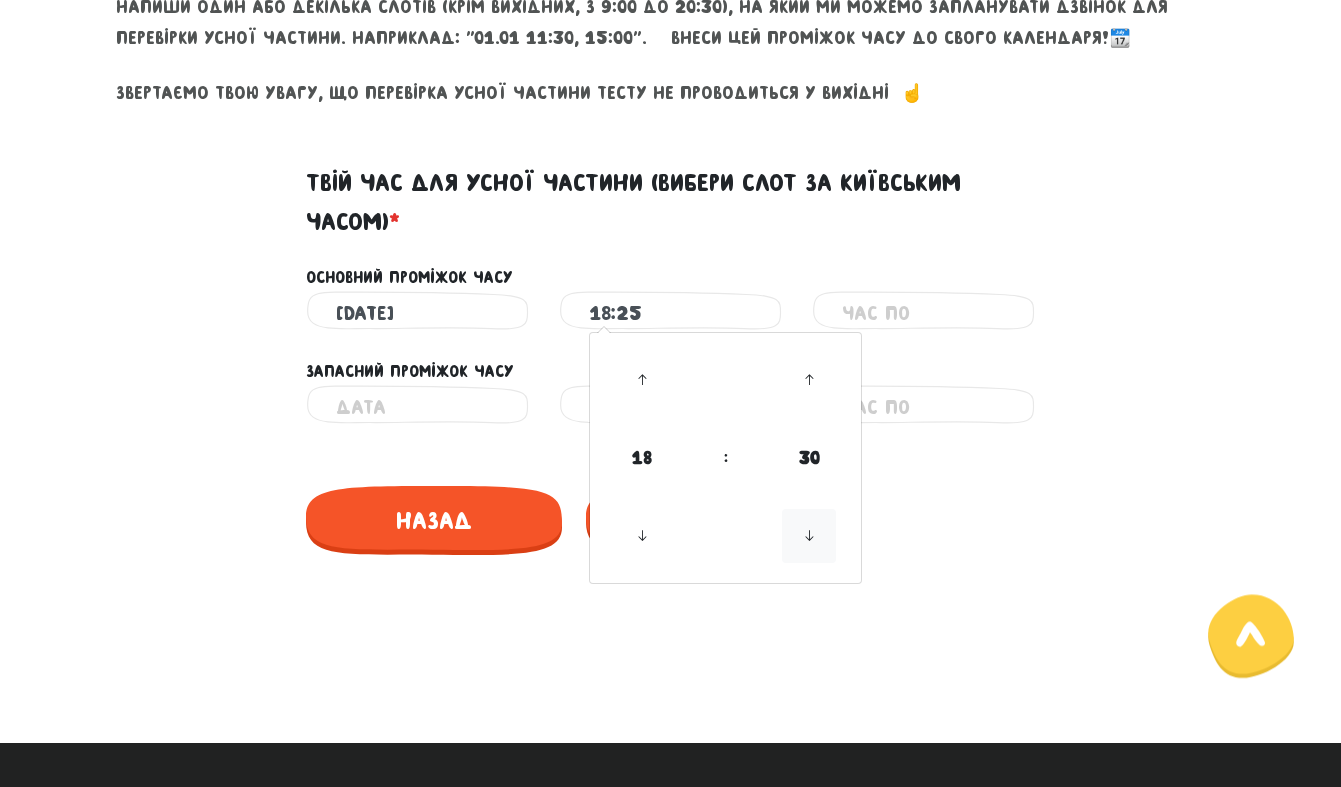 click at bounding box center [809, 536] 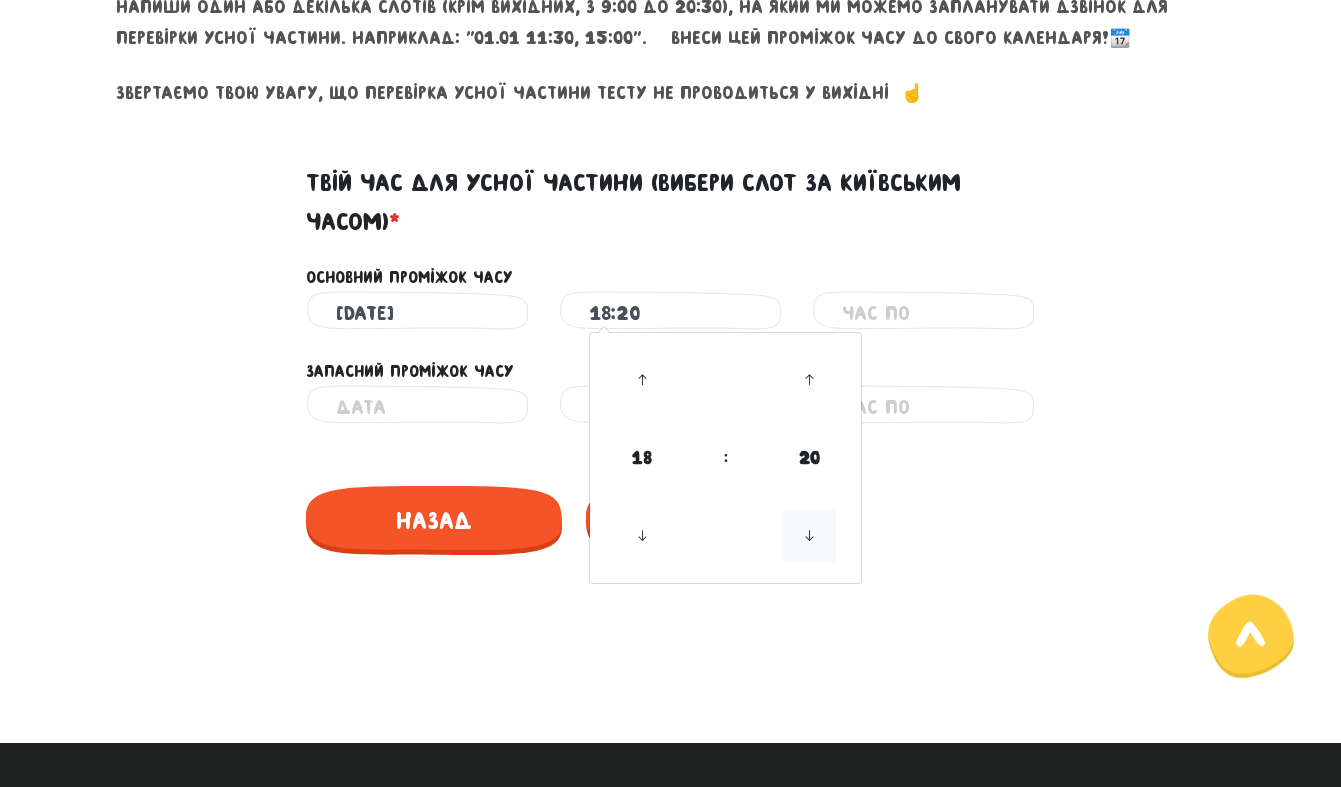 click at bounding box center [809, 536] 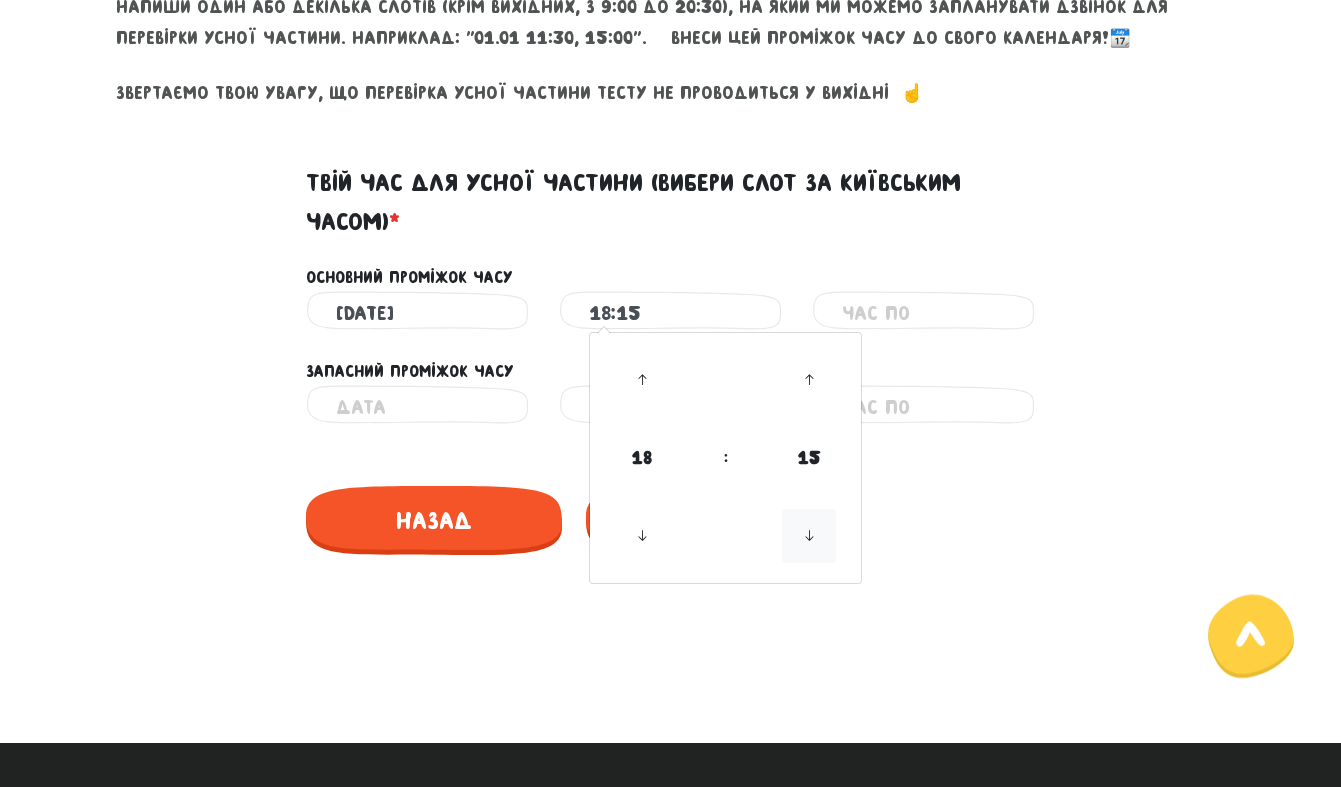 click at bounding box center (809, 536) 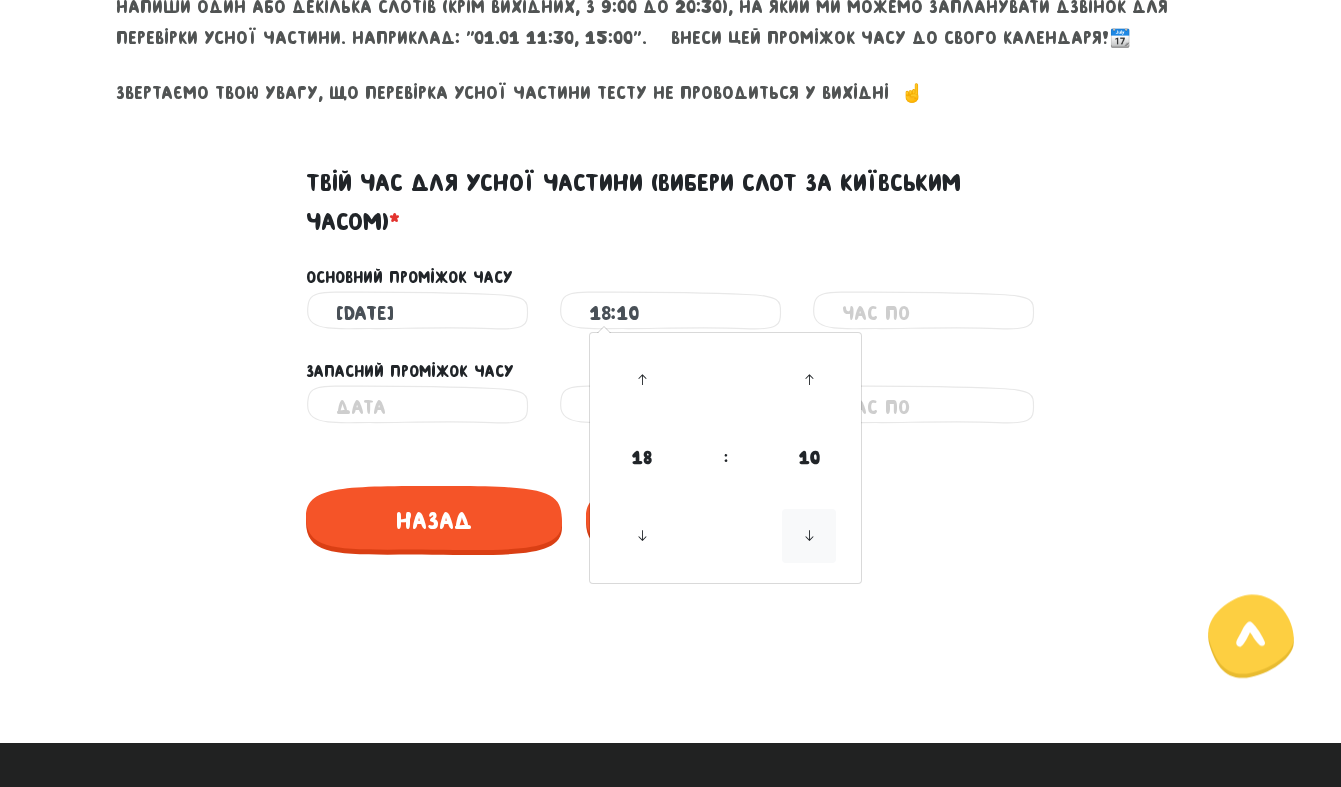 click at bounding box center (809, 536) 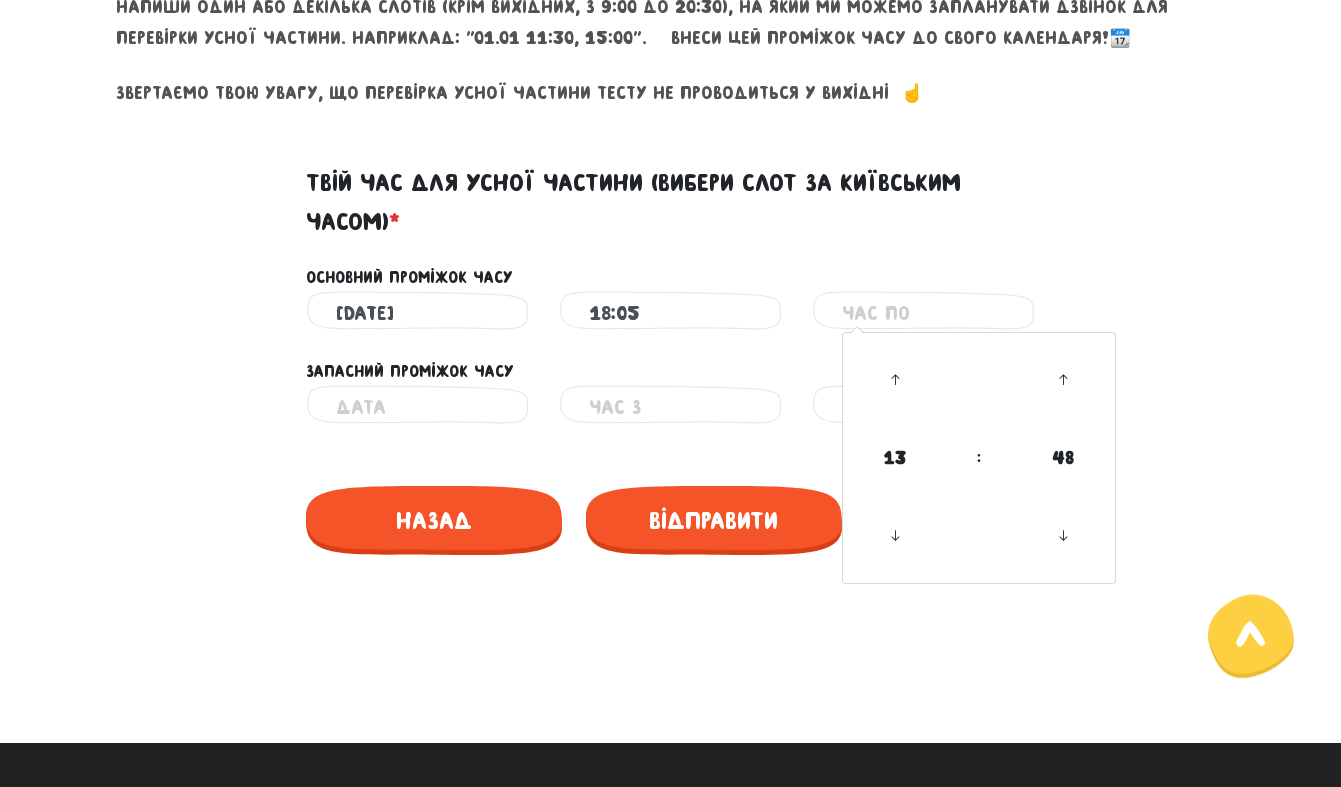 click at bounding box center [923, 313] 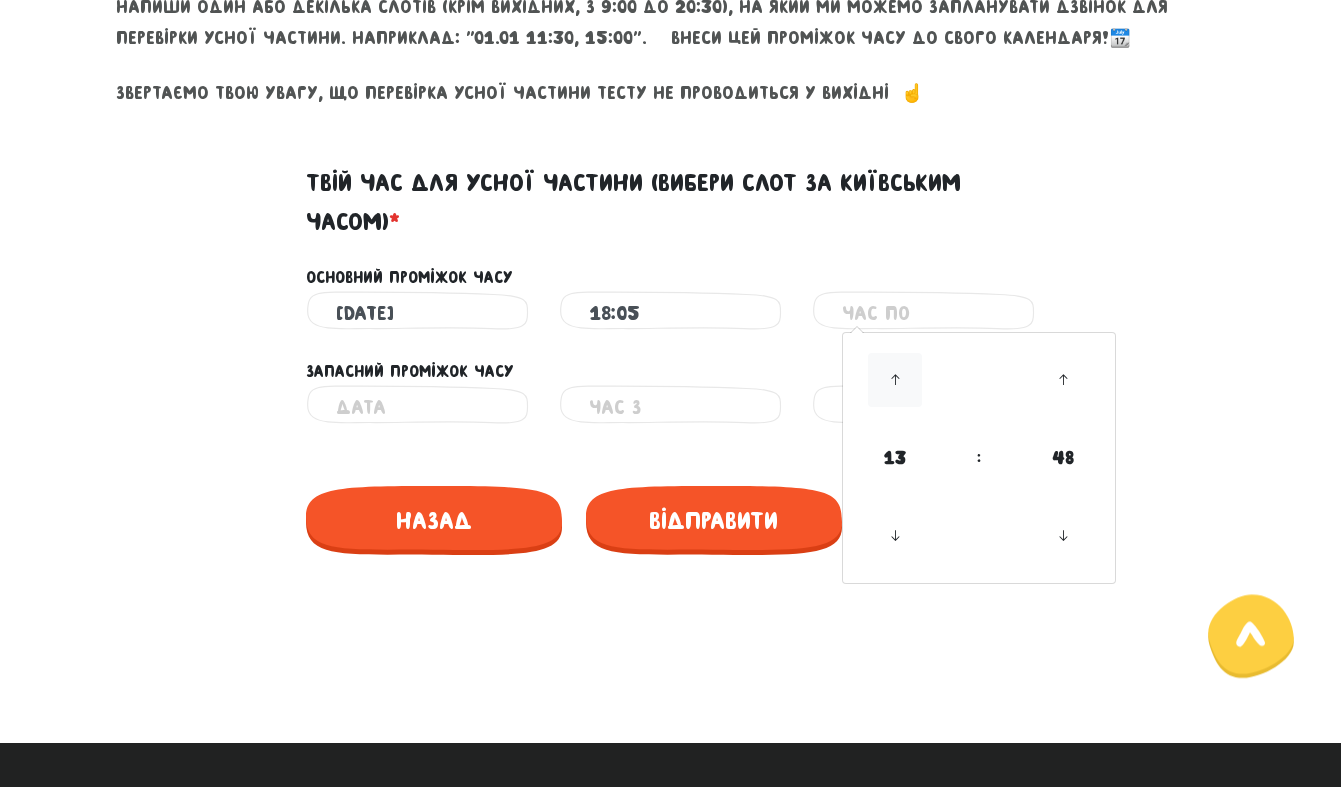 click at bounding box center [895, 380] 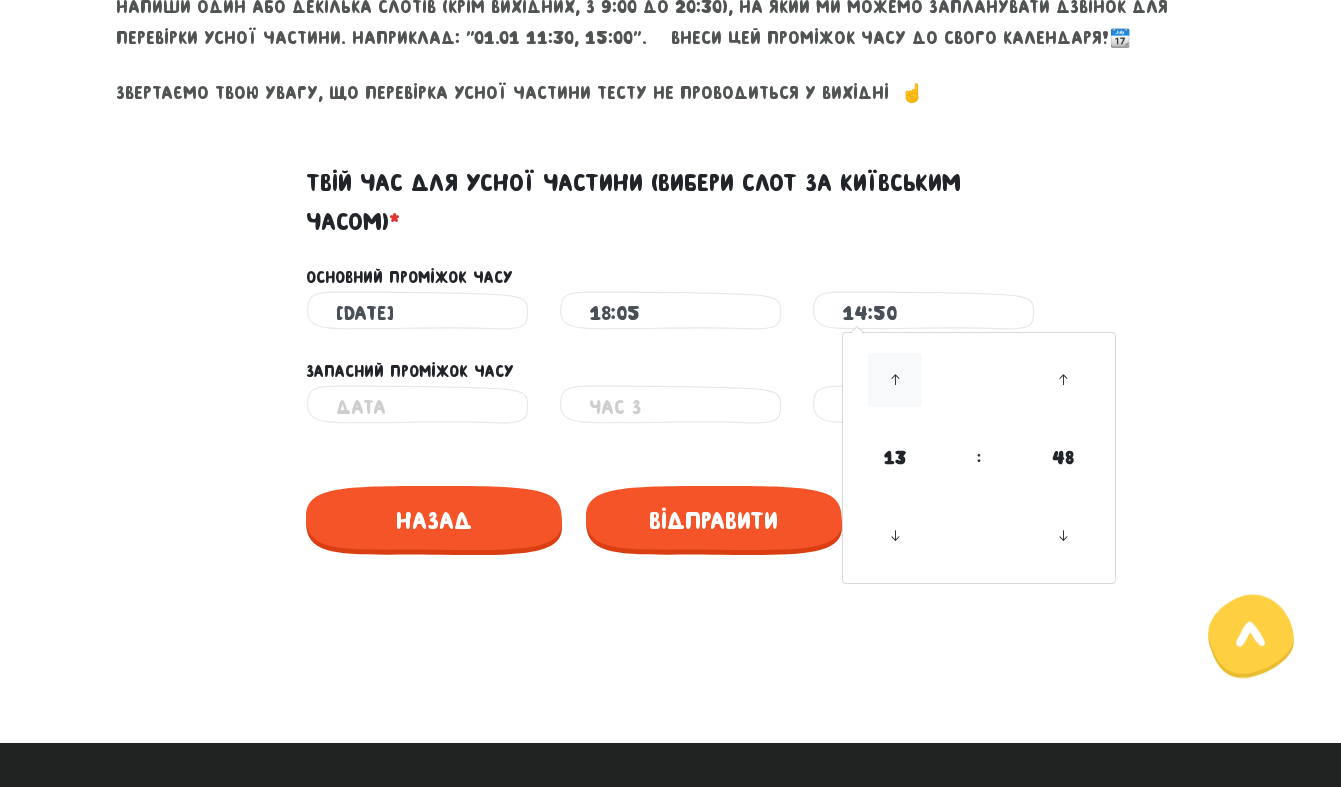 click at bounding box center [895, 380] 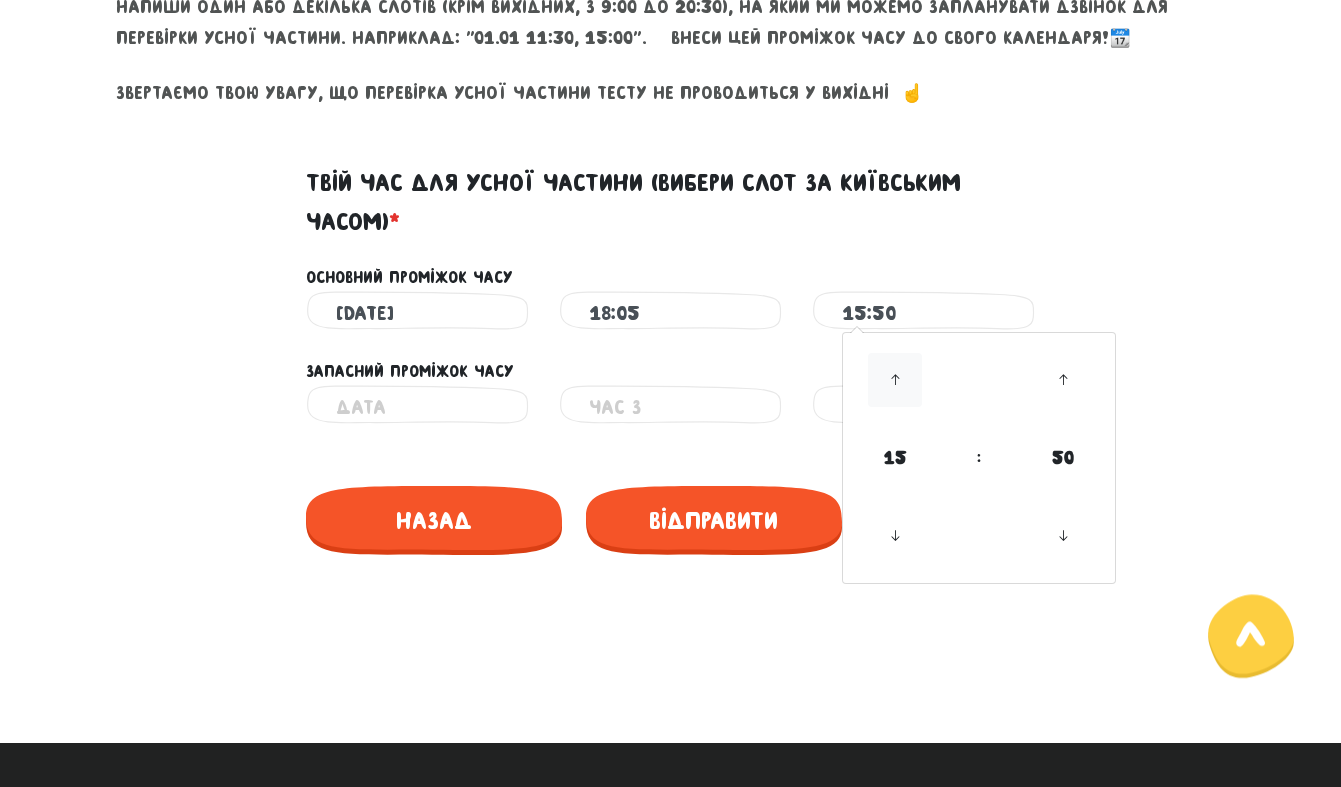 click at bounding box center [895, 380] 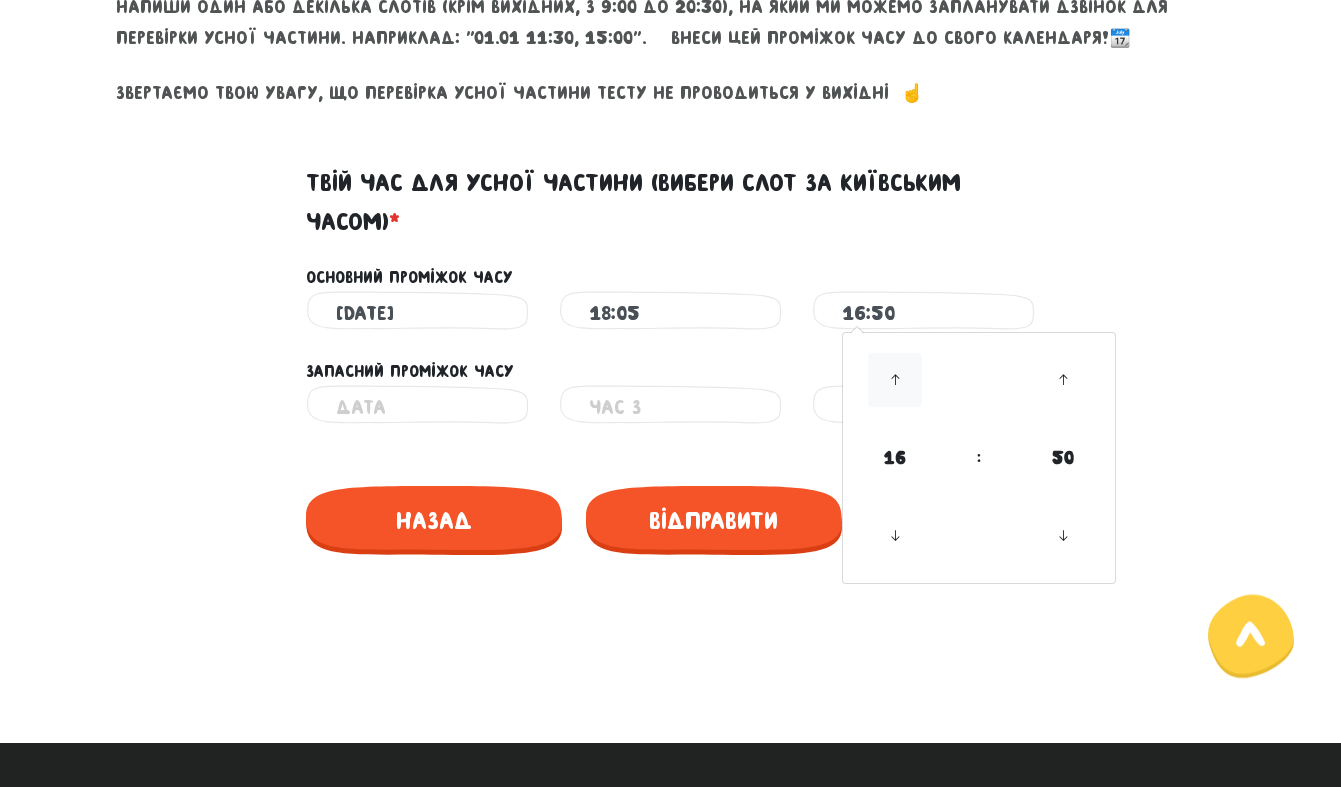 click at bounding box center [895, 380] 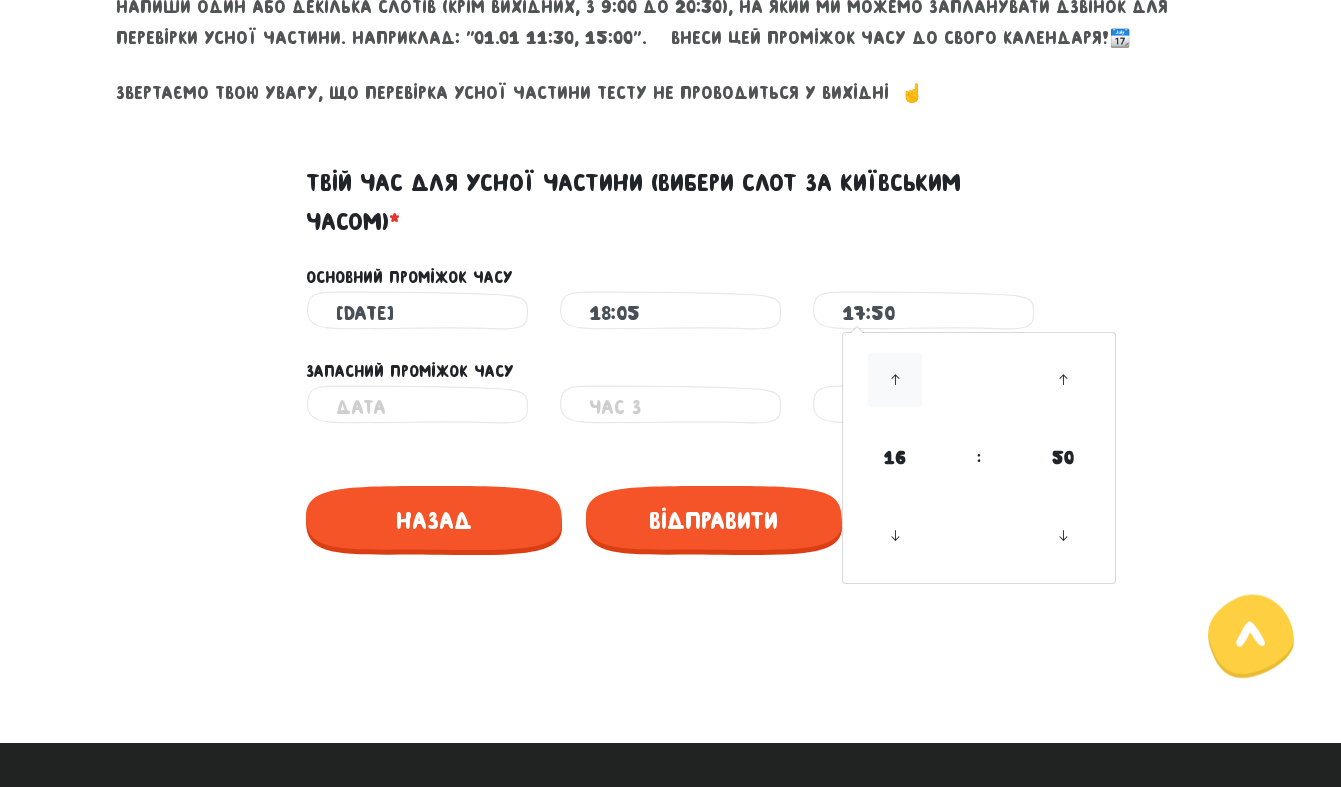 click at bounding box center [895, 380] 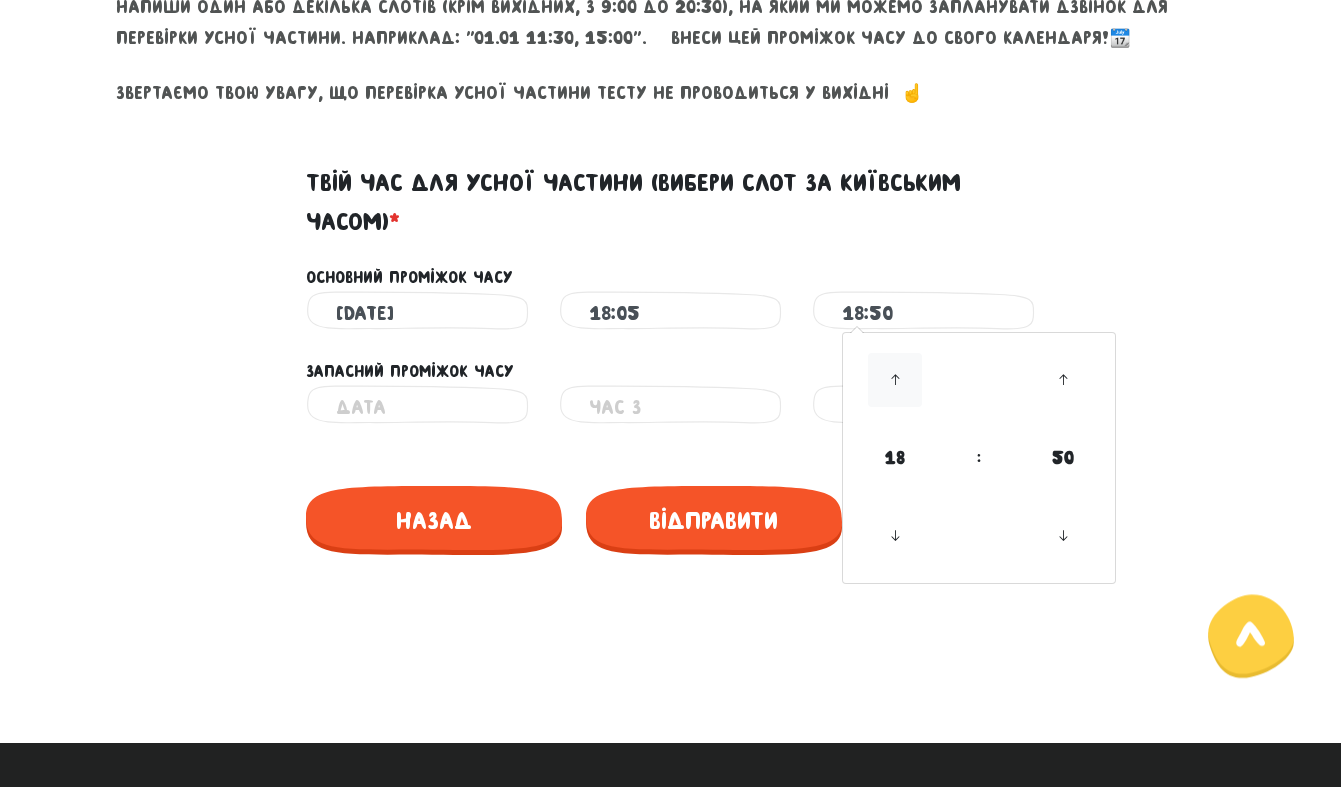 click at bounding box center [895, 380] 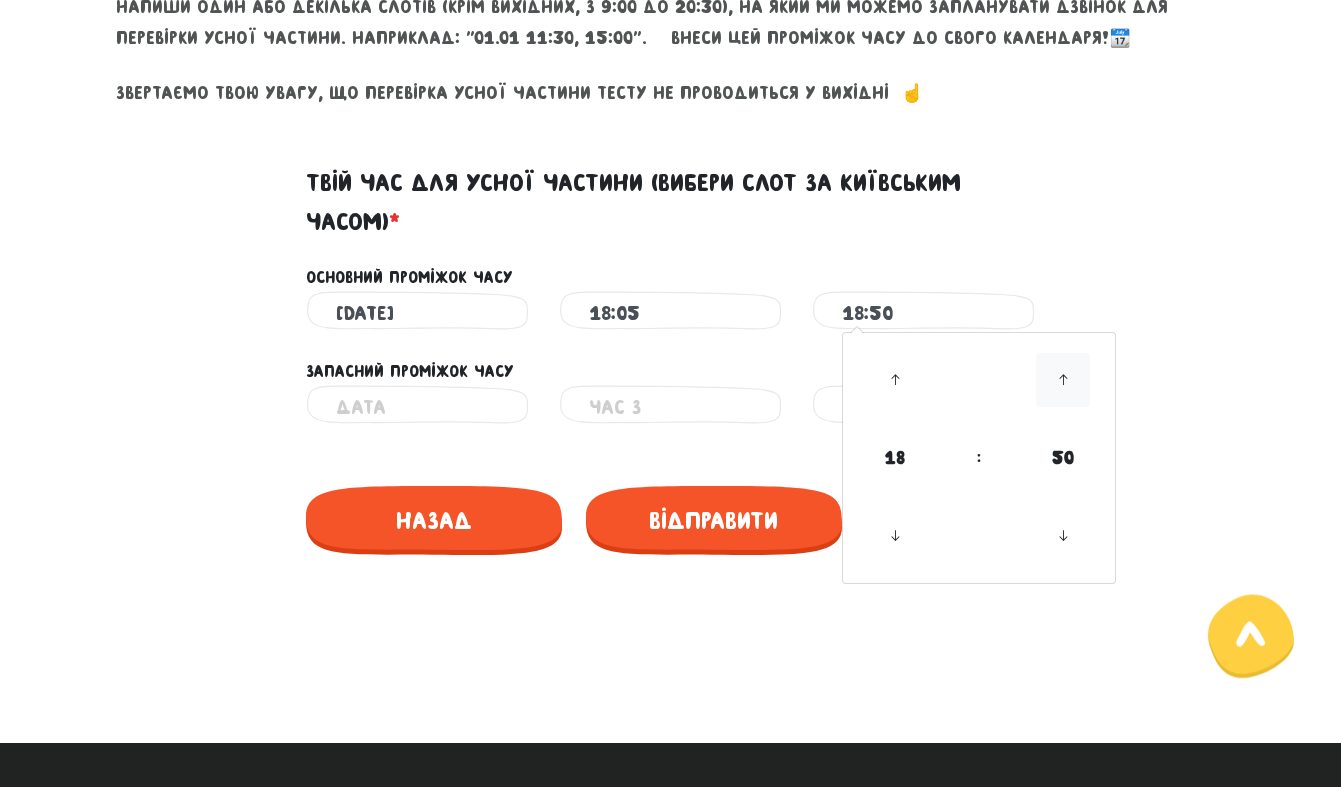 click at bounding box center (1063, 380) 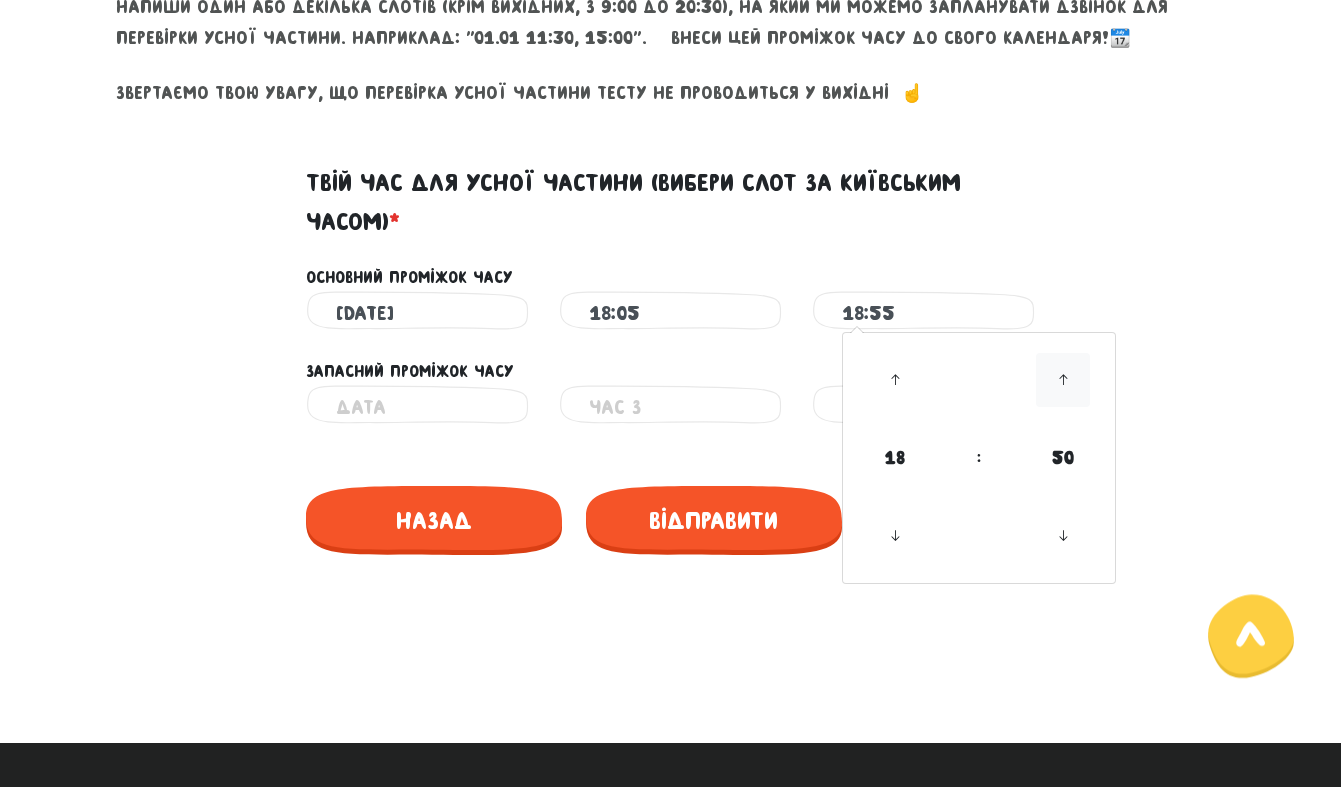 click at bounding box center (1063, 380) 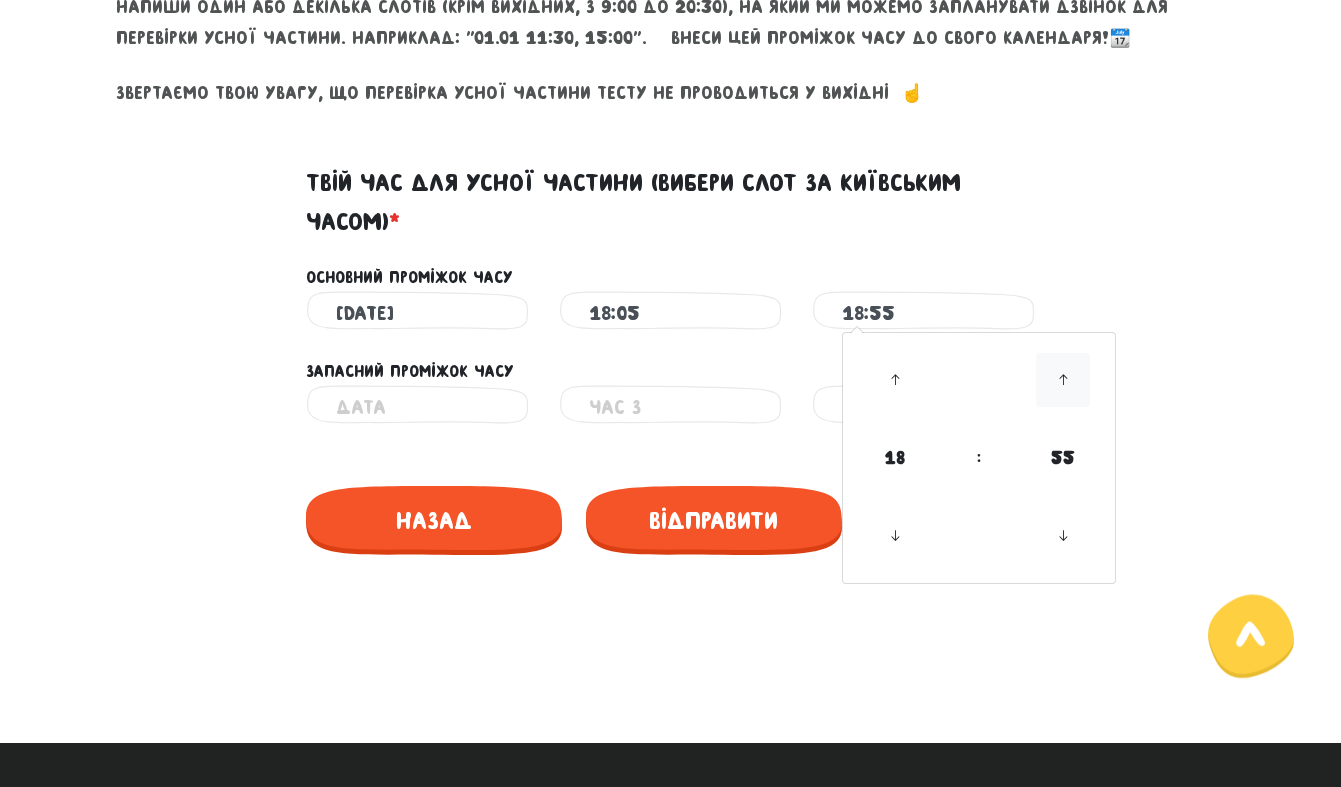click at bounding box center [1063, 380] 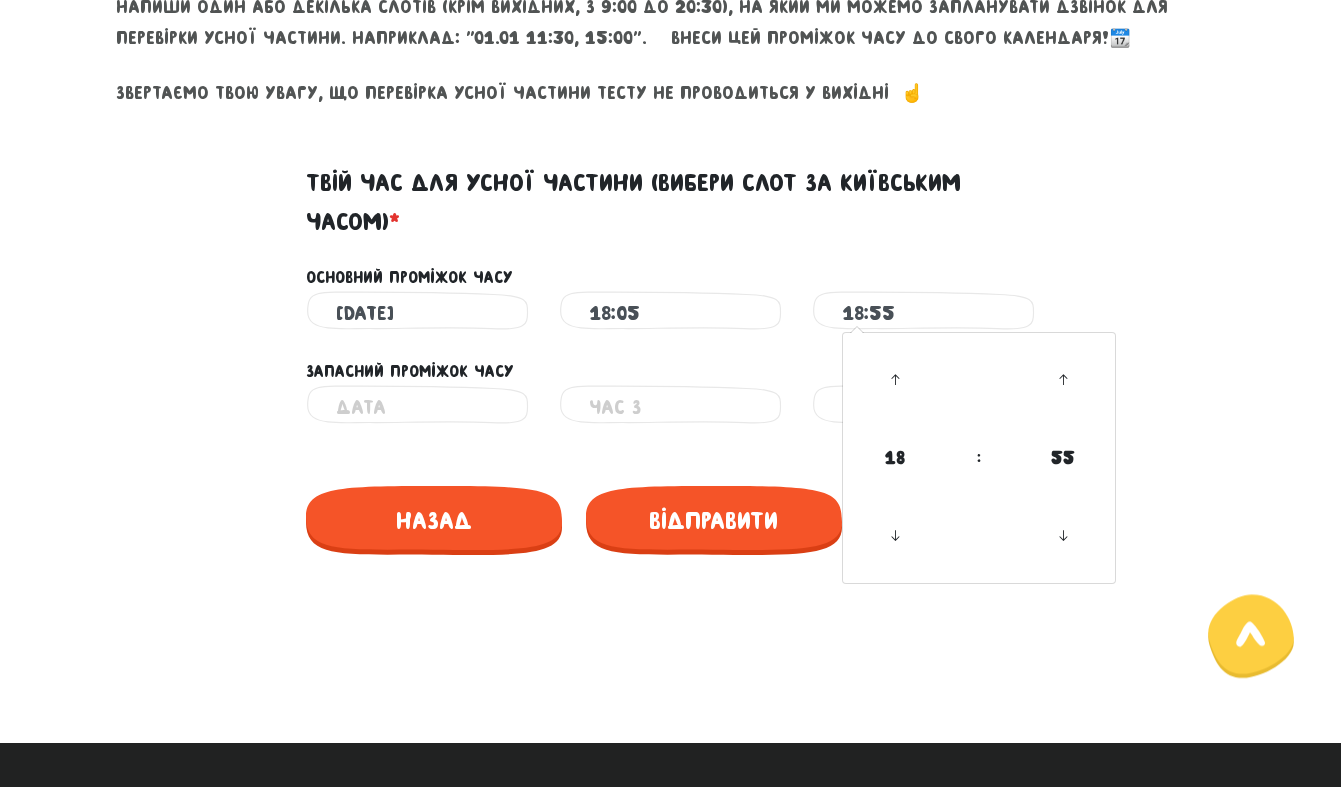 click at bounding box center [417, 407] 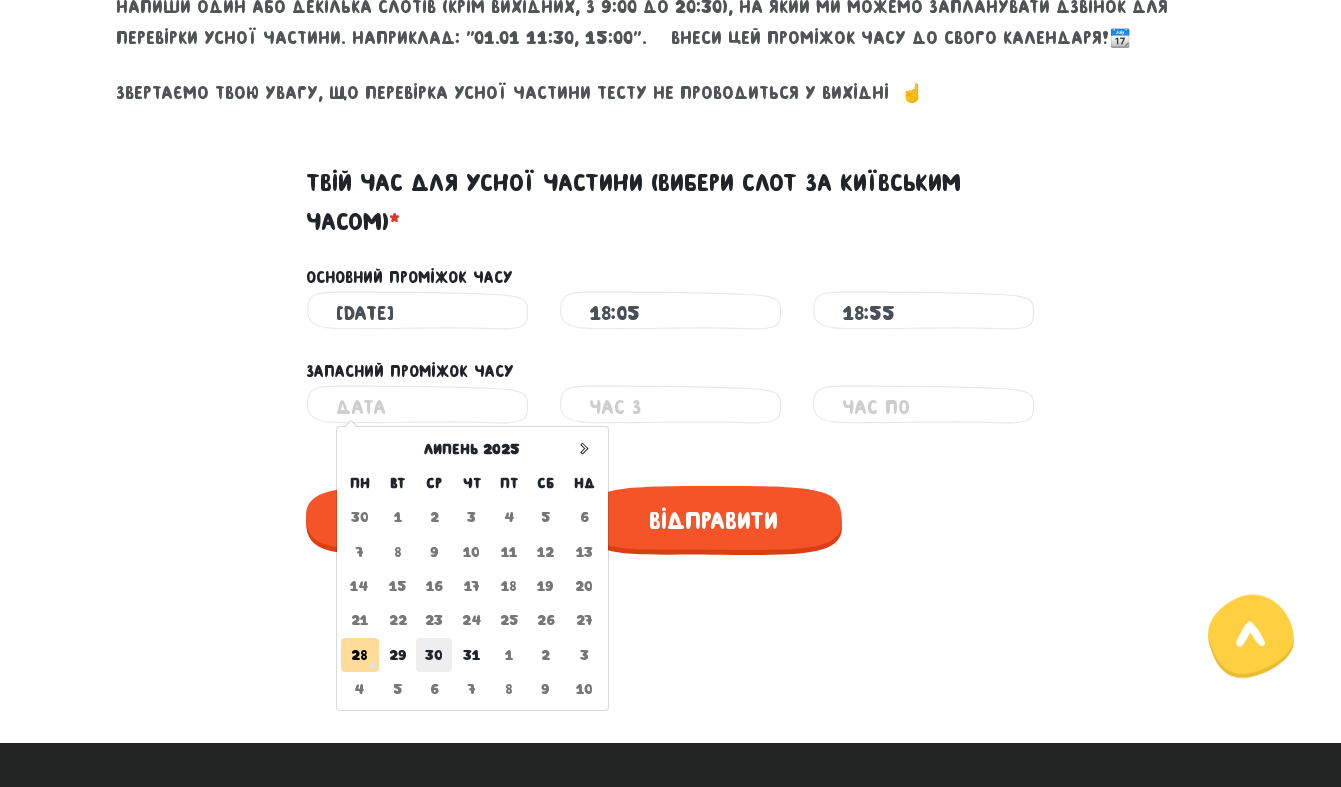 click on "30" at bounding box center [434, 655] 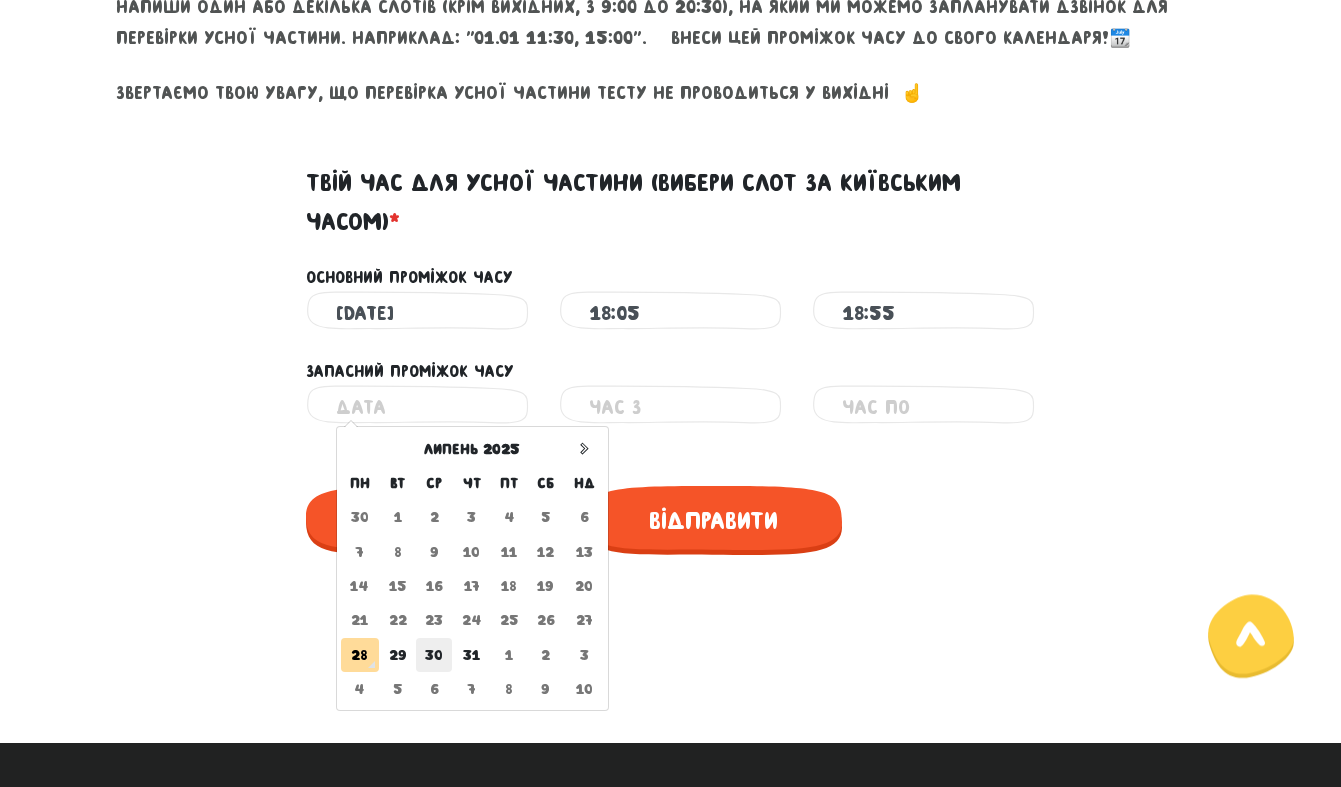 type on "30.07.2025" 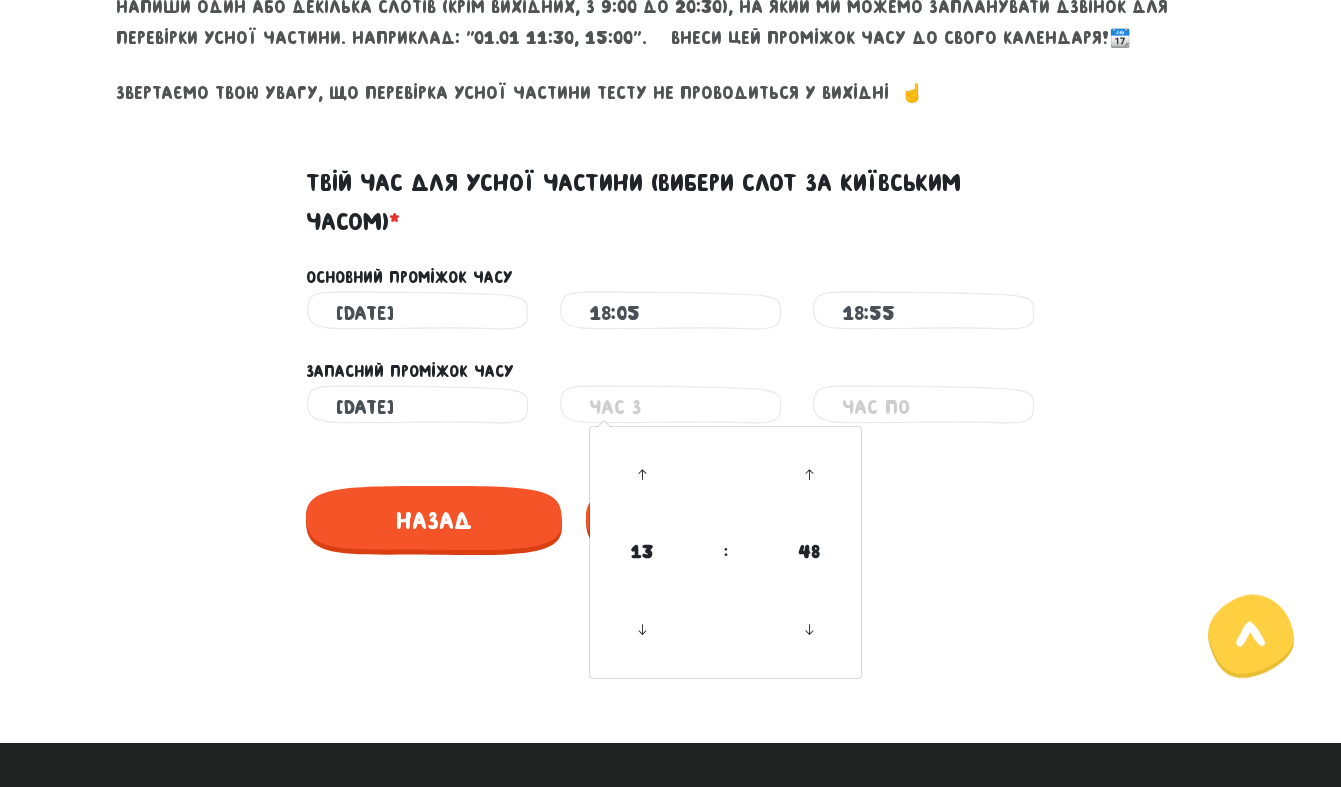 click at bounding box center (670, 407) 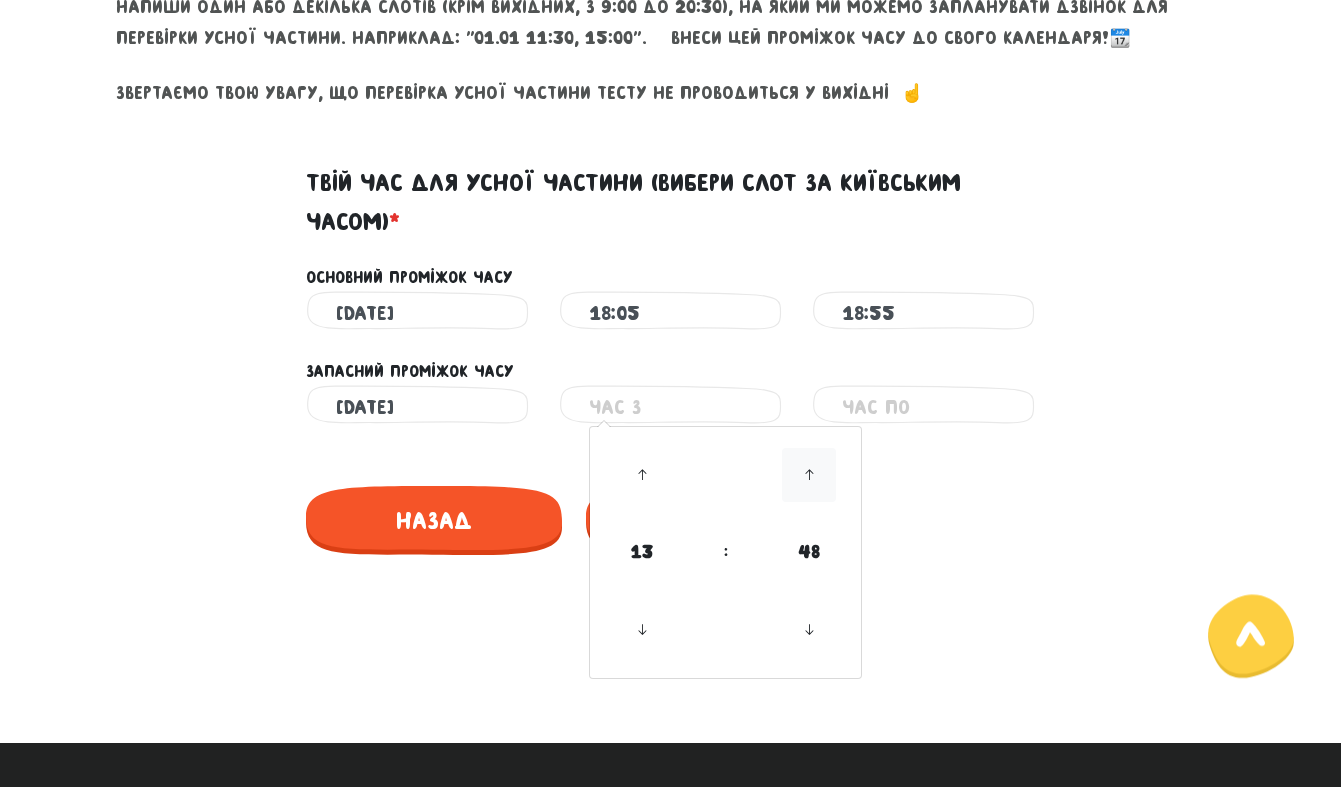 click at bounding box center (809, 475) 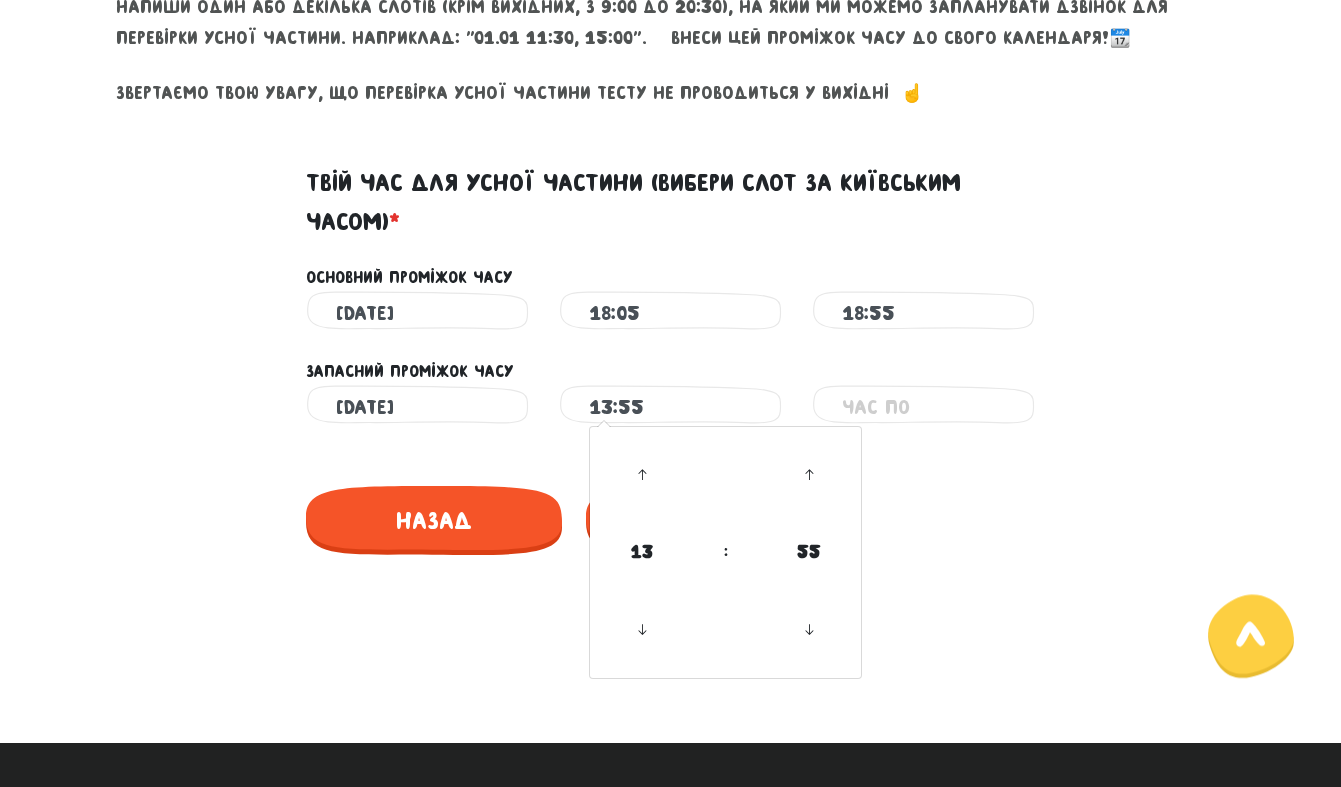 click on "30.07.2025" at bounding box center (417, 407) 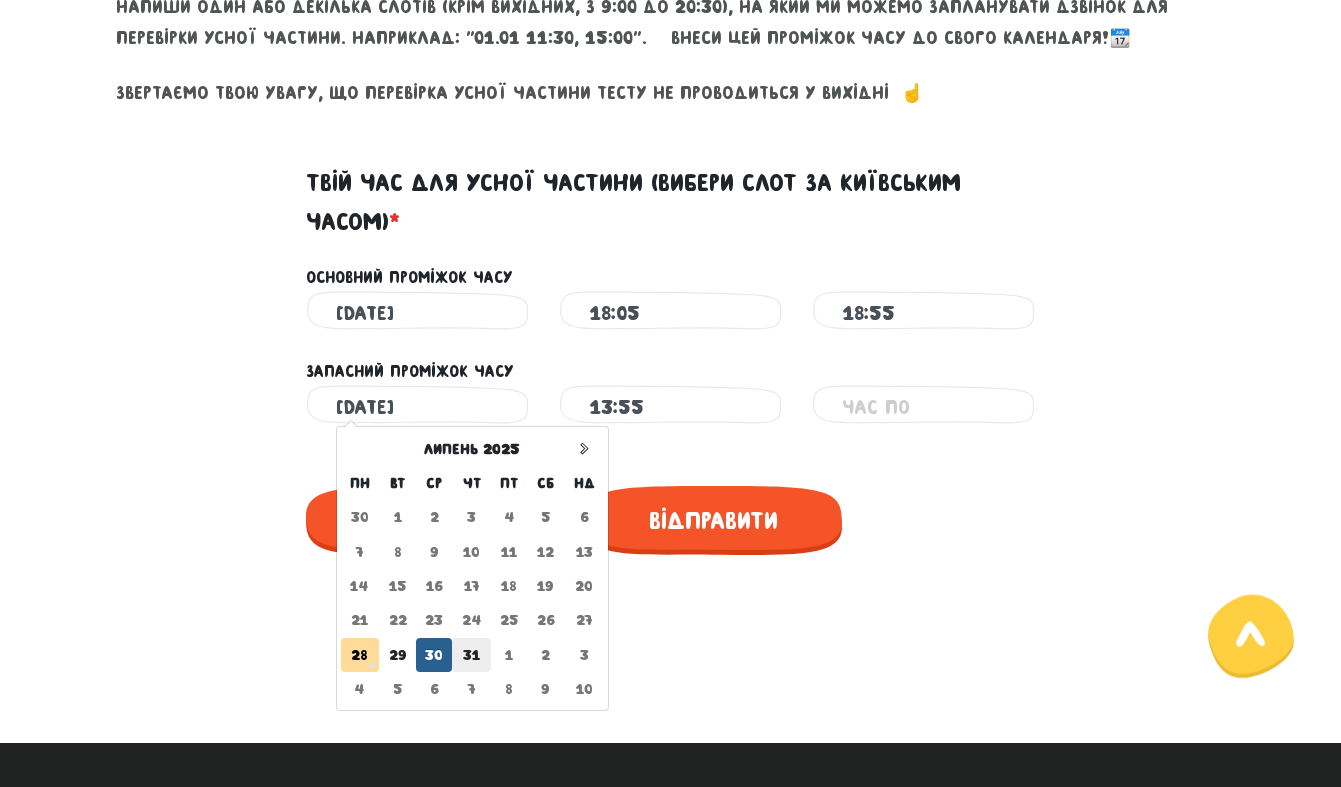 click on "31" at bounding box center (471, 655) 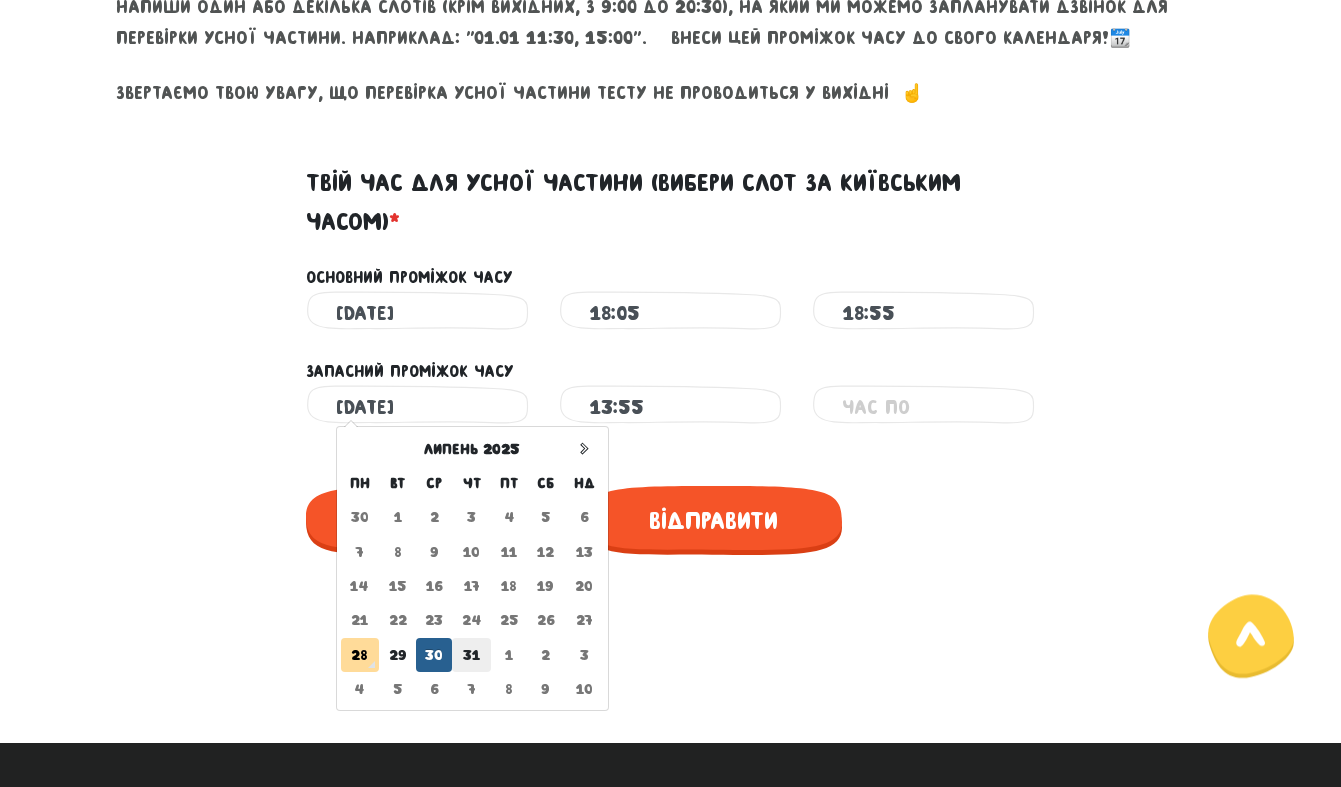 type on "31.07.2025" 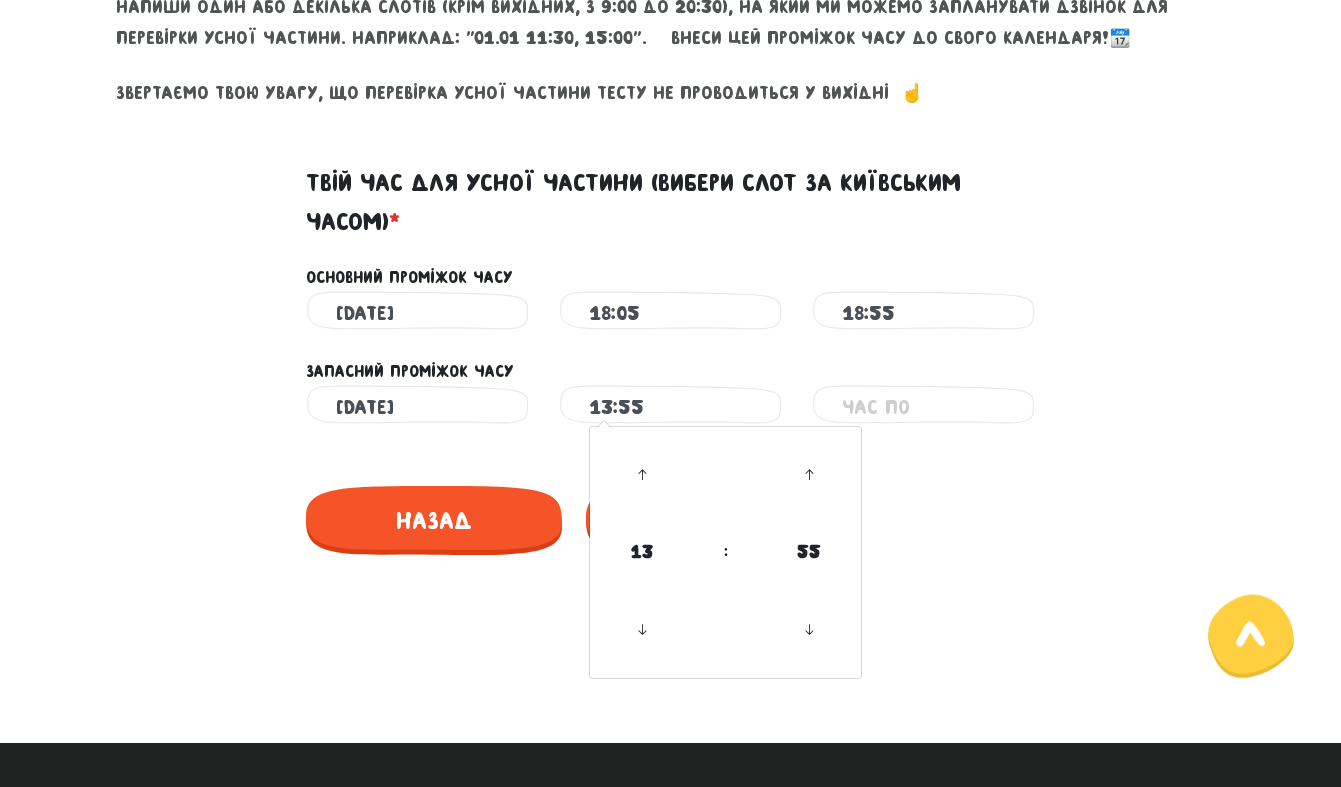 click on "13:55" at bounding box center (670, 407) 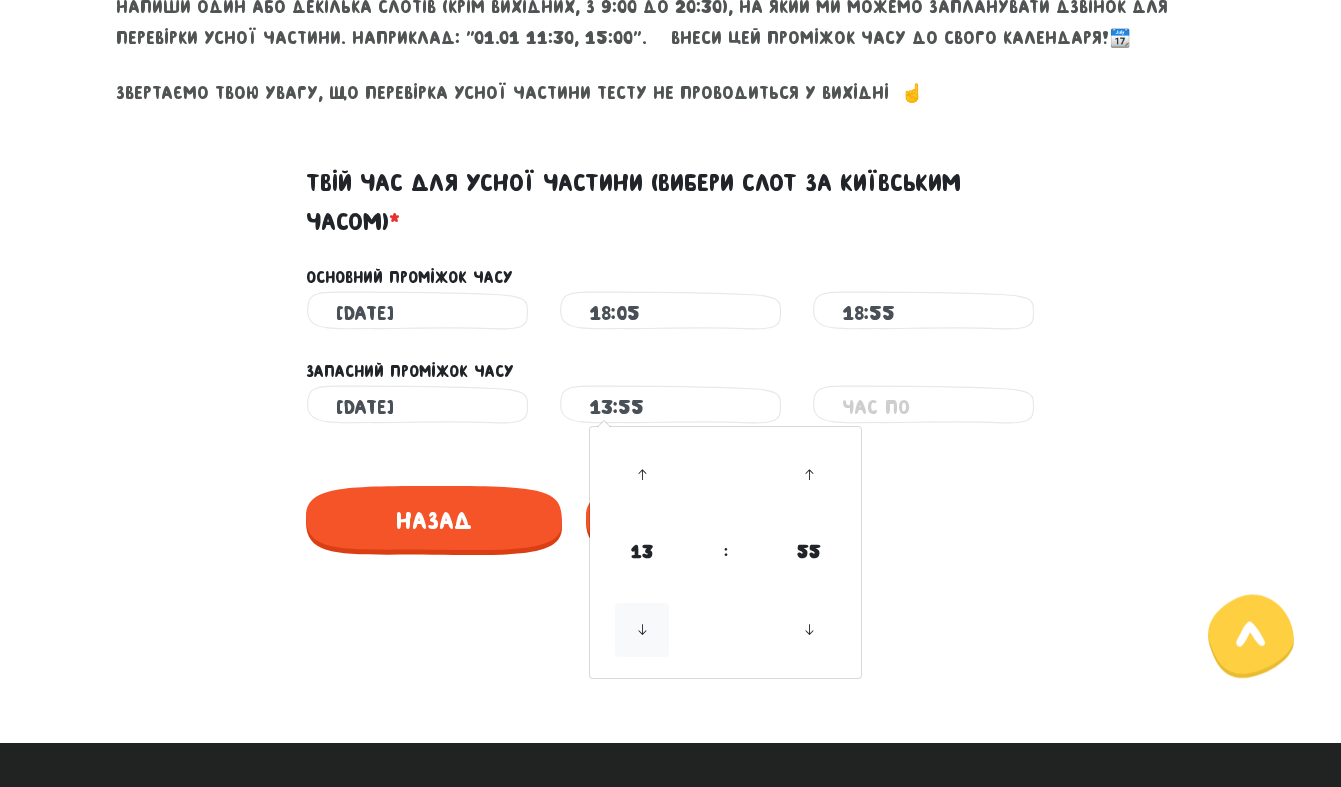 click at bounding box center (642, 630) 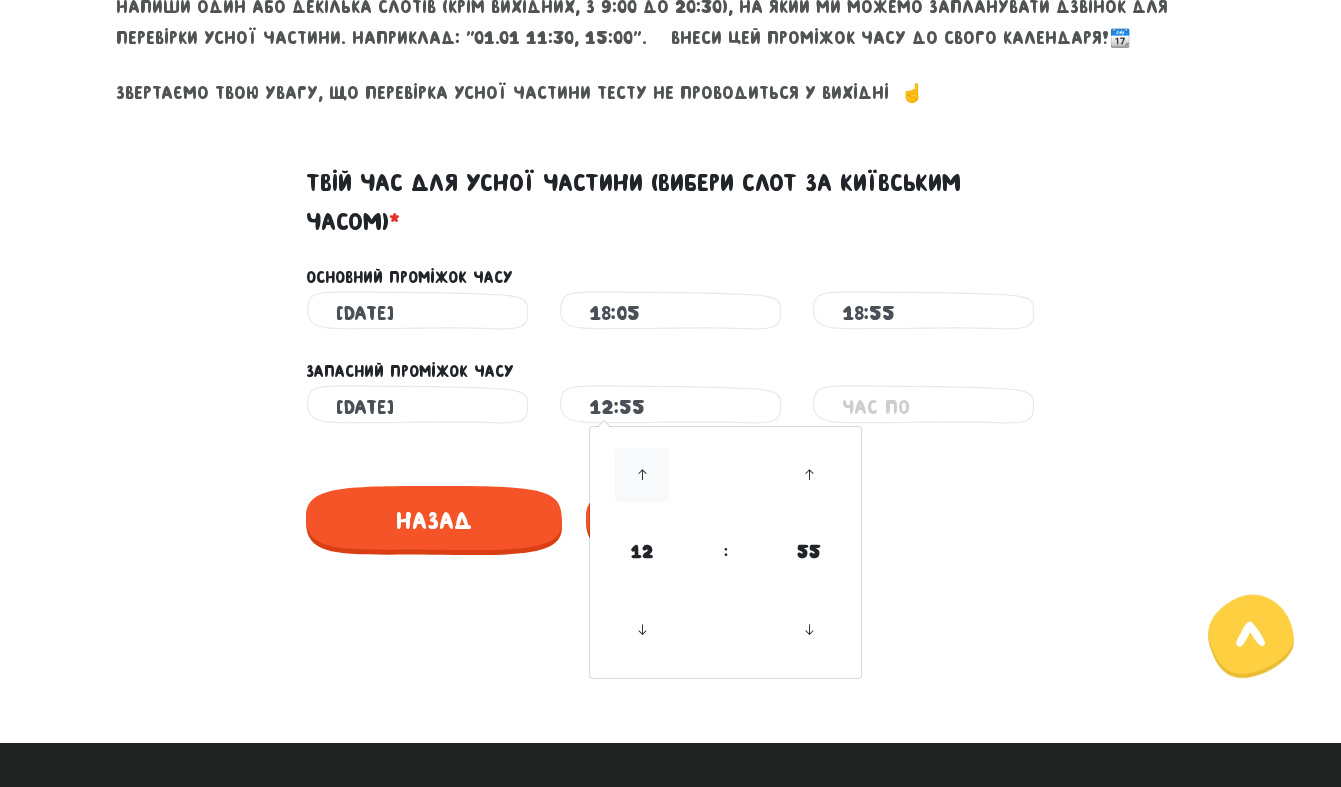 click at bounding box center (642, 475) 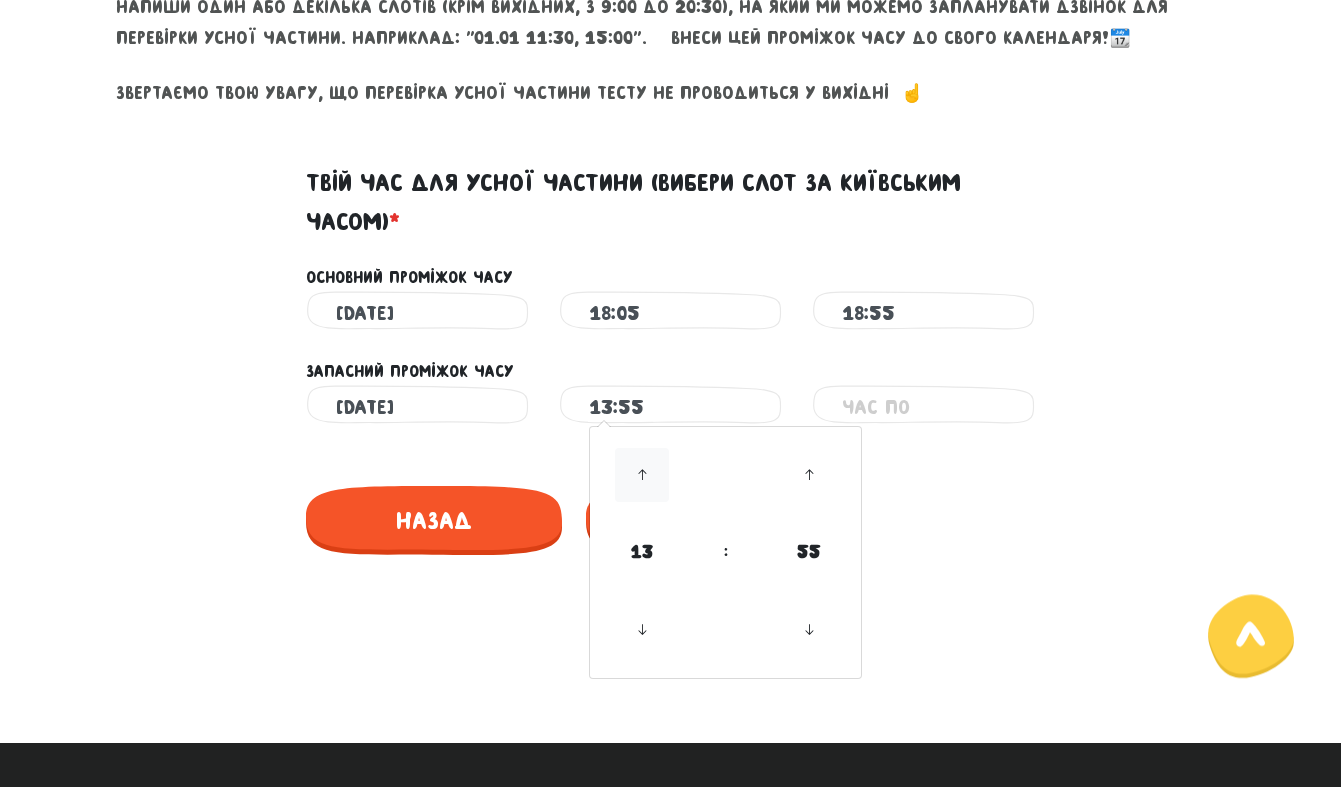 click at bounding box center [642, 475] 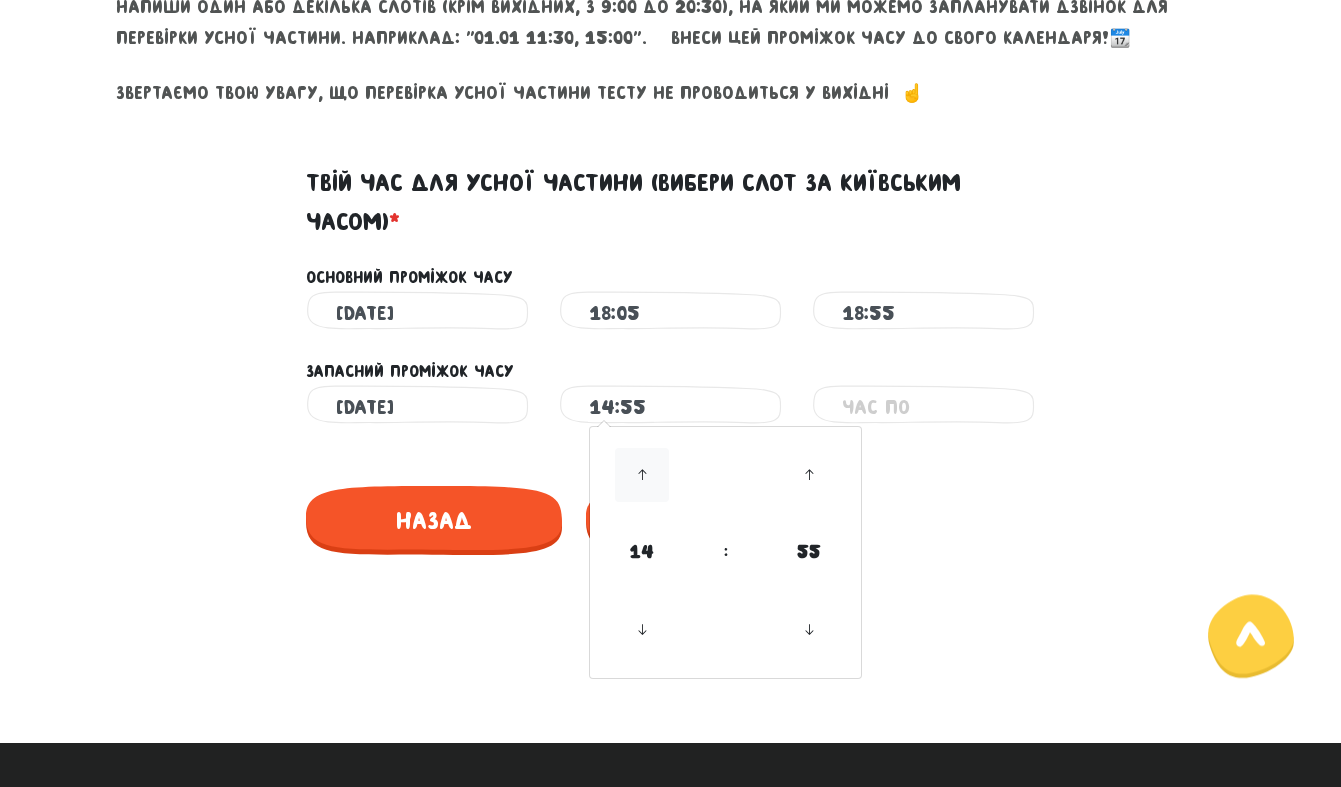 click at bounding box center (642, 475) 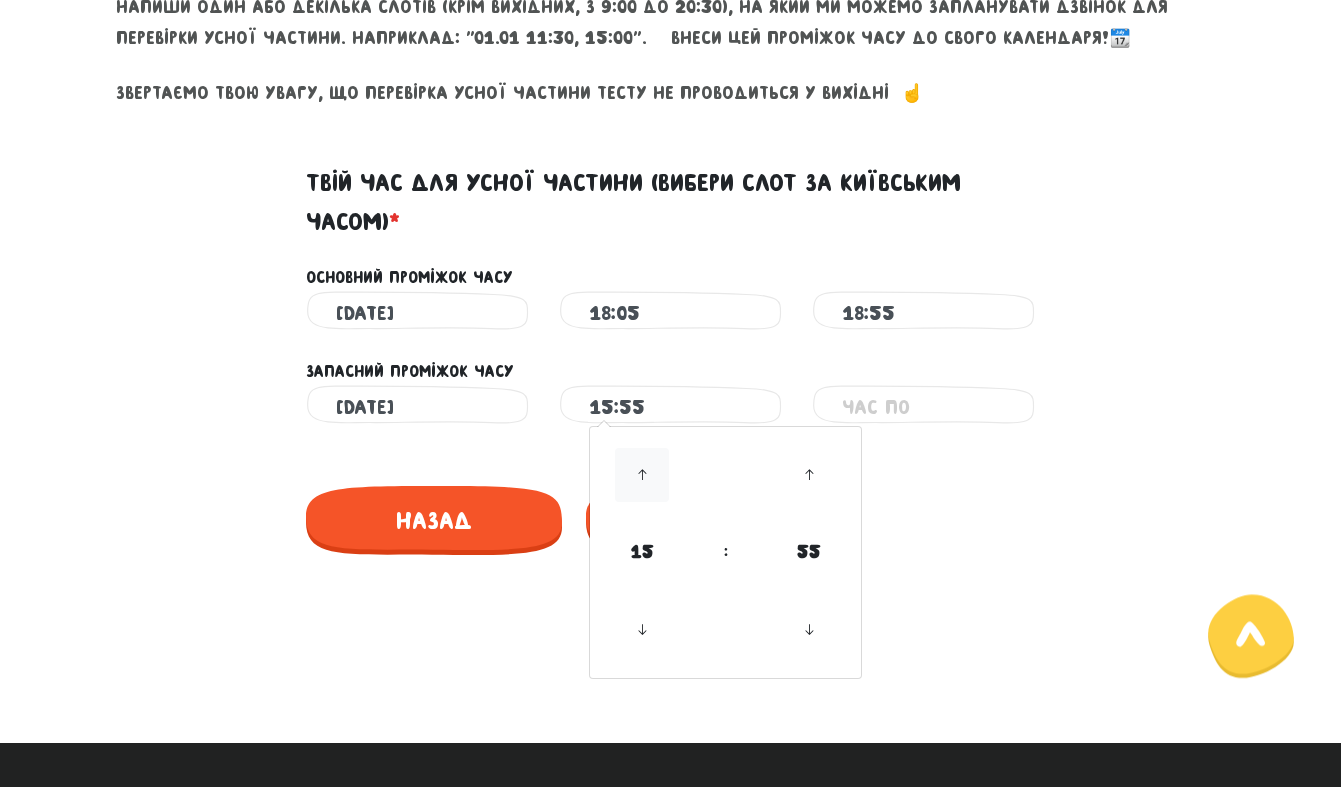 click at bounding box center (642, 475) 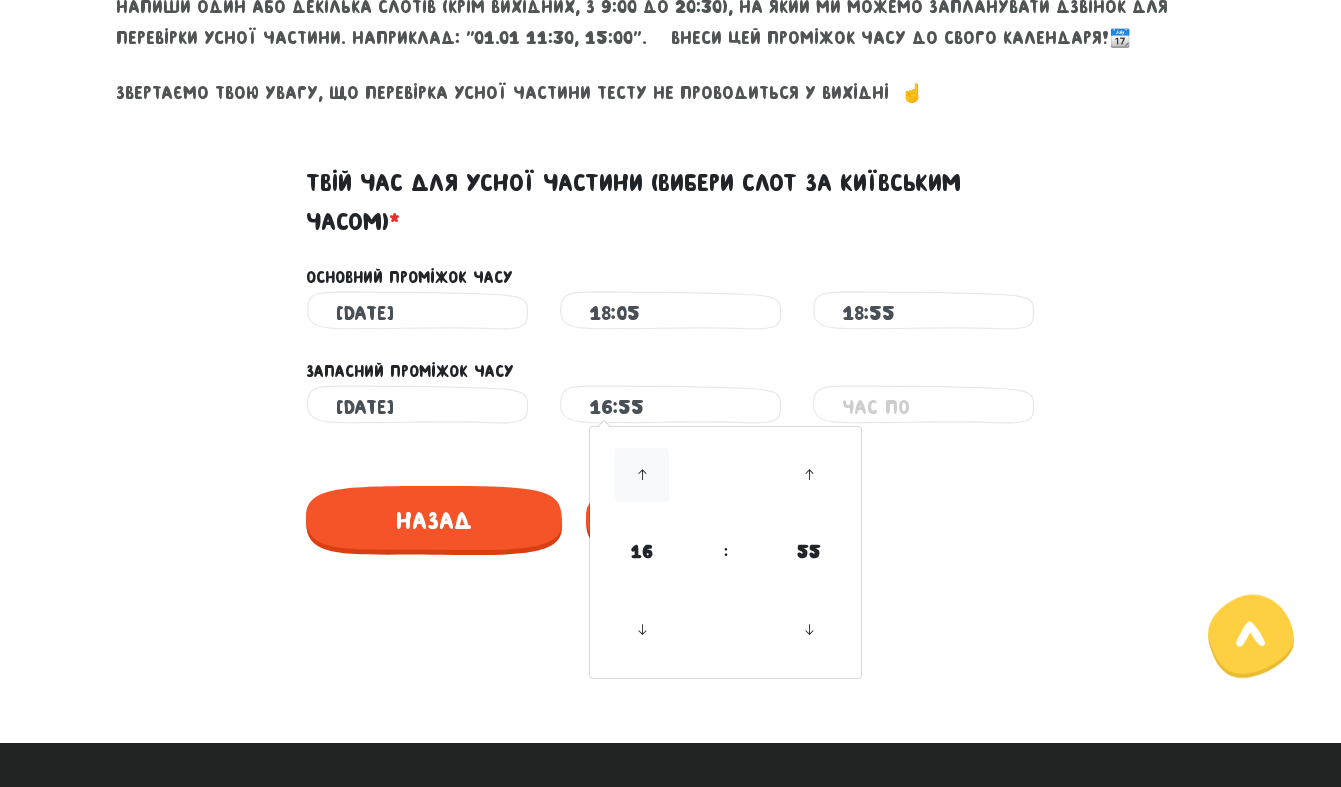 click at bounding box center [642, 475] 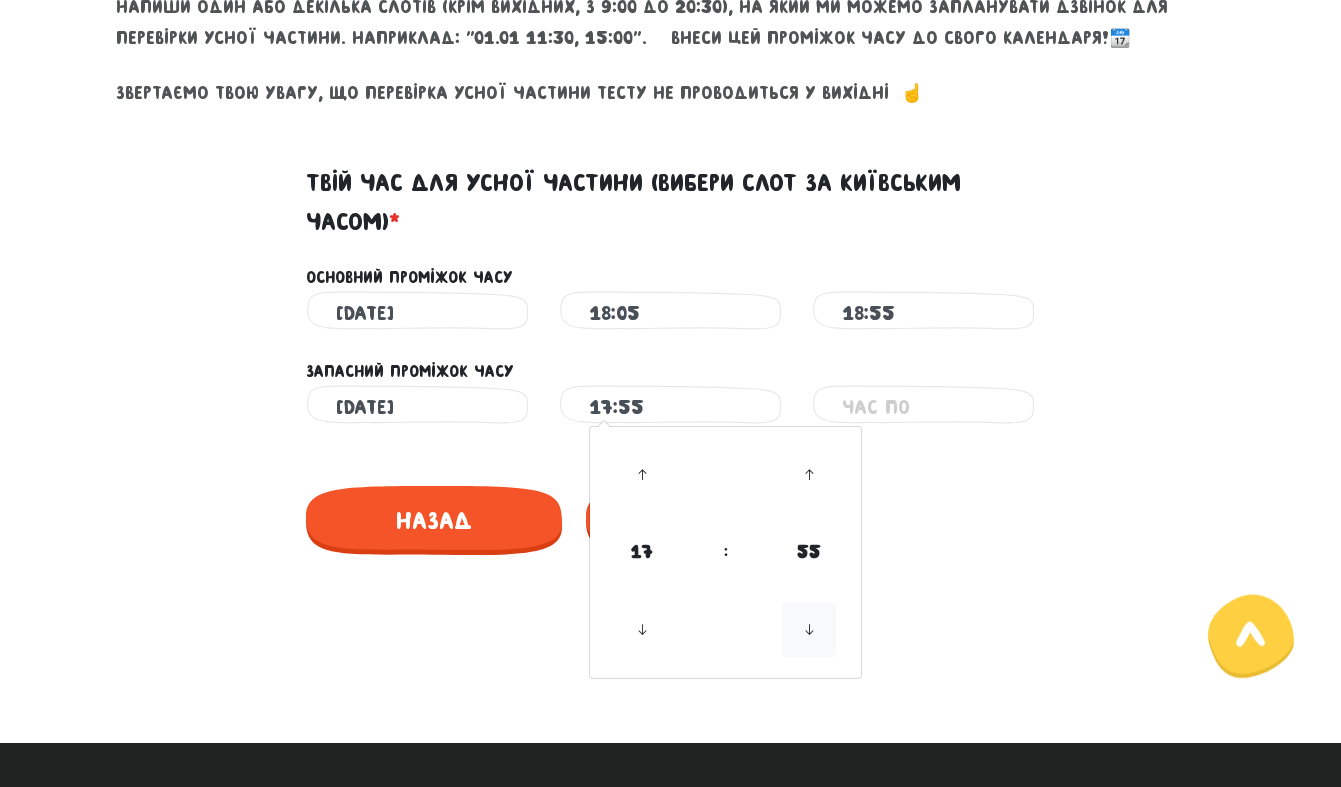 click at bounding box center [809, 630] 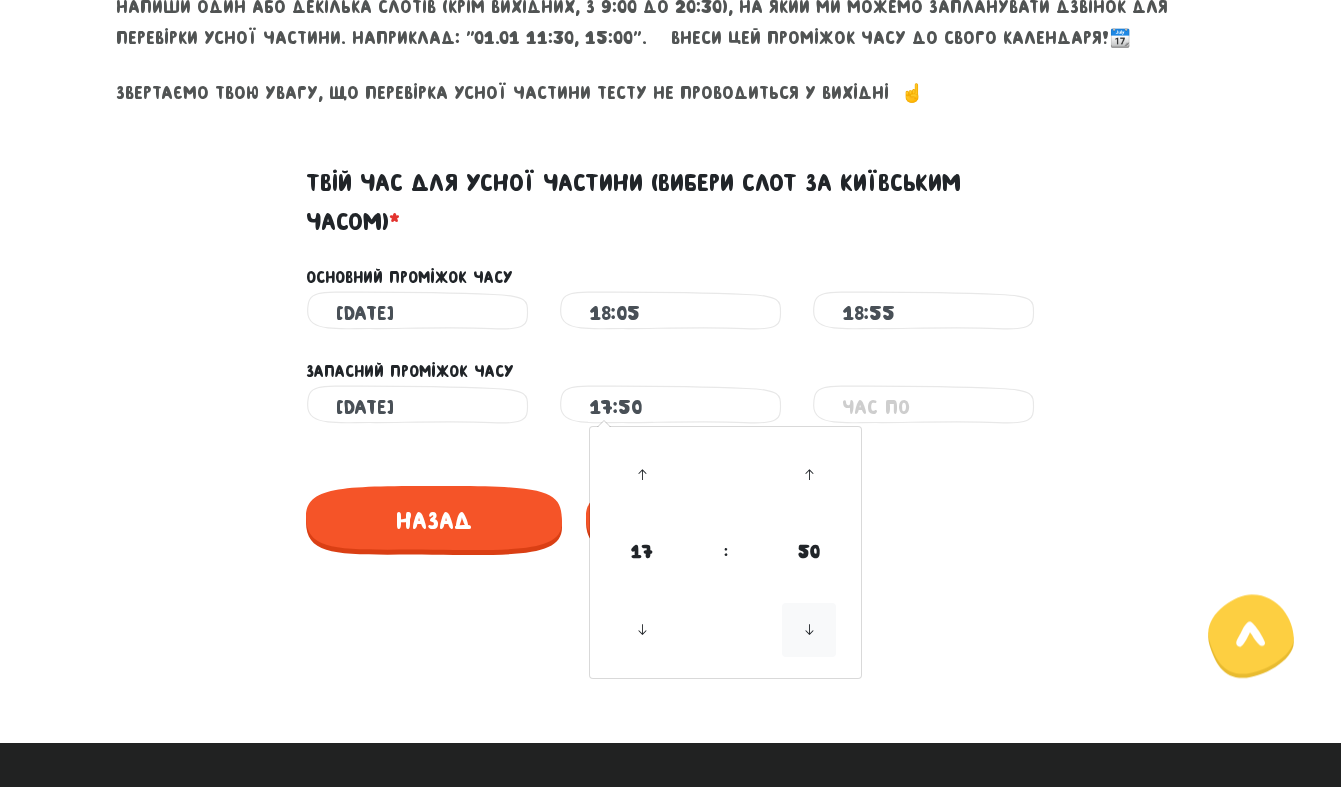 click at bounding box center [809, 630] 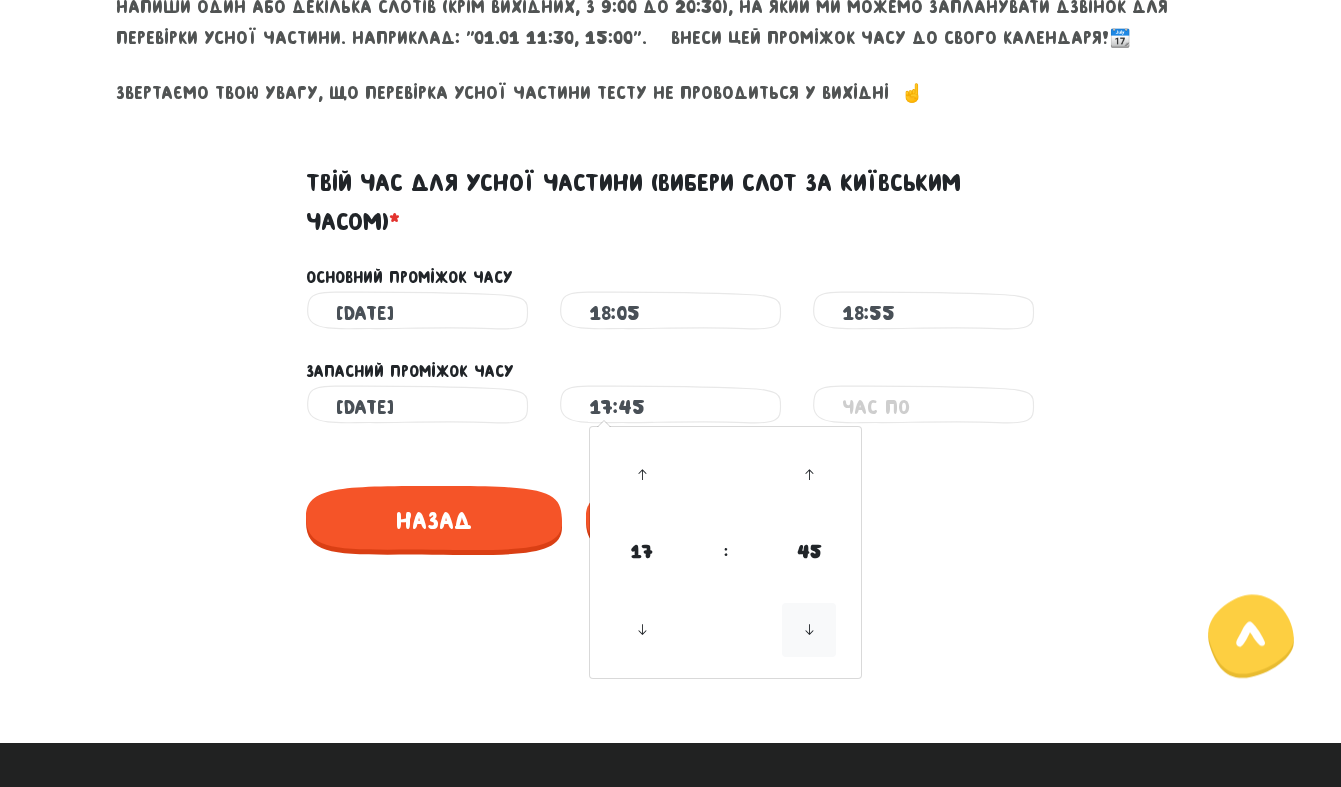 click at bounding box center (809, 630) 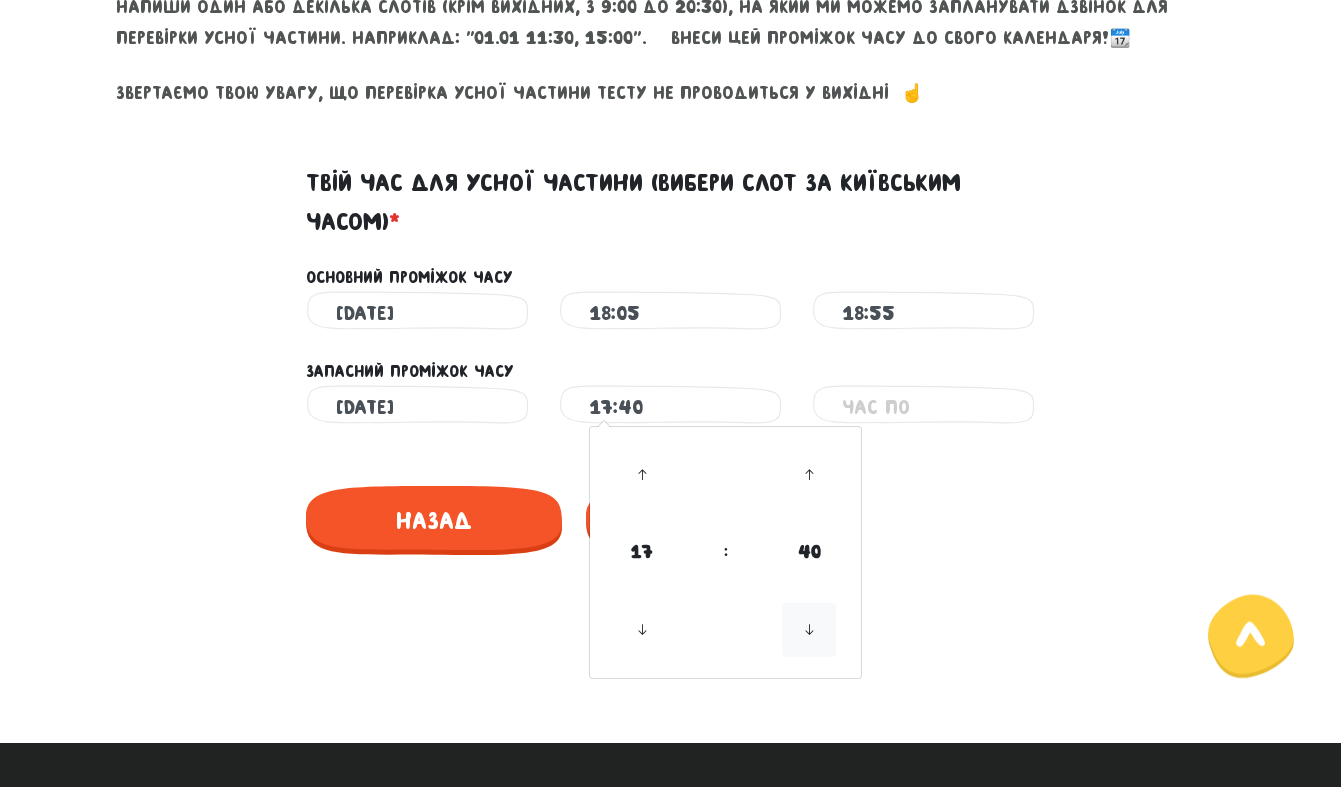 click at bounding box center [809, 630] 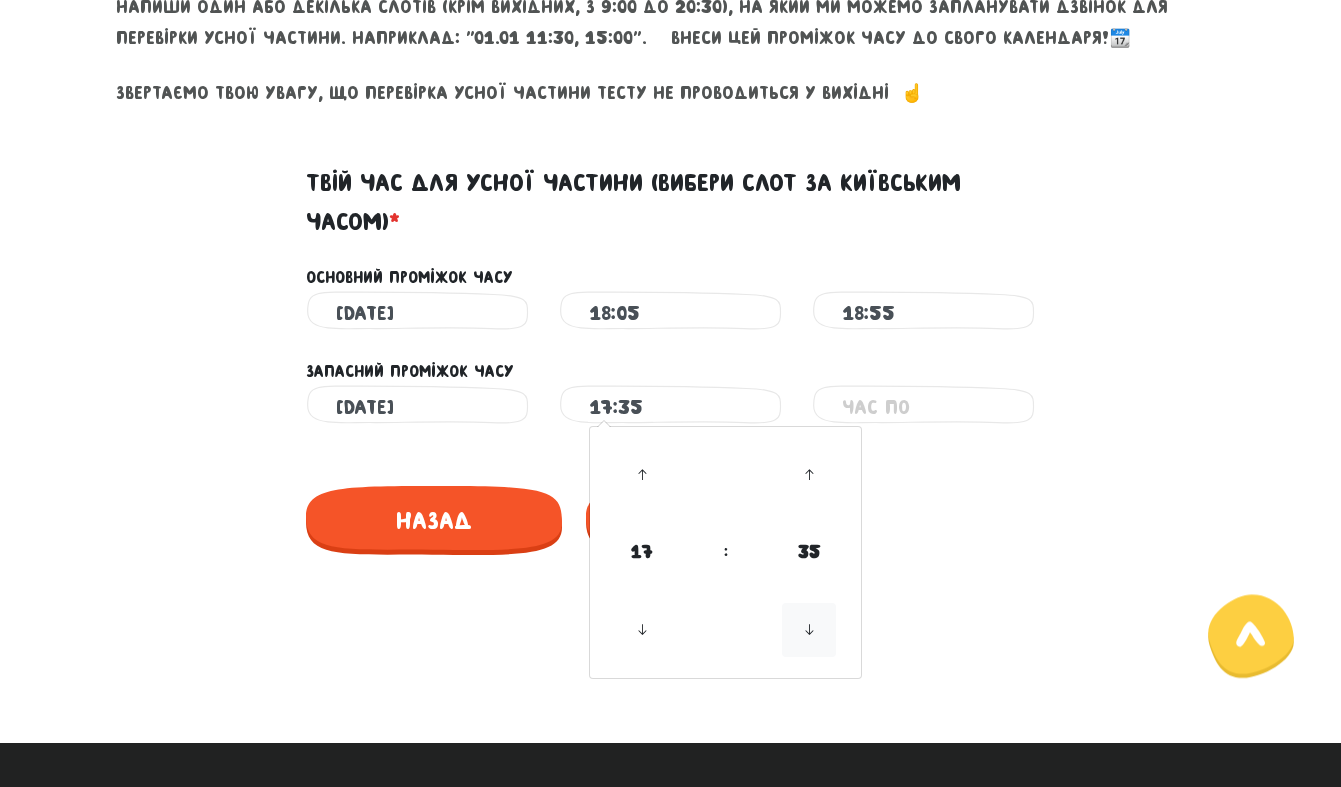 click at bounding box center (809, 630) 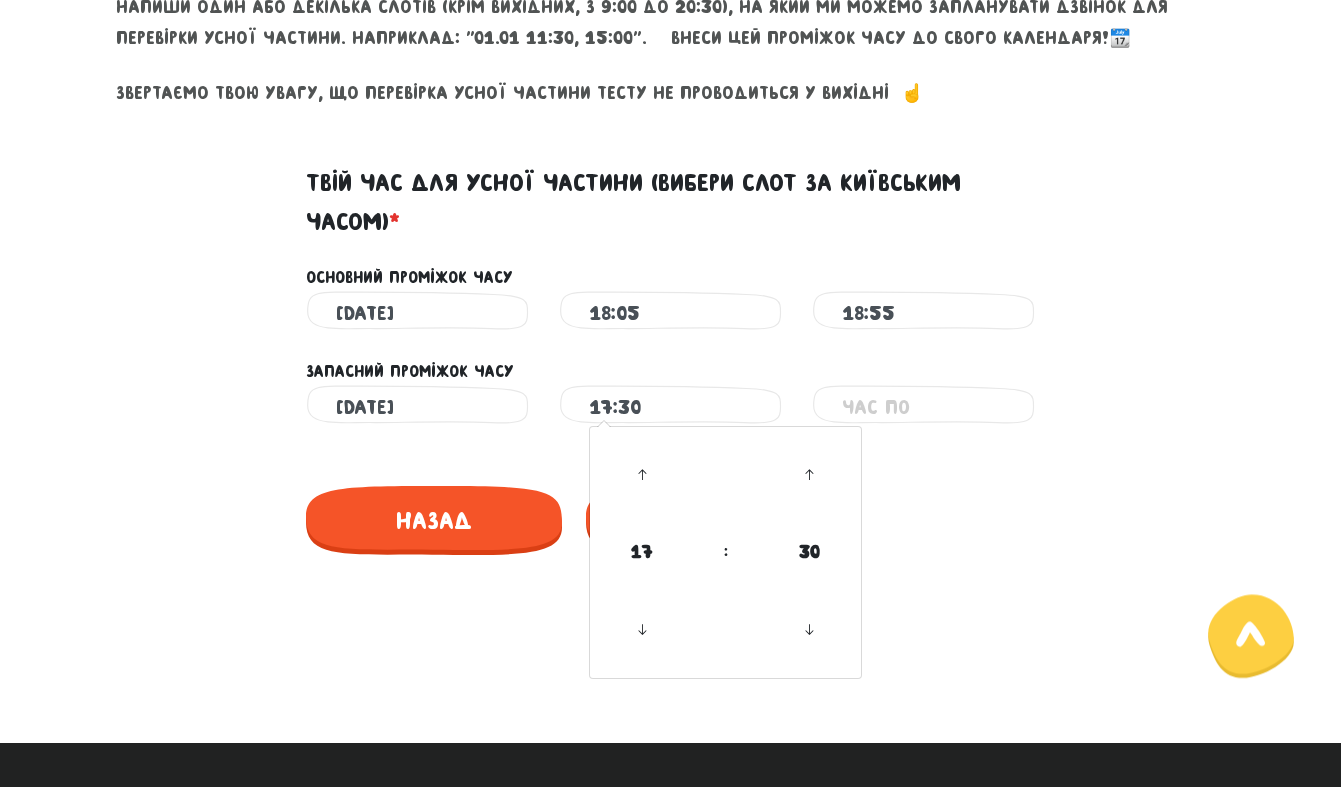 click at bounding box center (923, 407) 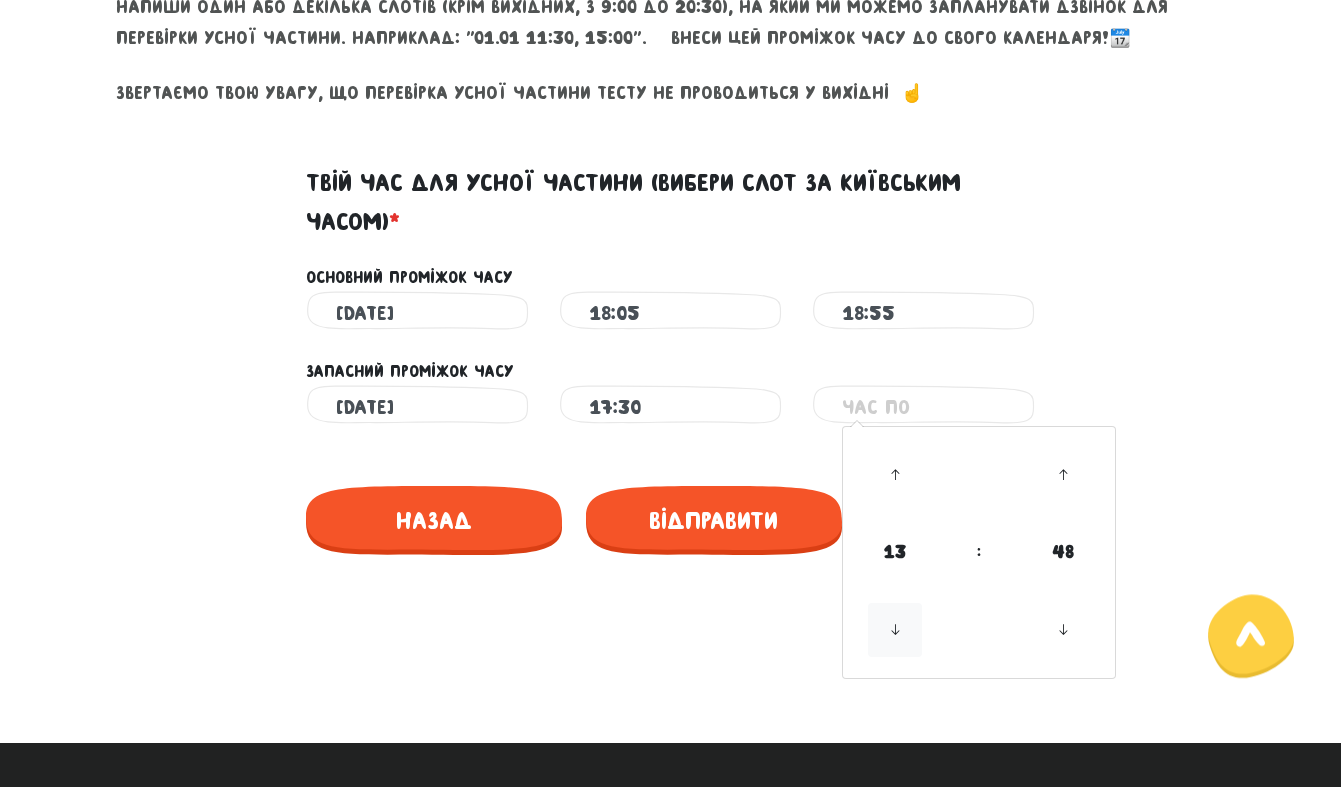 click at bounding box center [895, 630] 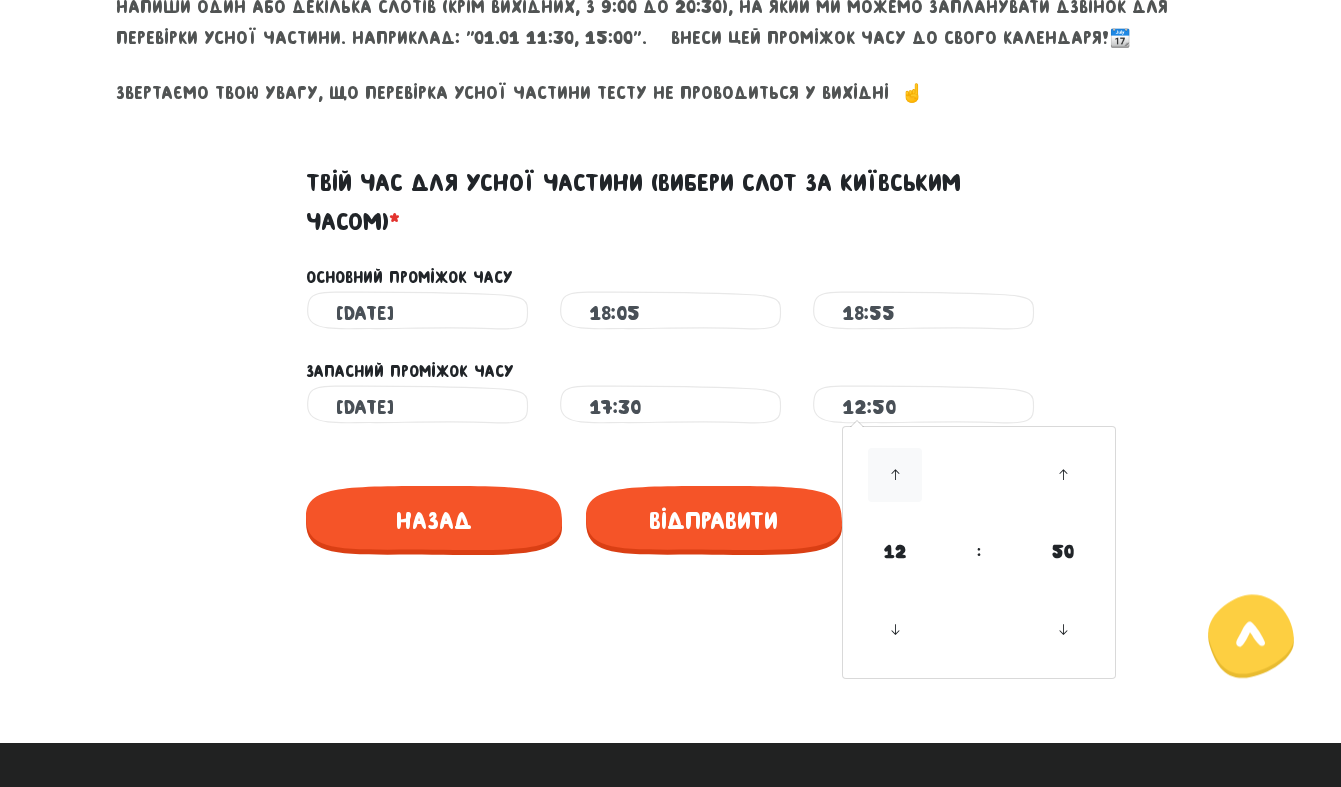 click at bounding box center (895, 475) 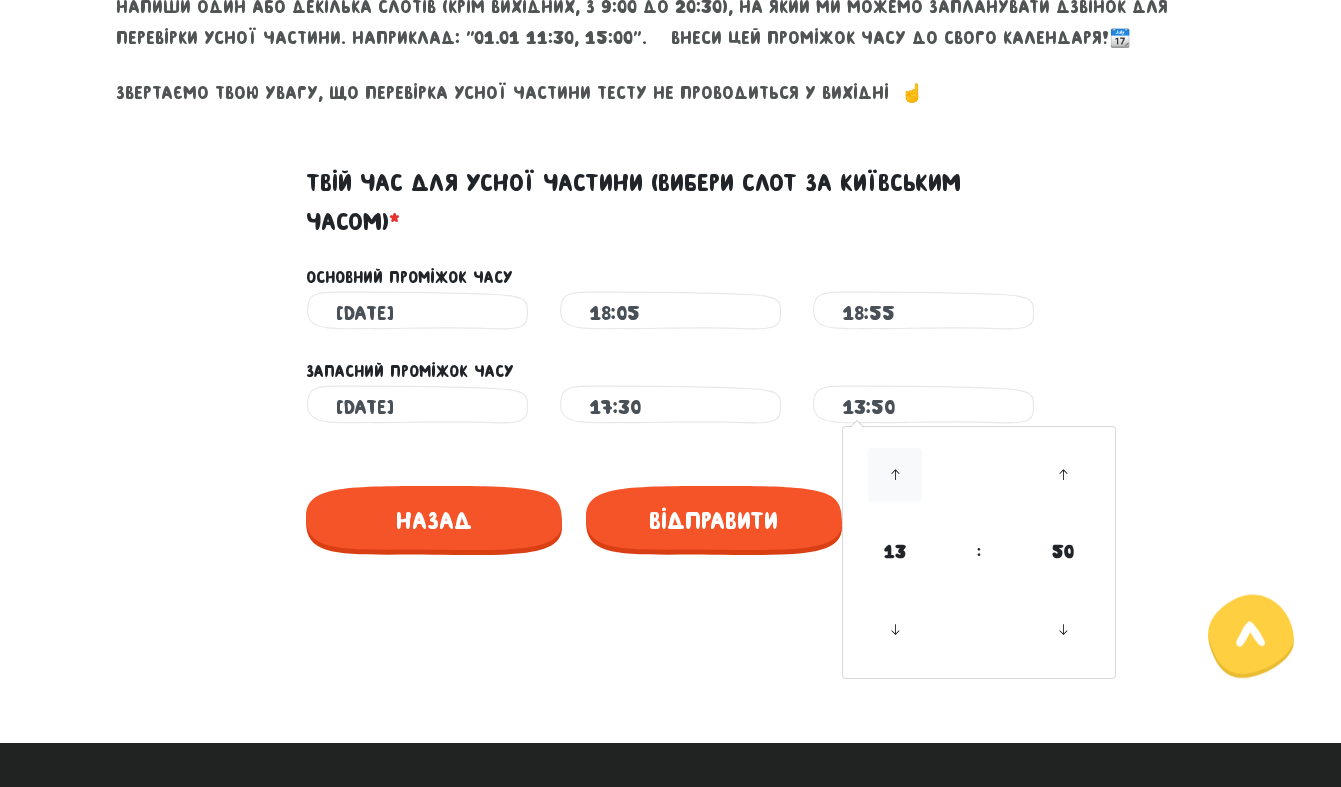 click at bounding box center [895, 475] 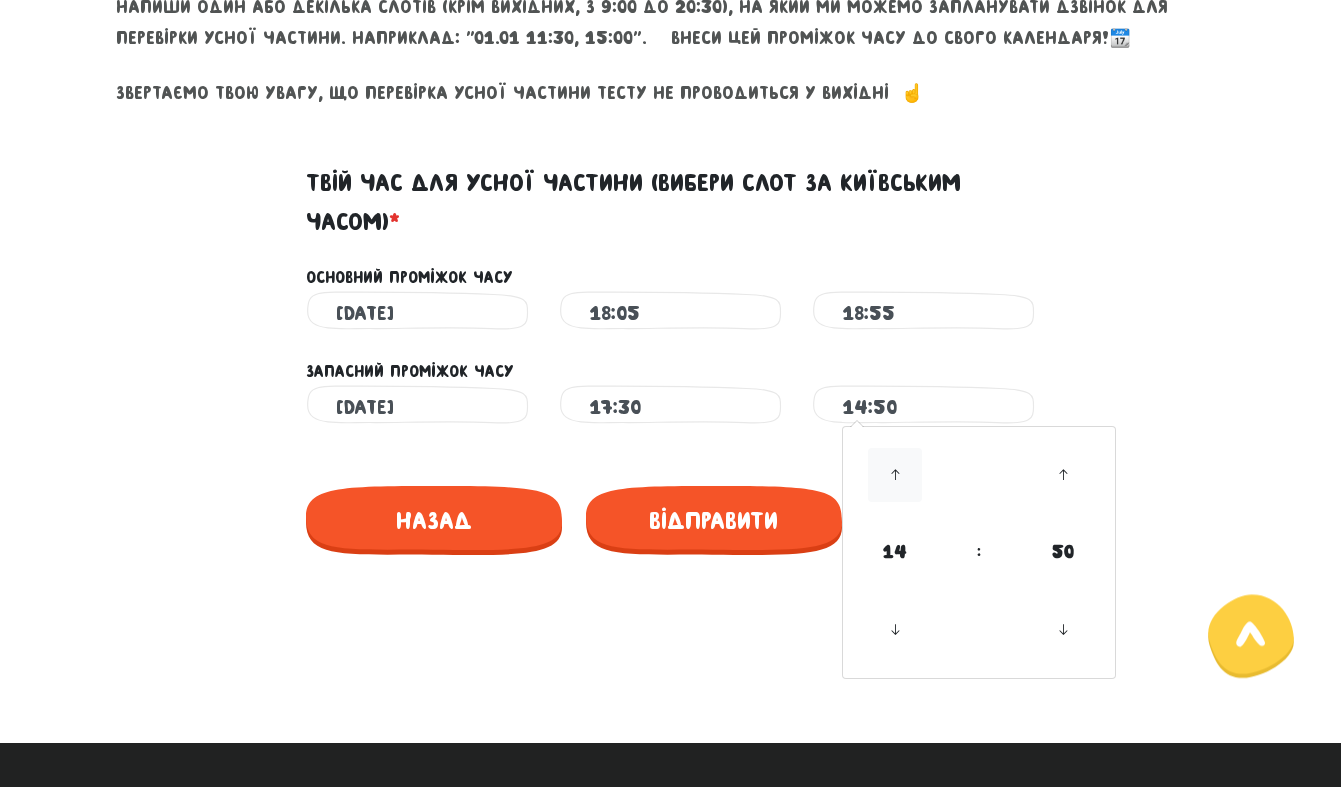 click at bounding box center [895, 475] 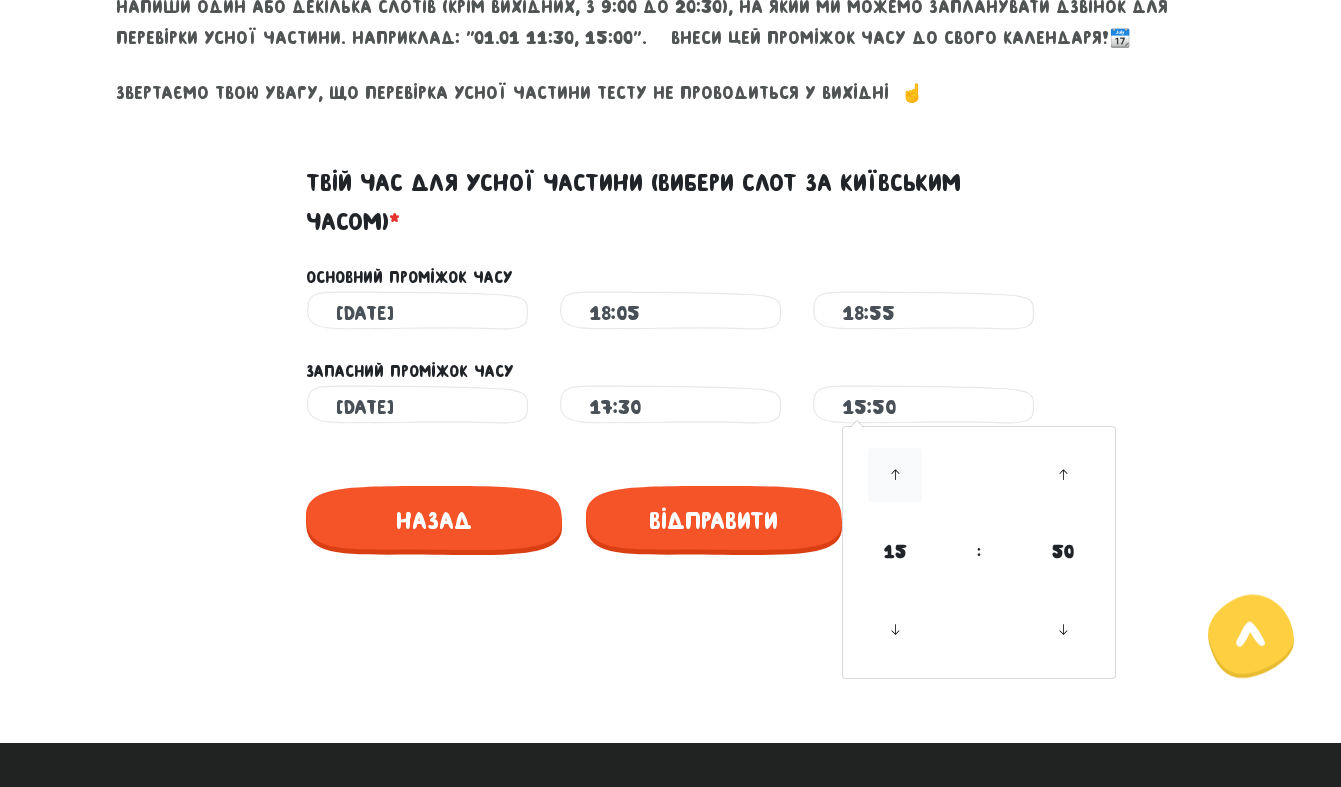 click at bounding box center (895, 475) 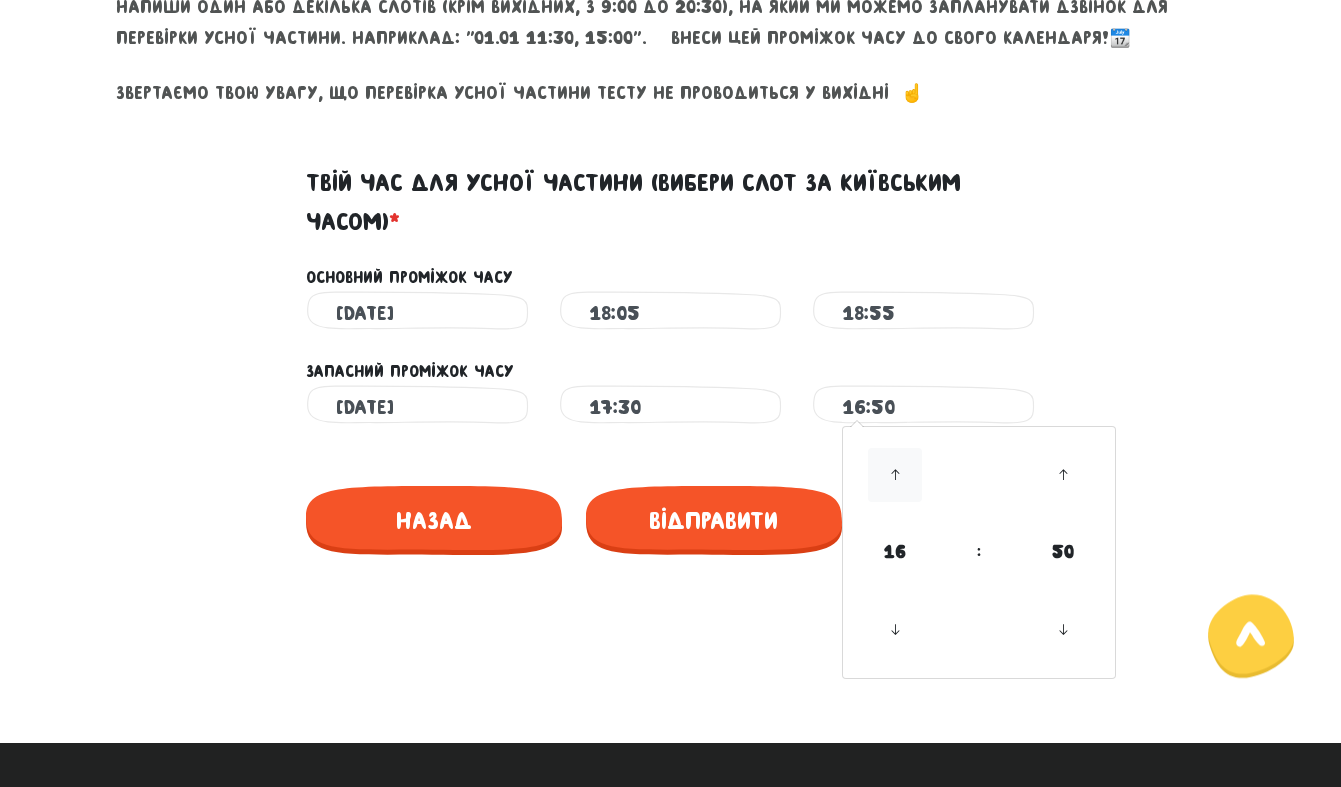 click at bounding box center [895, 475] 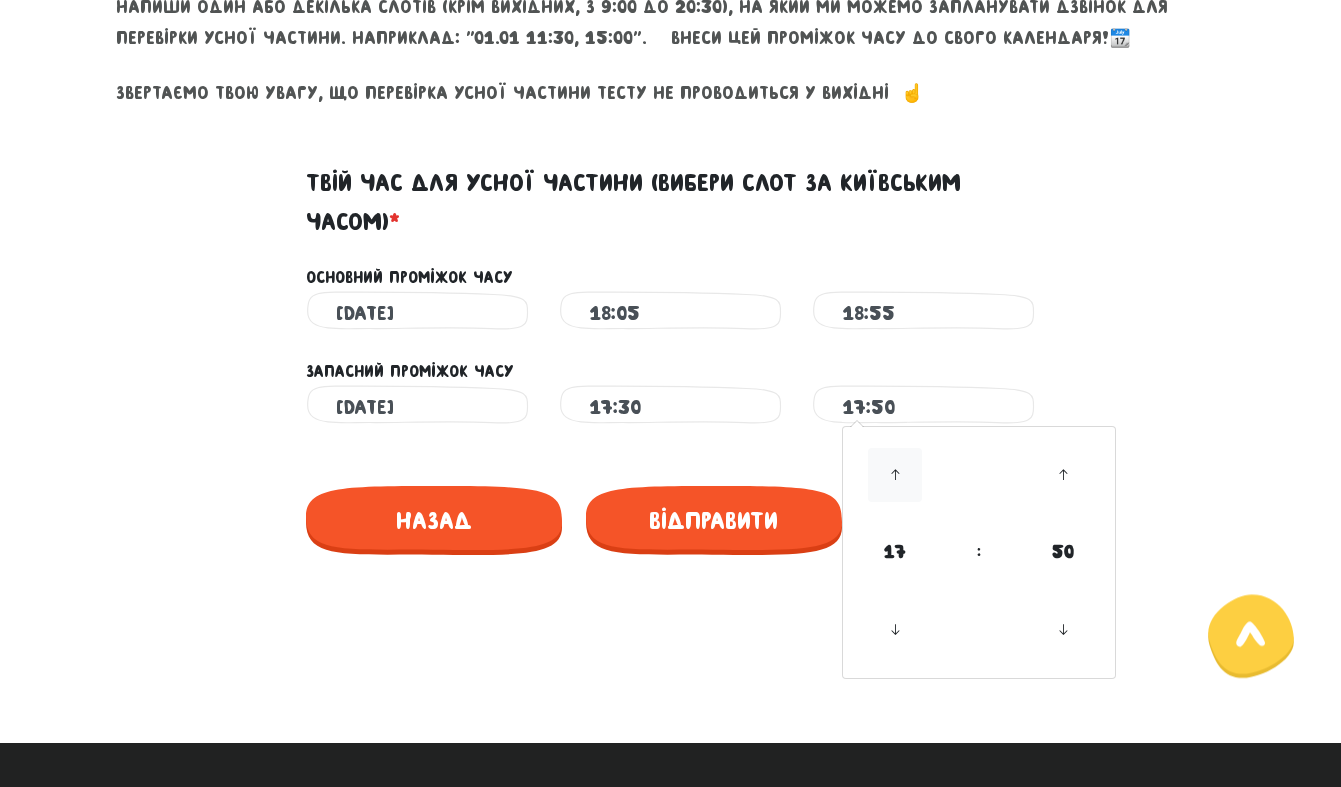 click at bounding box center (895, 475) 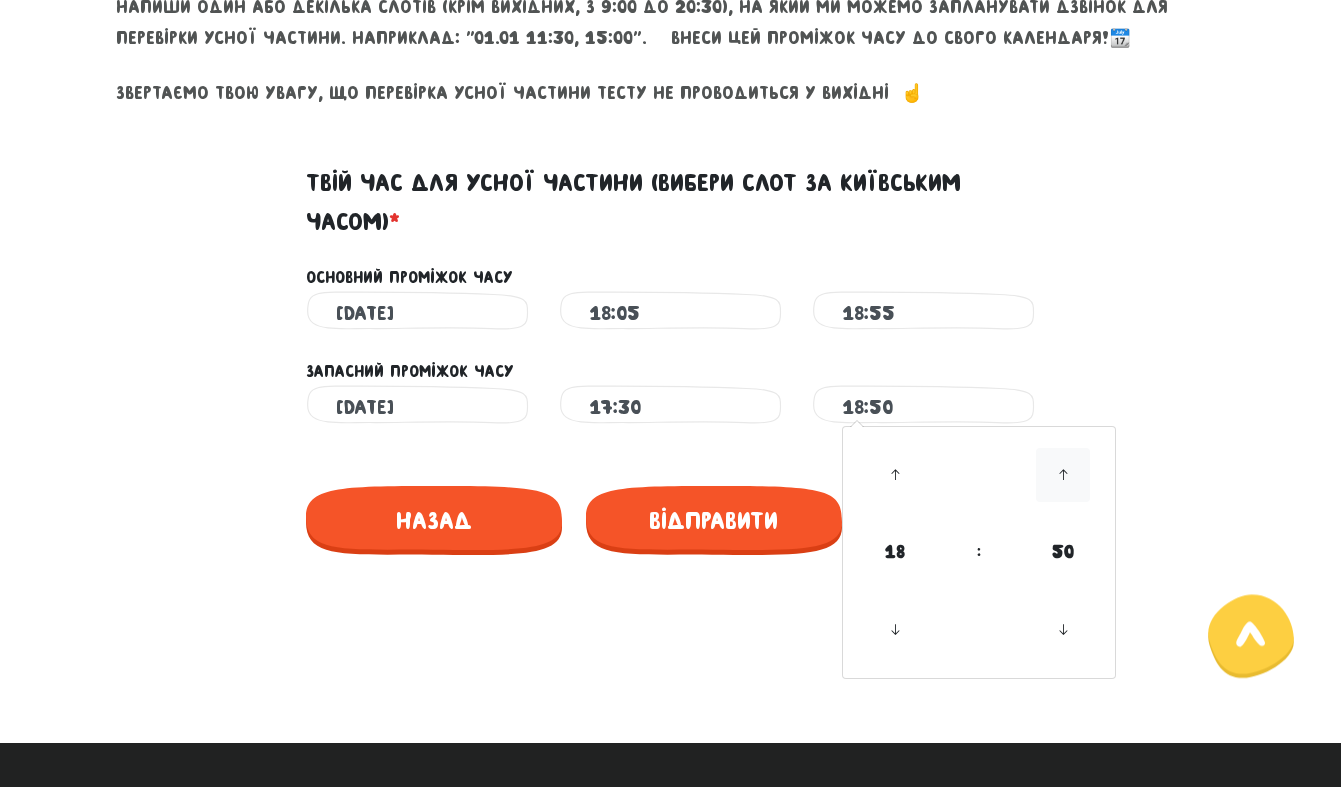 click at bounding box center (1063, 475) 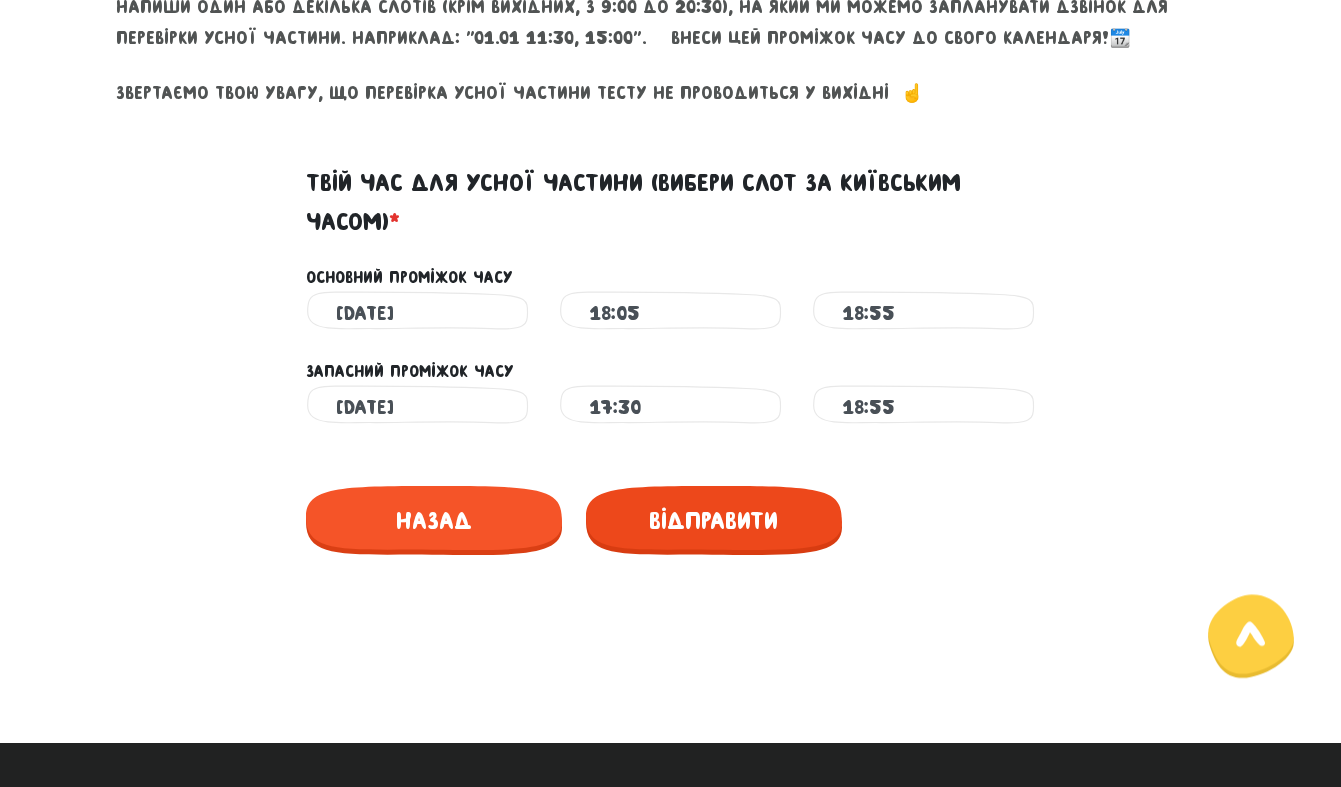 click on "Відправити" at bounding box center [714, 520] 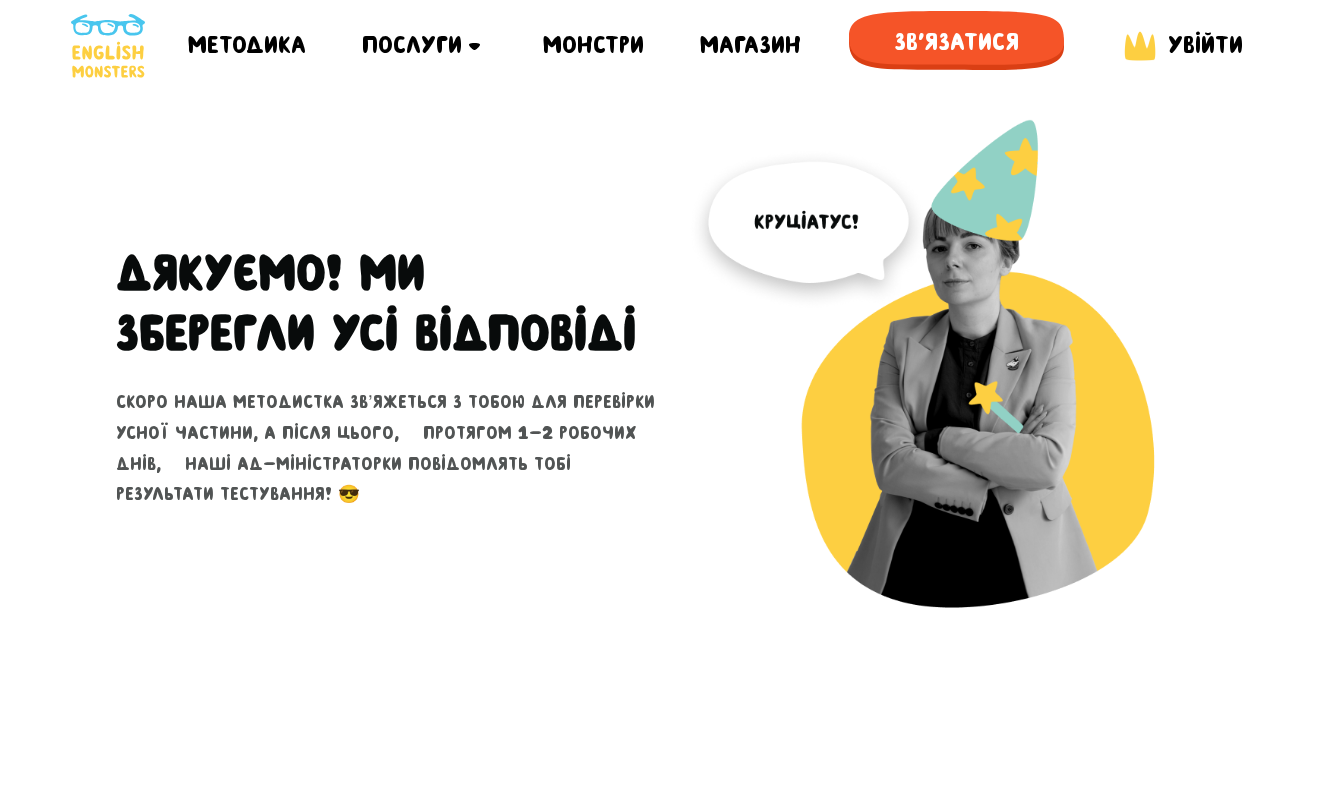 scroll, scrollTop: 0, scrollLeft: 0, axis: both 